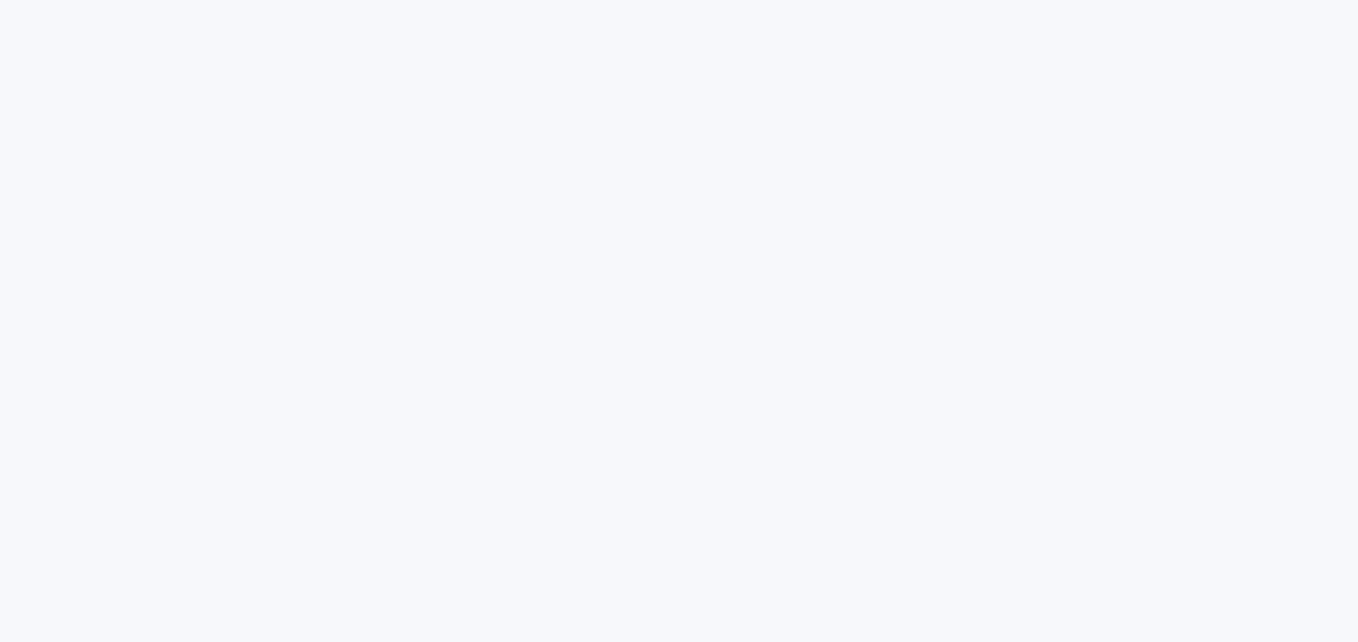 scroll, scrollTop: 0, scrollLeft: 0, axis: both 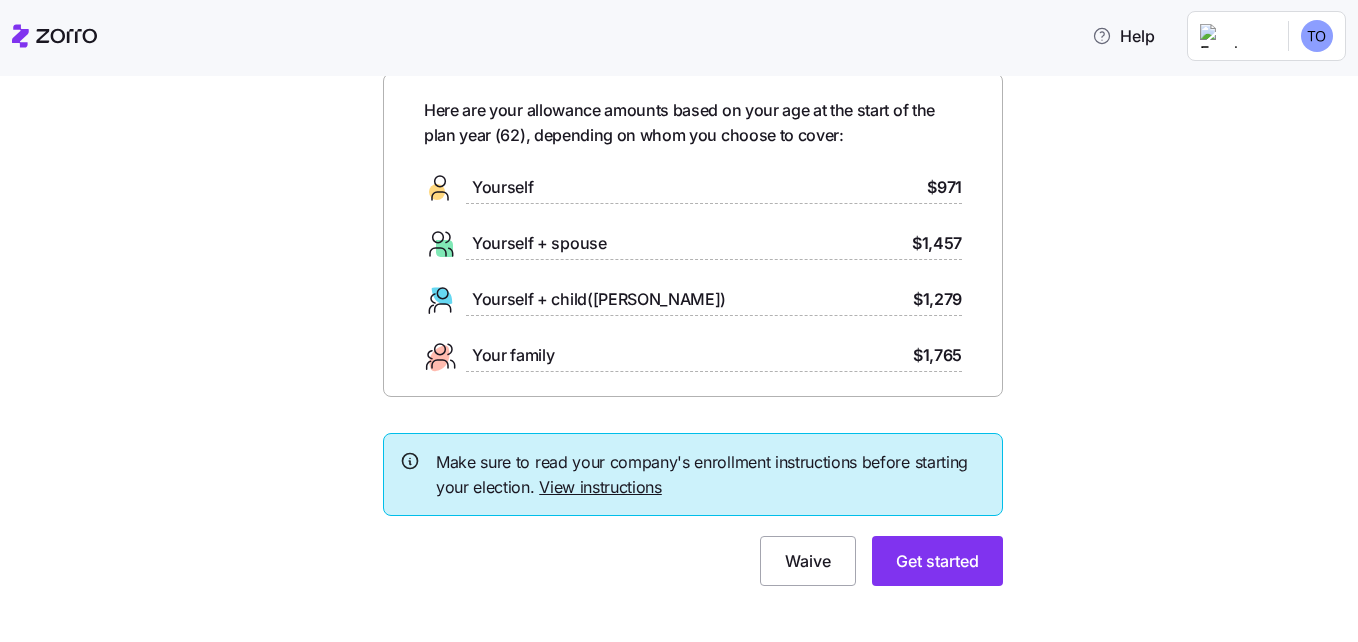 click on "View instructions" at bounding box center (600, 487) 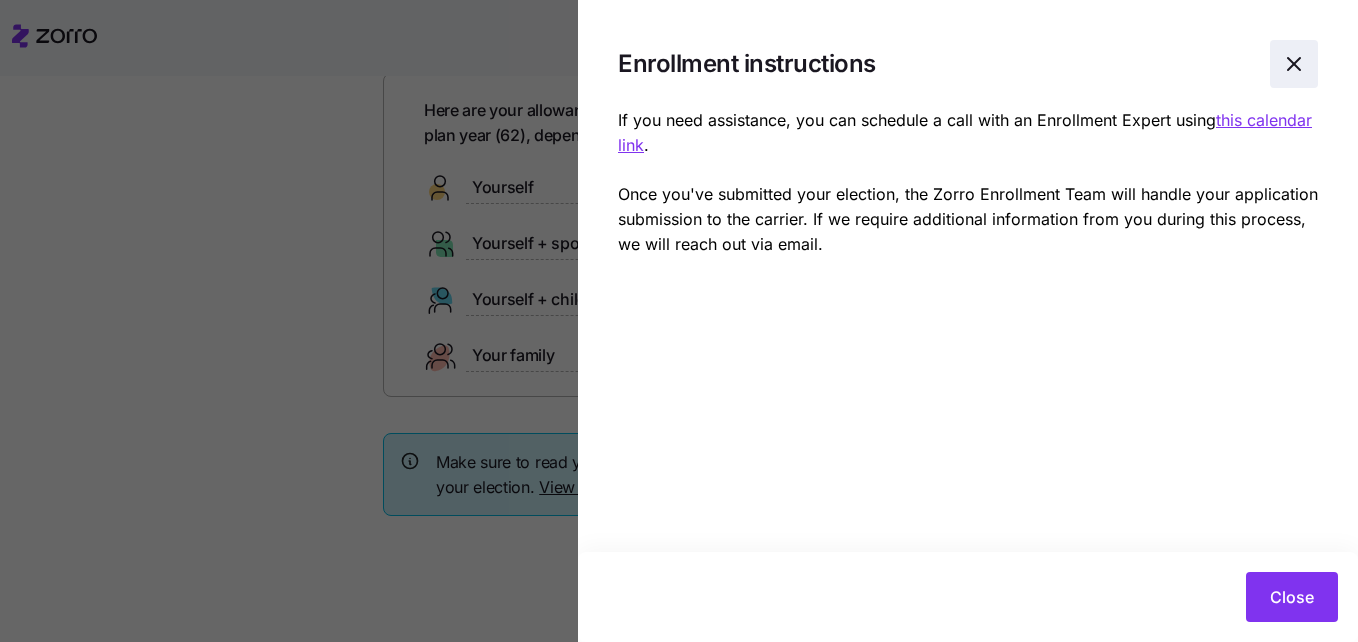 click 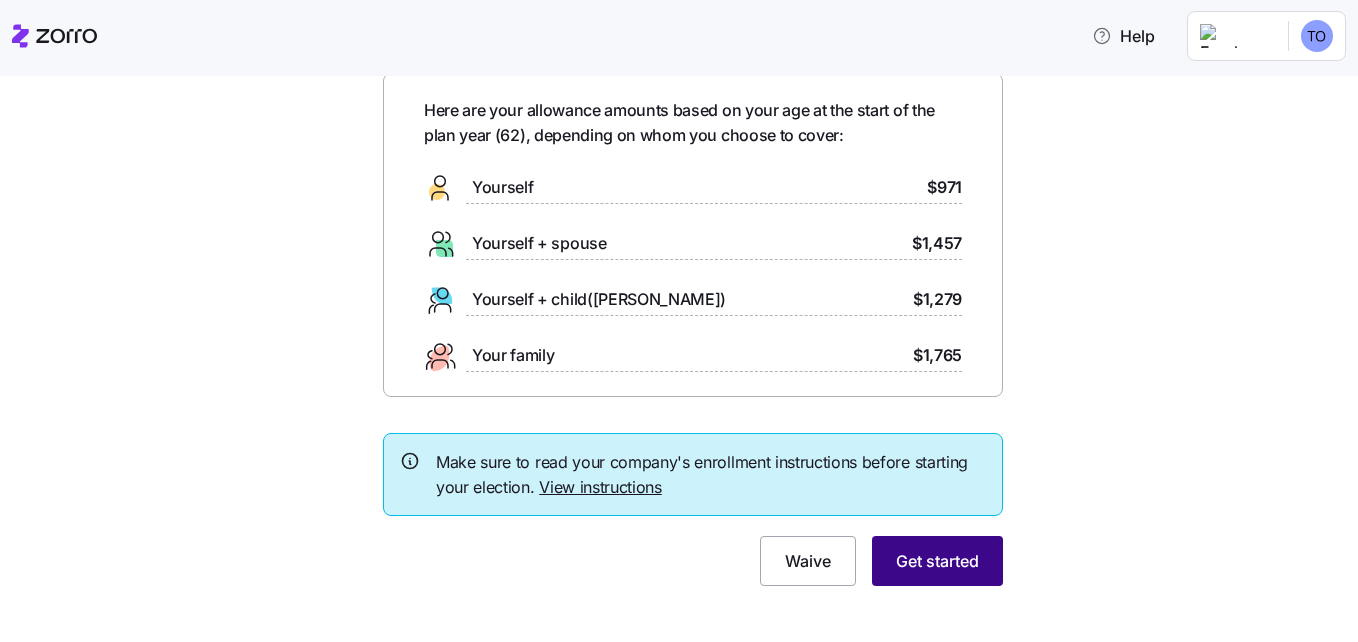 click on "Get started" at bounding box center [937, 561] 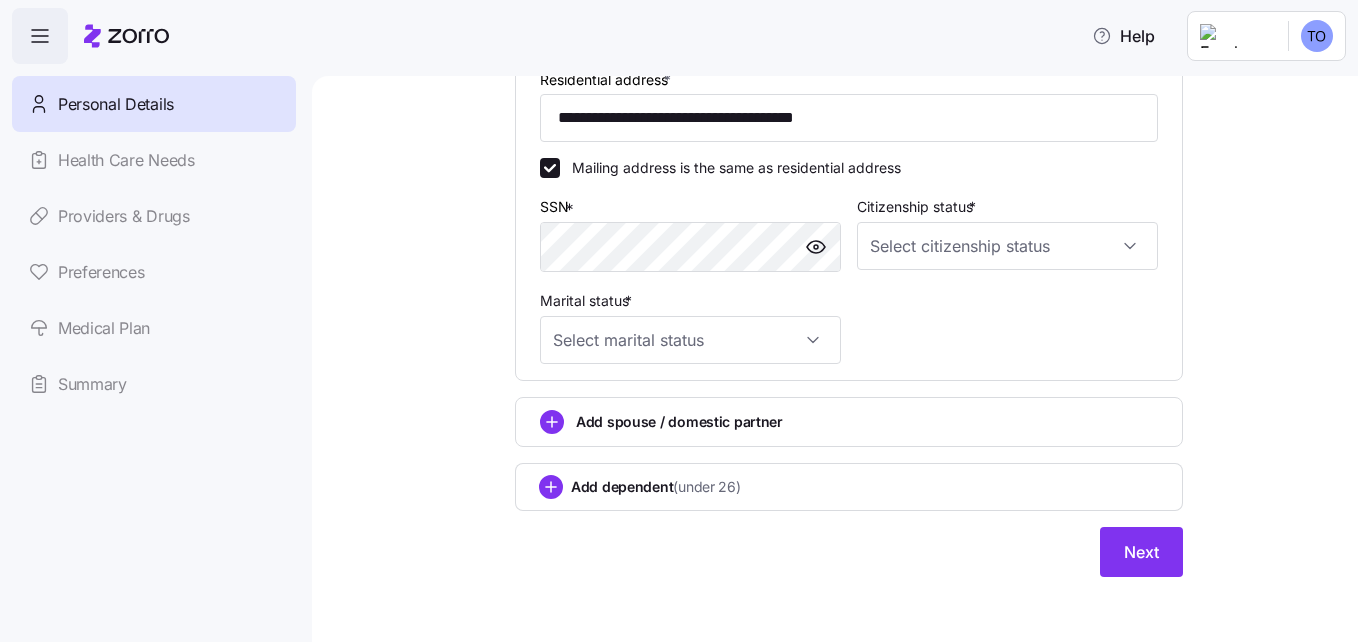 scroll, scrollTop: 593, scrollLeft: 0, axis: vertical 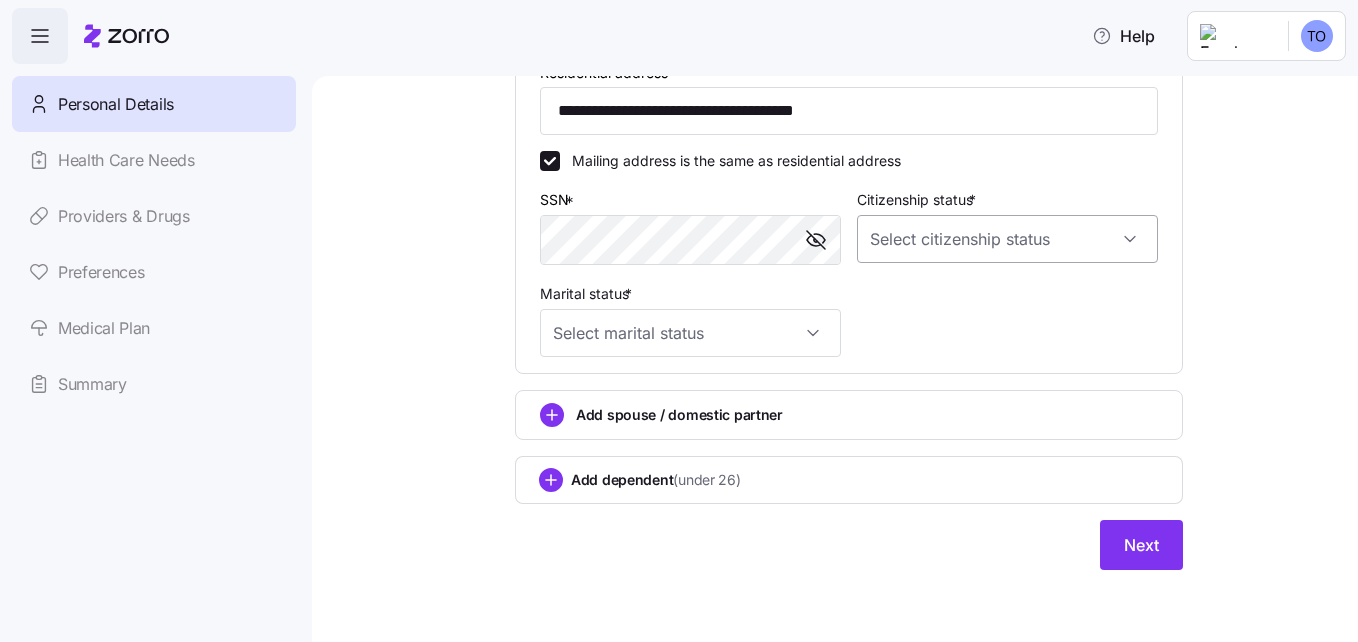 click on "Citizenship status  *" at bounding box center (1007, 239) 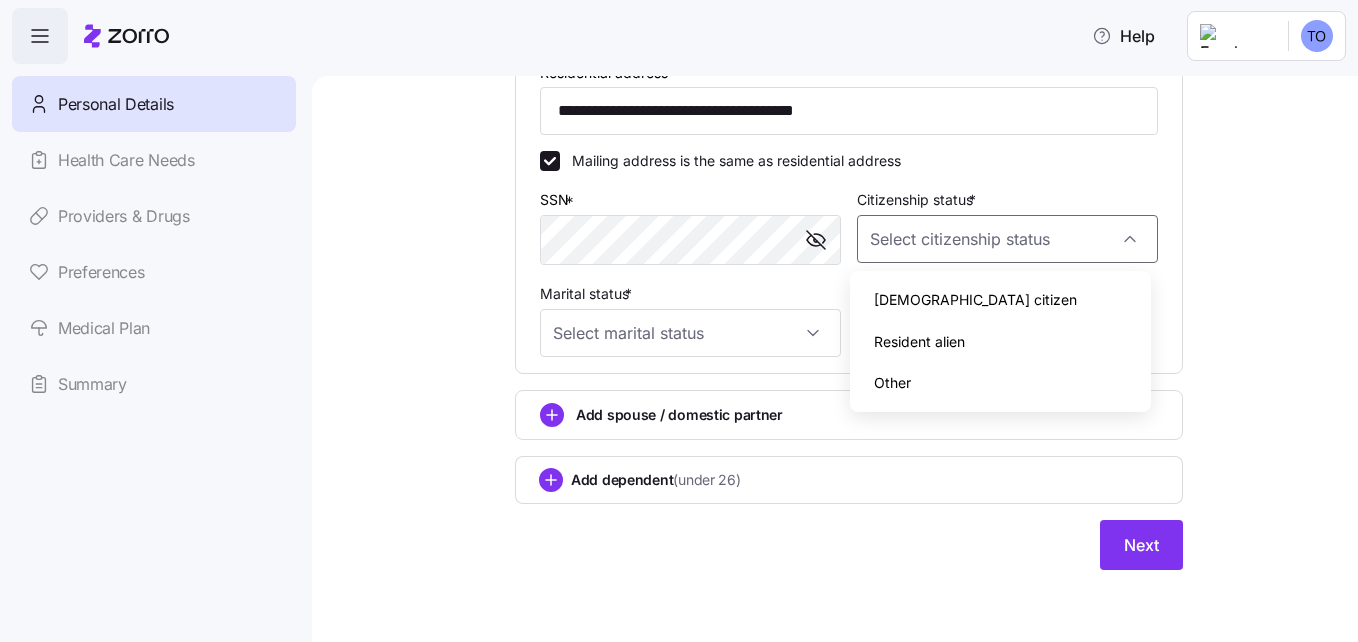 click on "[DEMOGRAPHIC_DATA] citizen" at bounding box center (1000, 300) 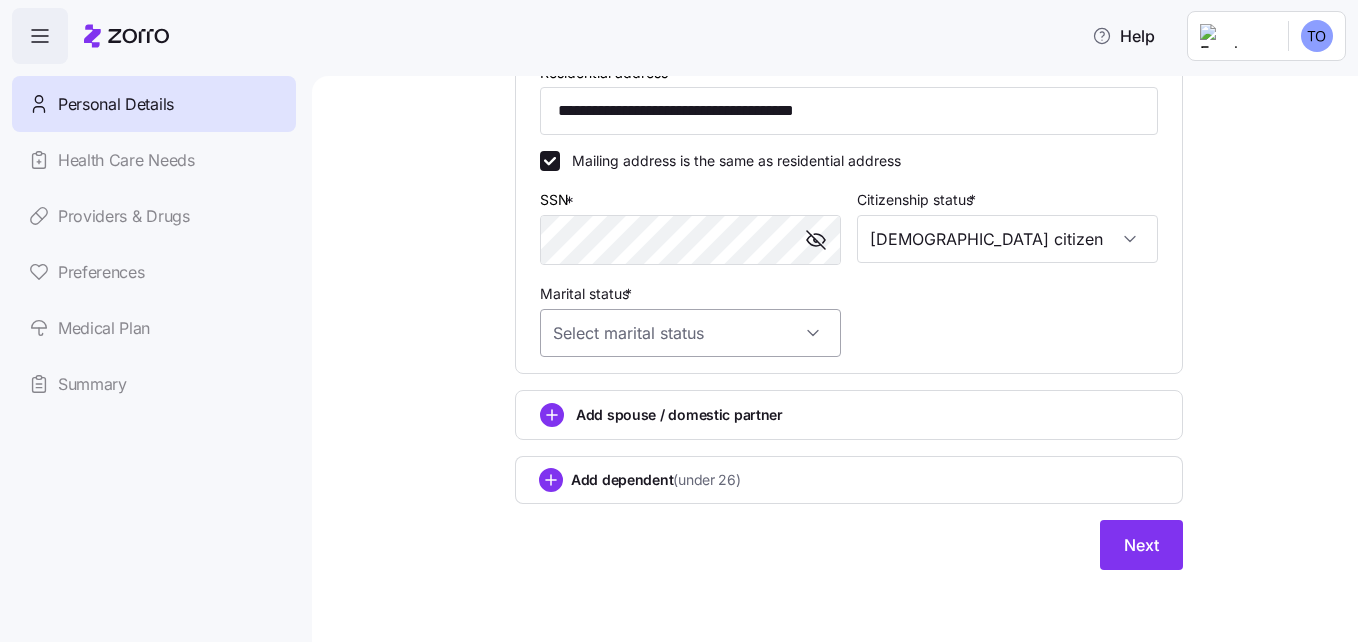 click on "Marital status  *" at bounding box center (690, 333) 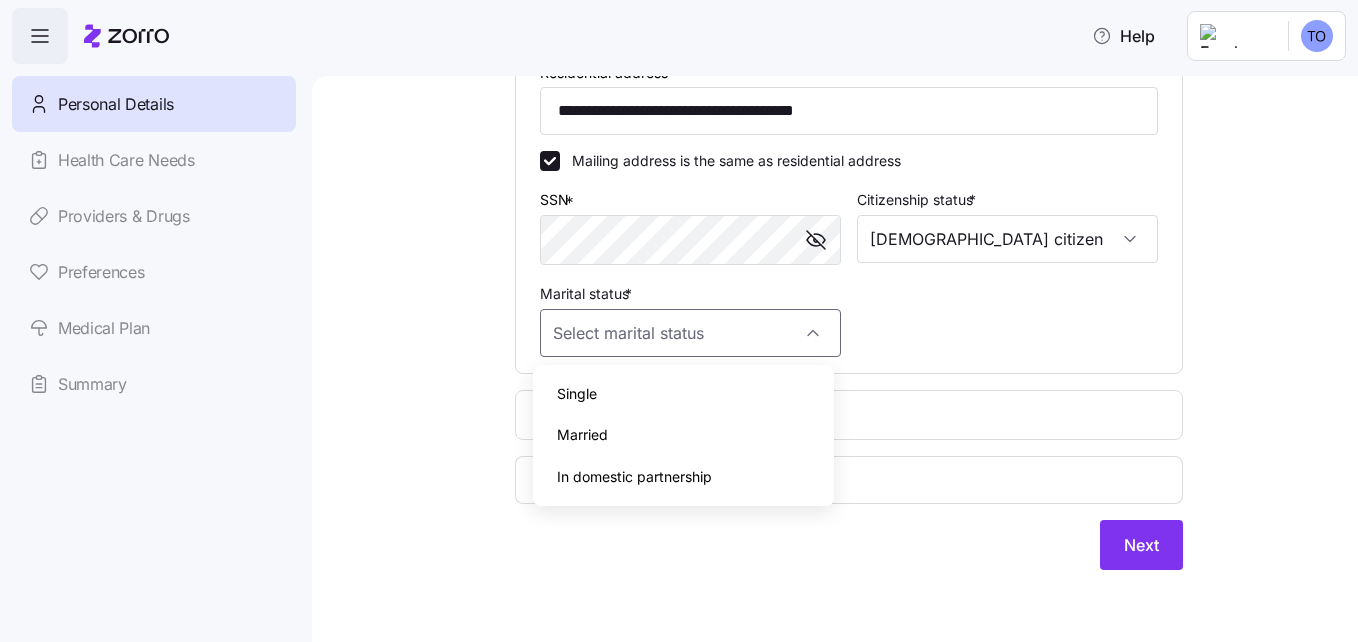 click on "Married" at bounding box center (683, 435) 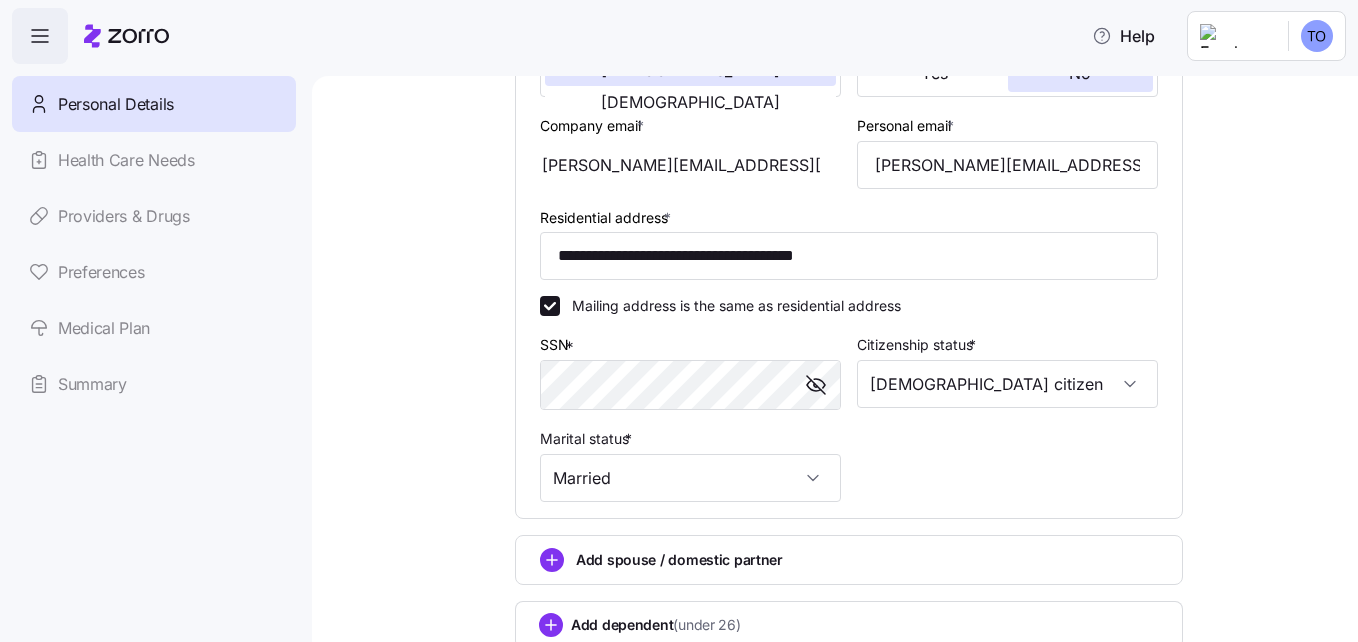 scroll, scrollTop: 593, scrollLeft: 0, axis: vertical 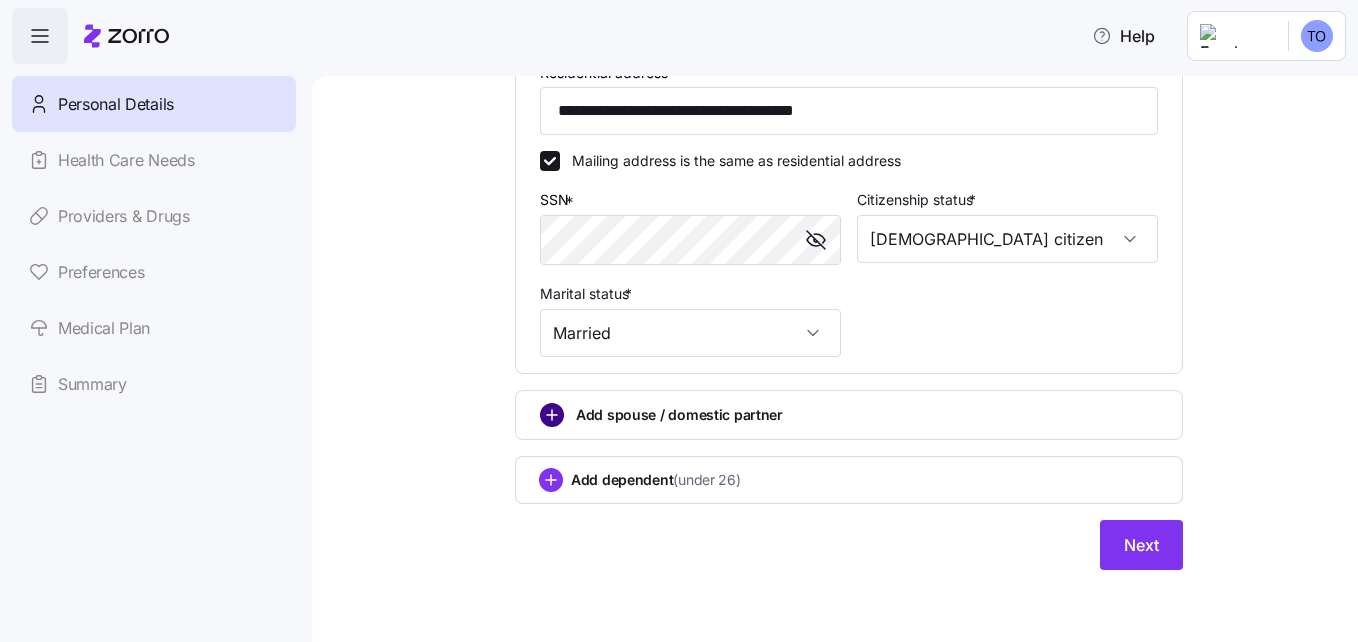 click 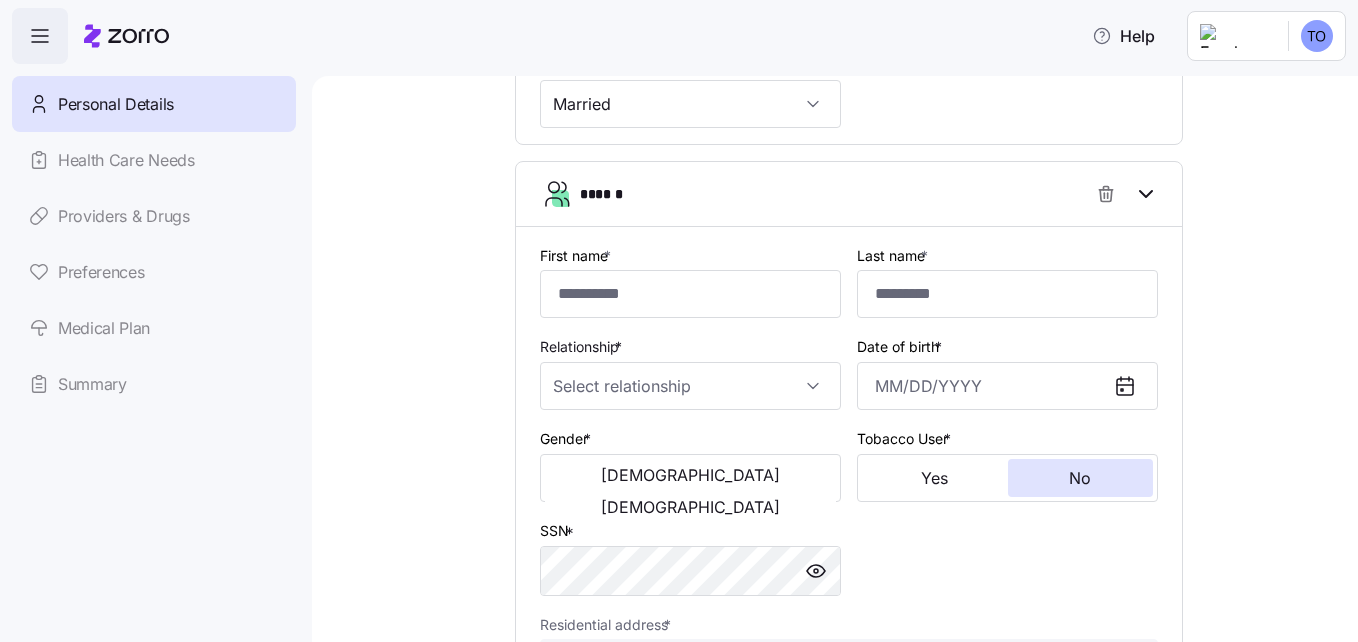 scroll, scrollTop: 815, scrollLeft: 0, axis: vertical 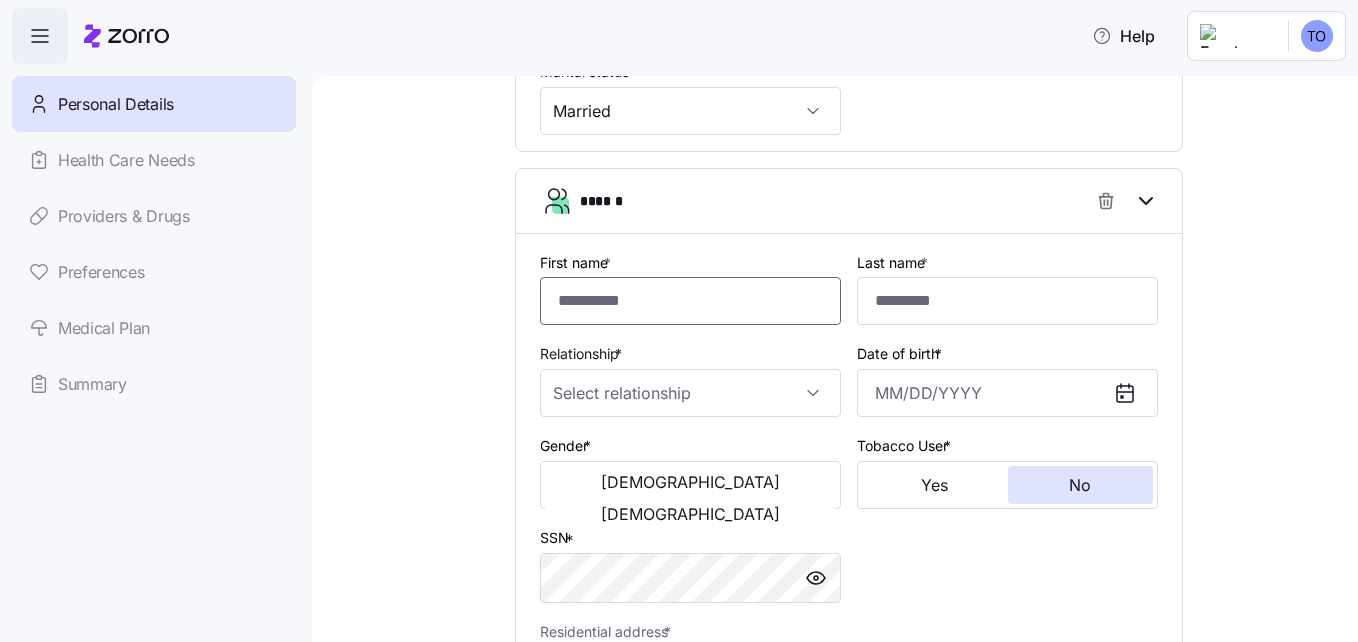 click on "First name  *" at bounding box center (690, 301) 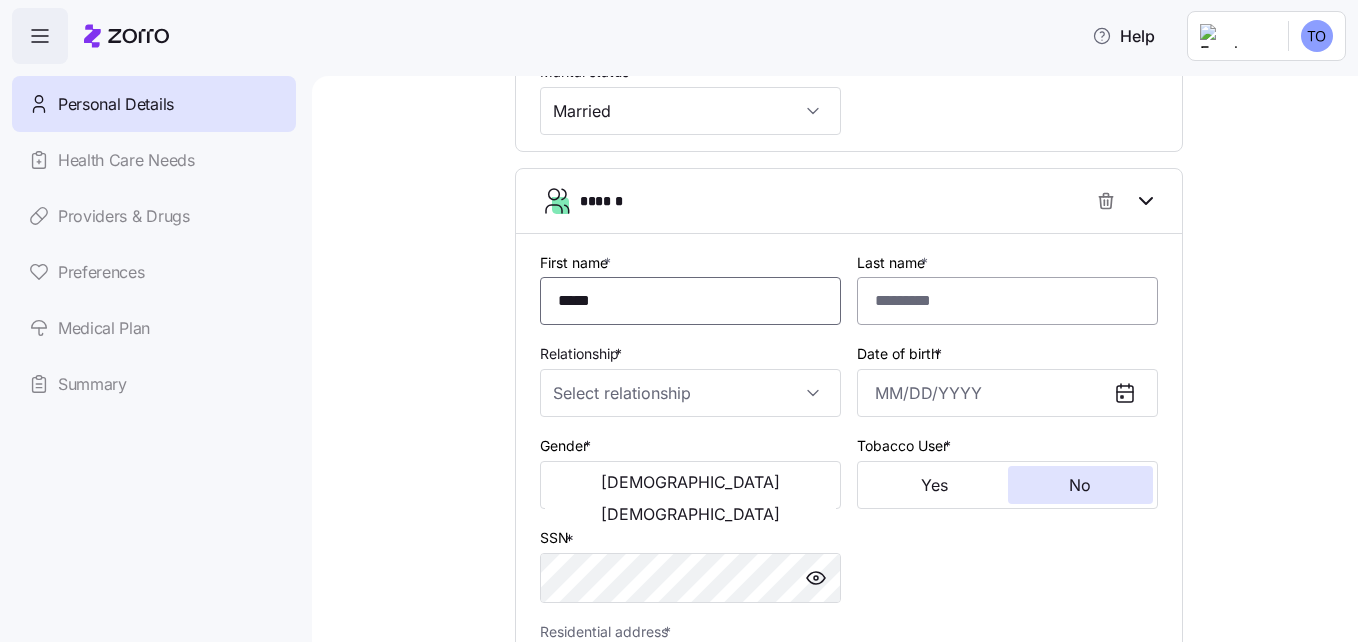 type on "*****" 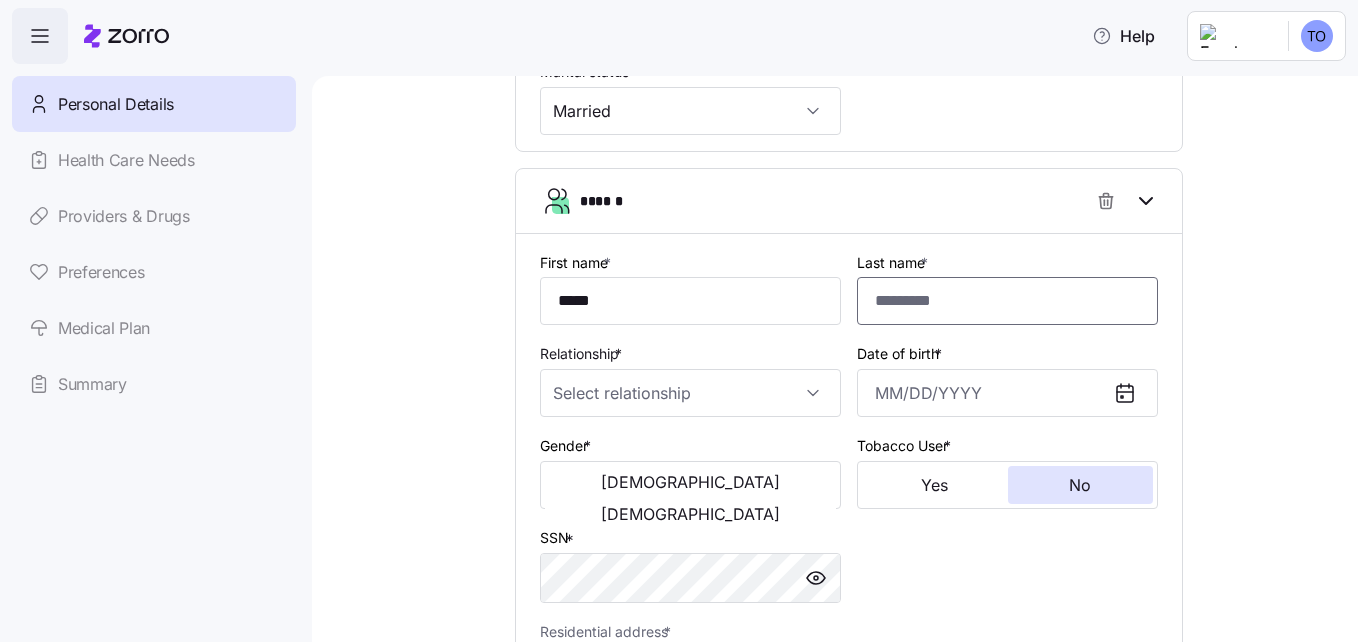 click on "Last name  *" at bounding box center (1007, 301) 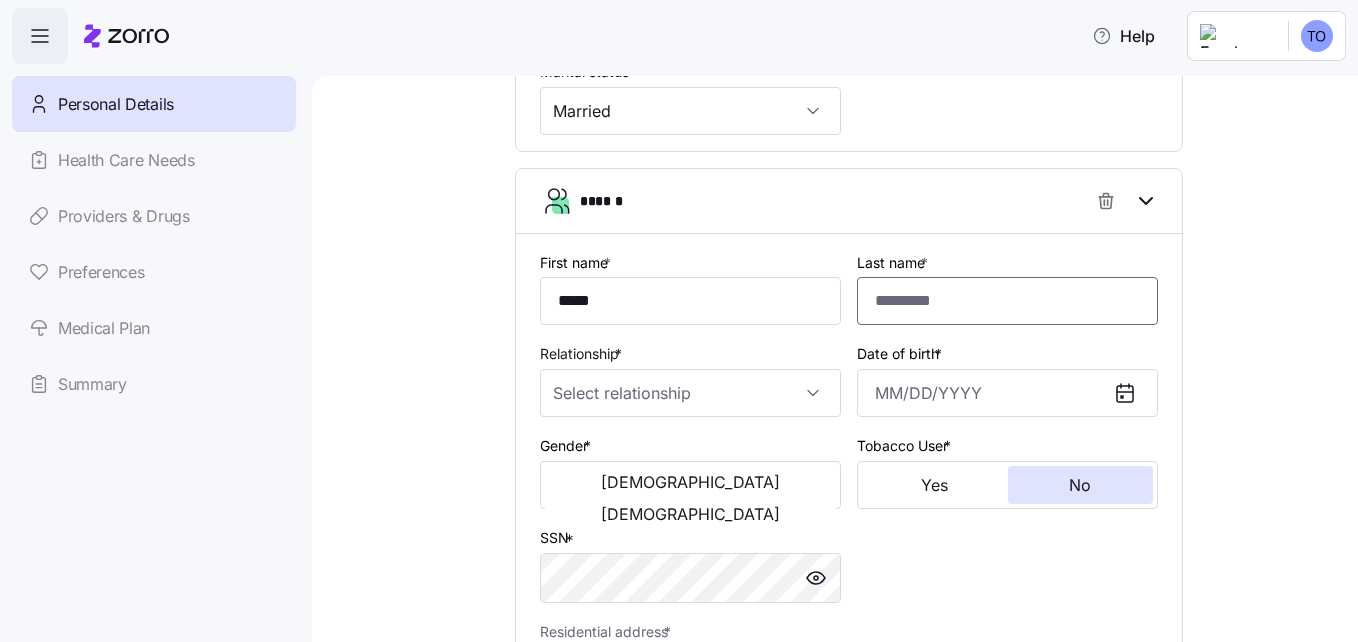 type on "*********" 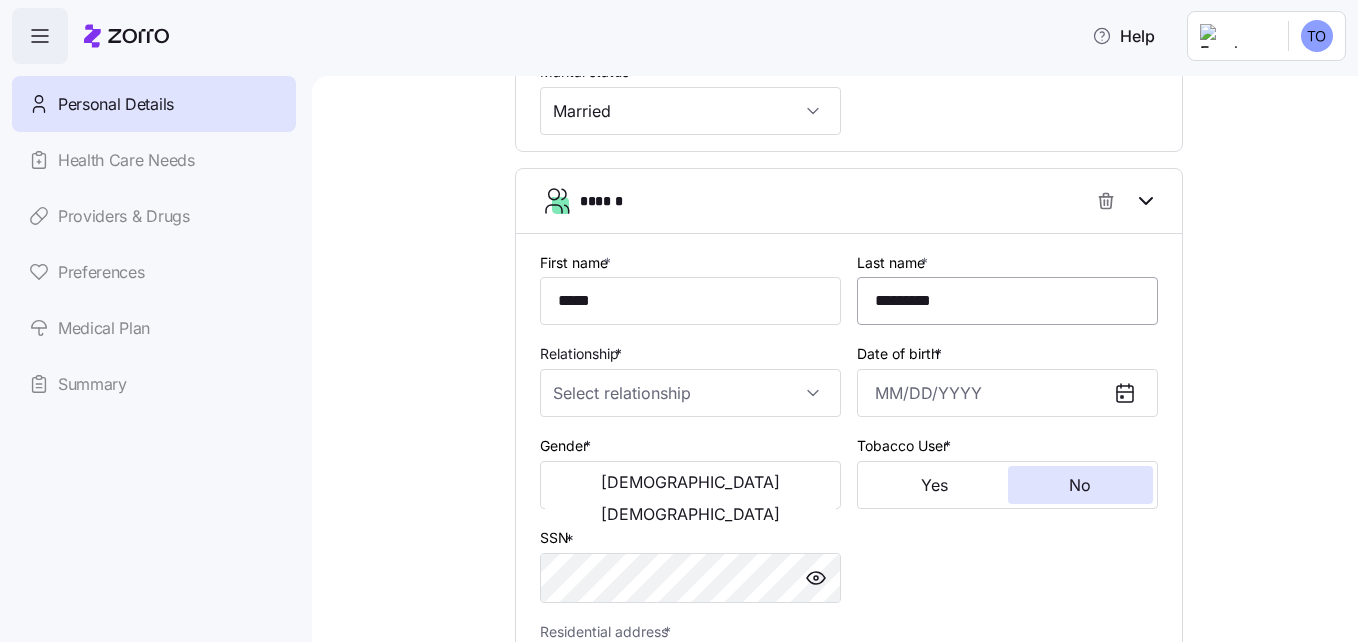 type on "[DATE]" 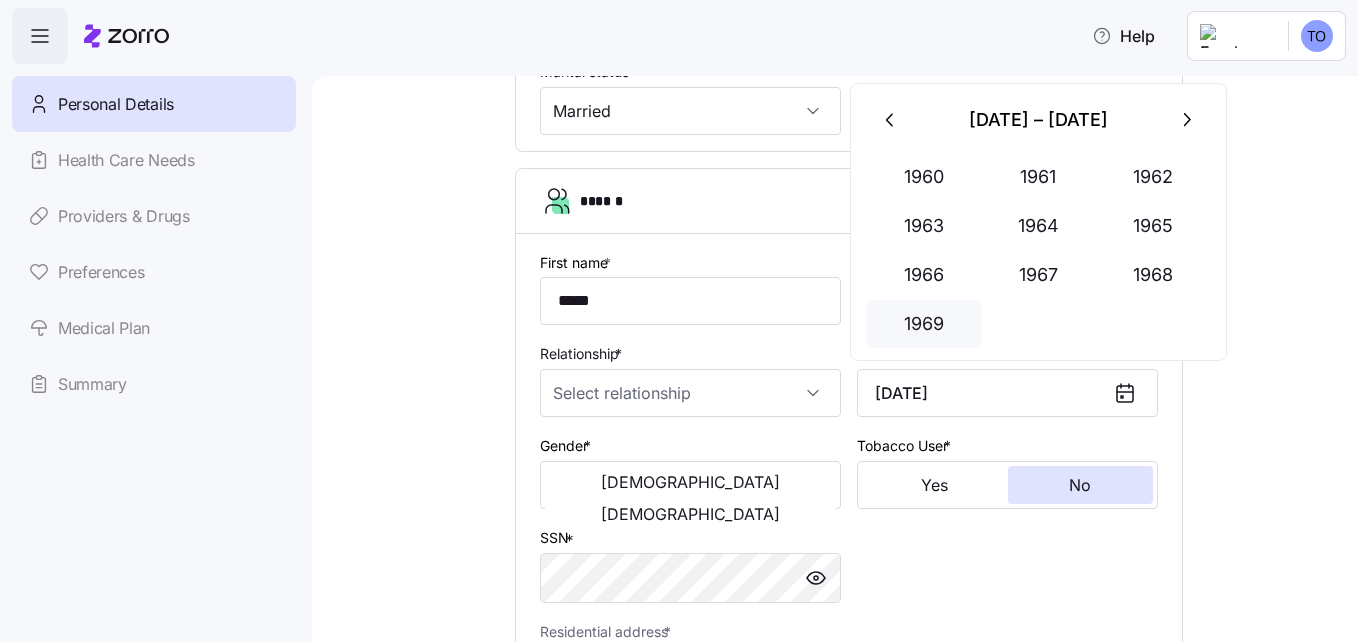 click on "1969" at bounding box center (924, 324) 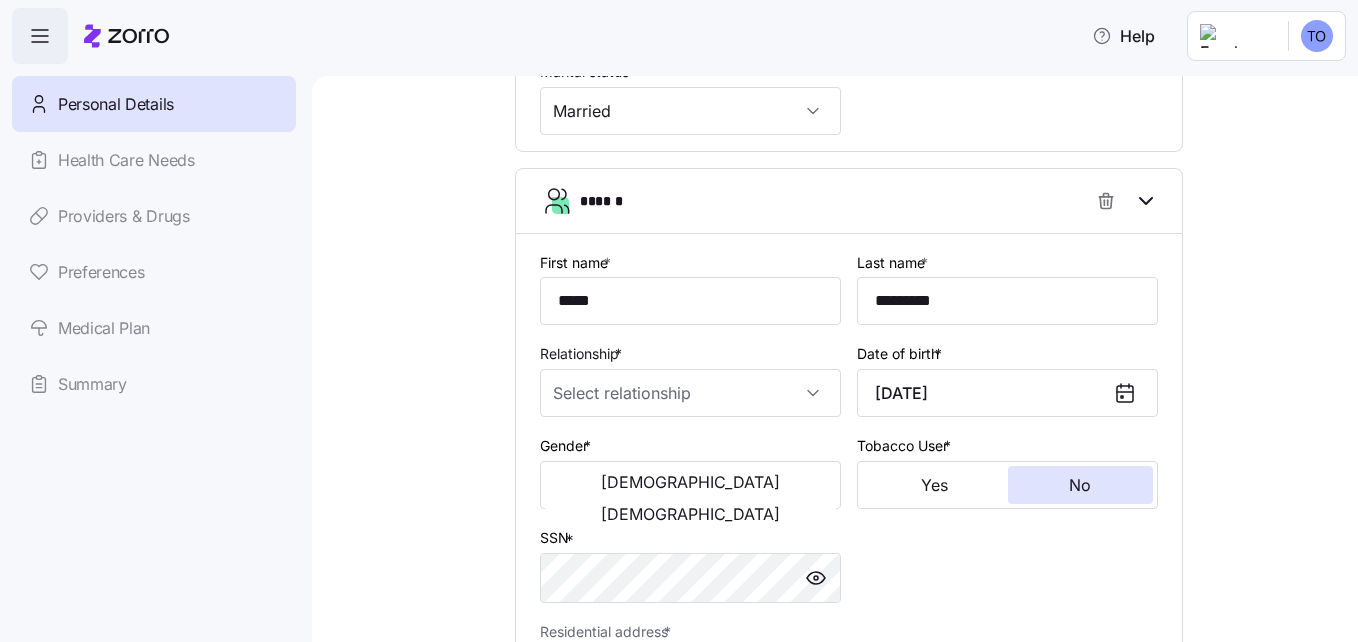 click on "**********" at bounding box center [849, 79] 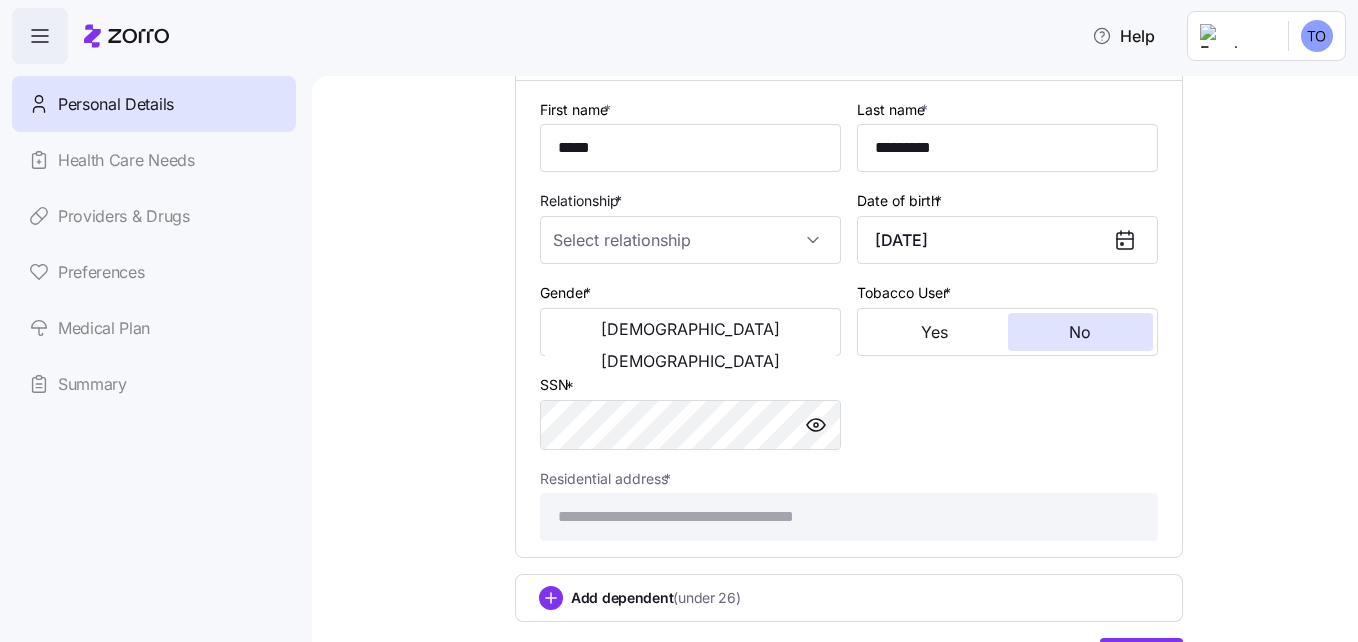 scroll, scrollTop: 961, scrollLeft: 0, axis: vertical 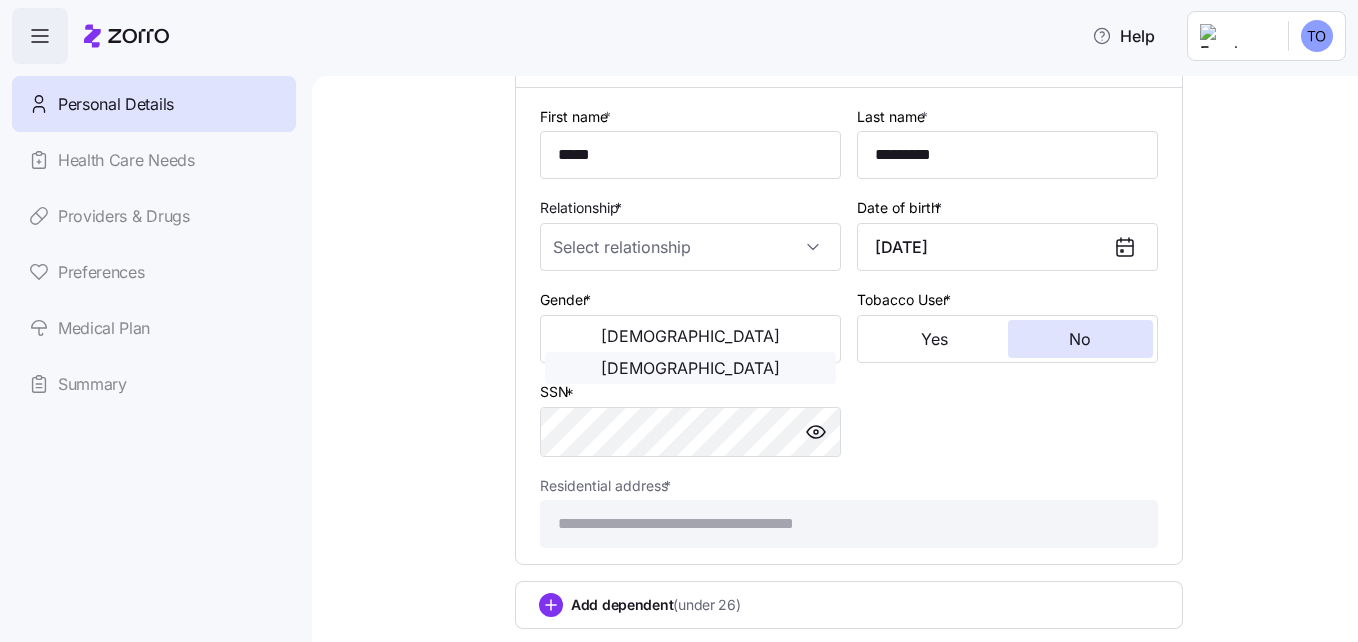 click on "[DEMOGRAPHIC_DATA]" at bounding box center (690, 368) 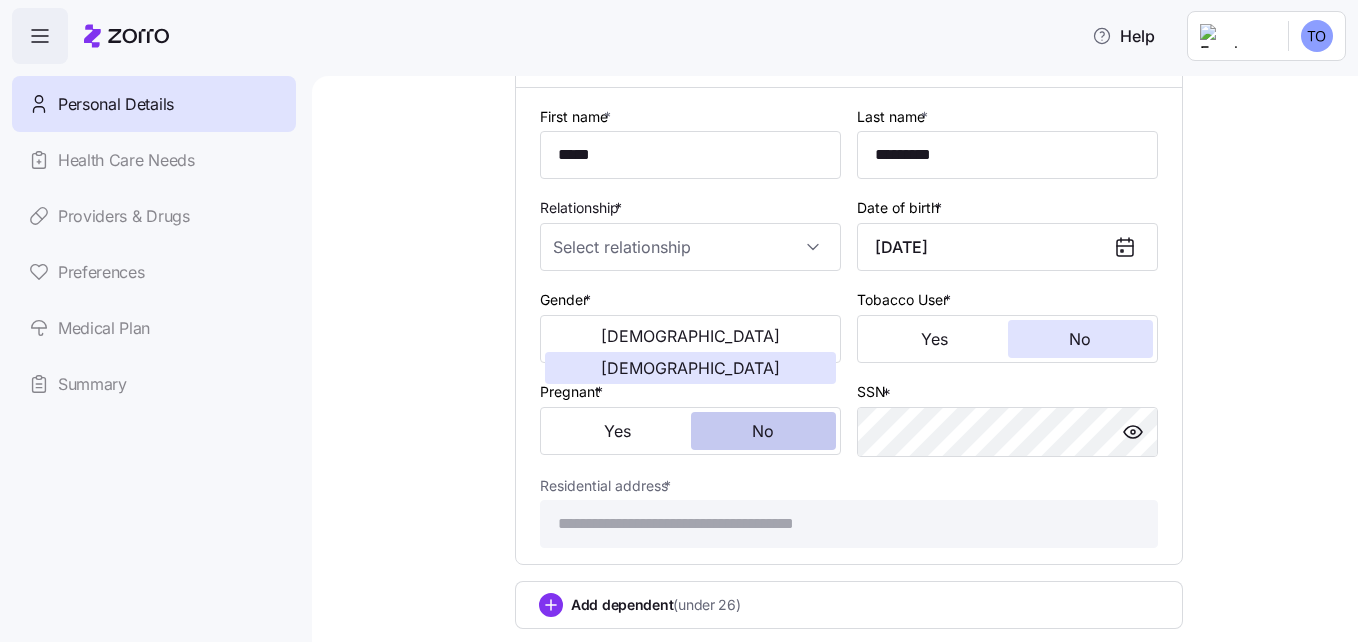 click on "No" at bounding box center [763, 431] 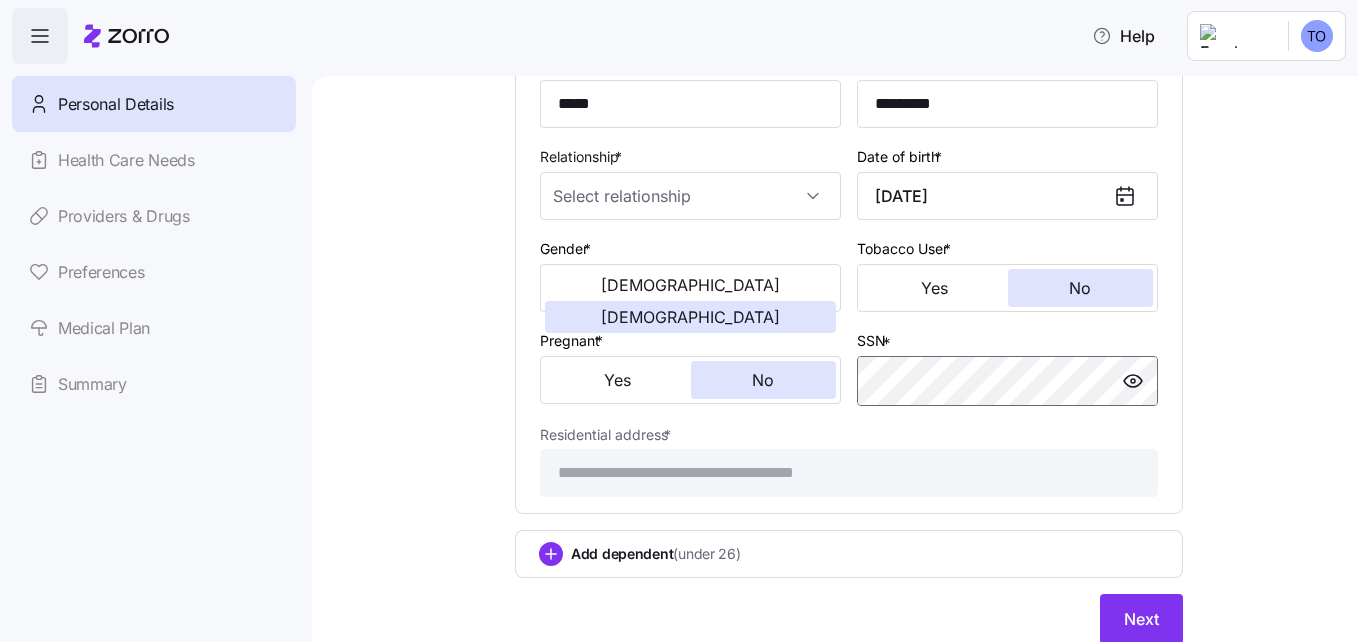 scroll, scrollTop: 1086, scrollLeft: 0, axis: vertical 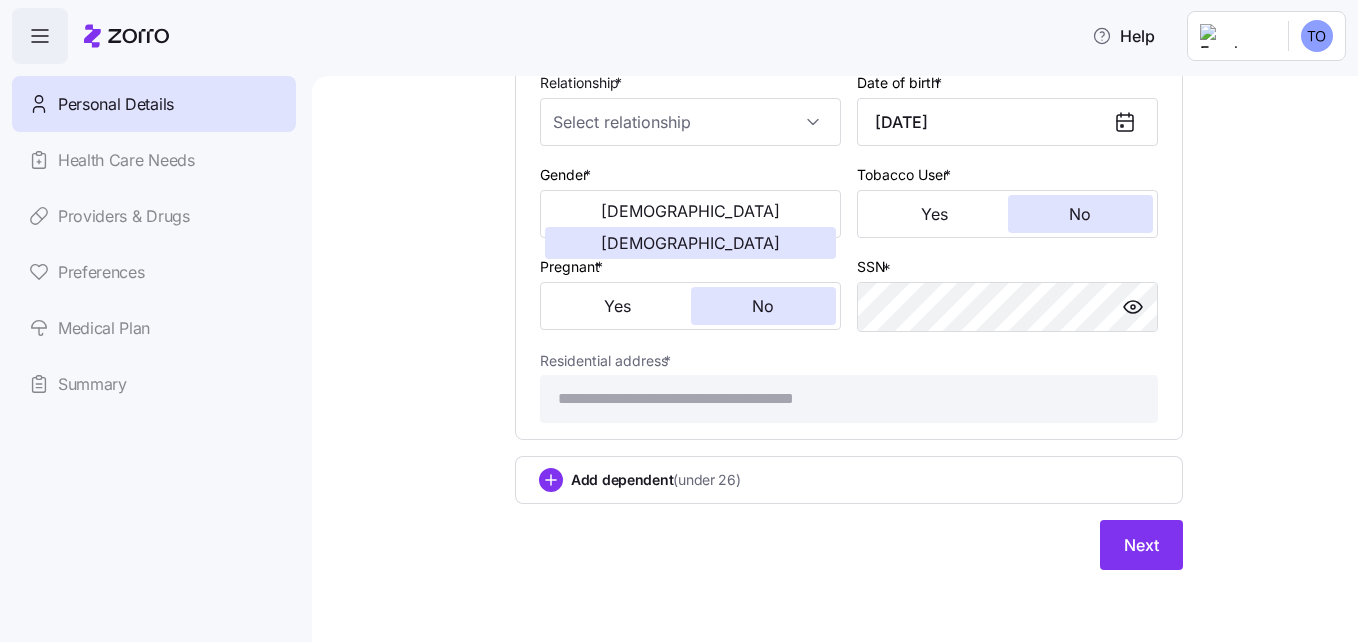 click 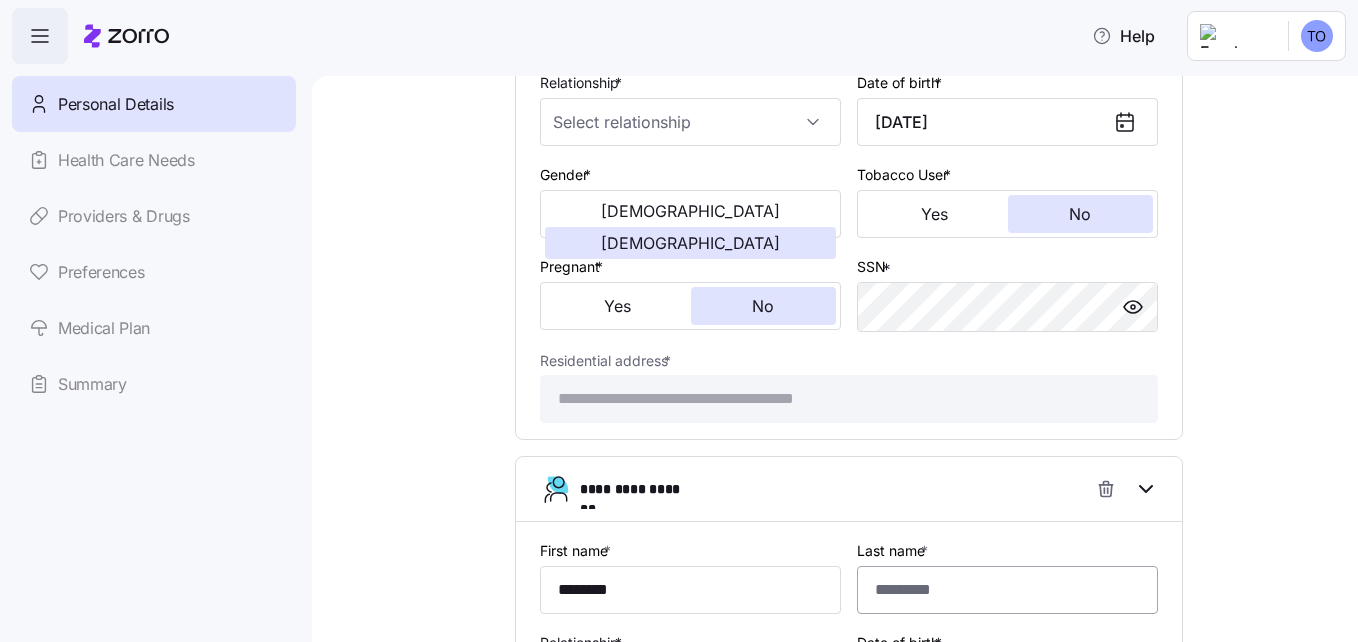 type on "********" 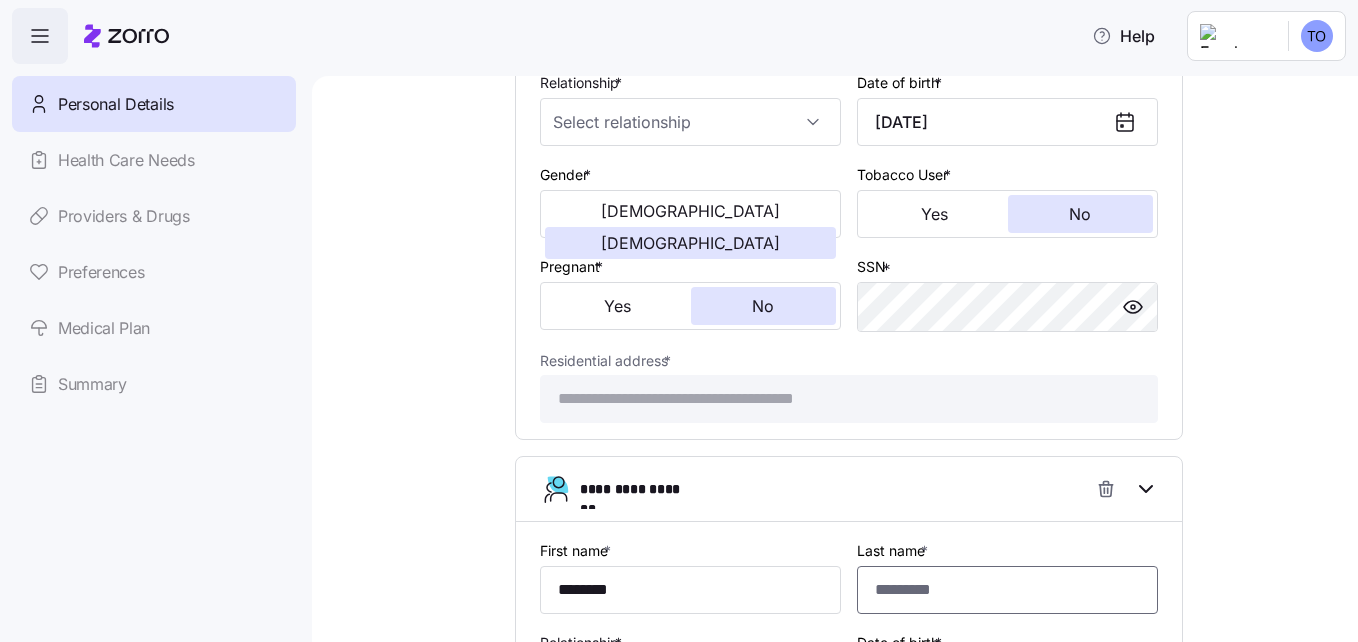 click on "Last name  *" at bounding box center [1007, 590] 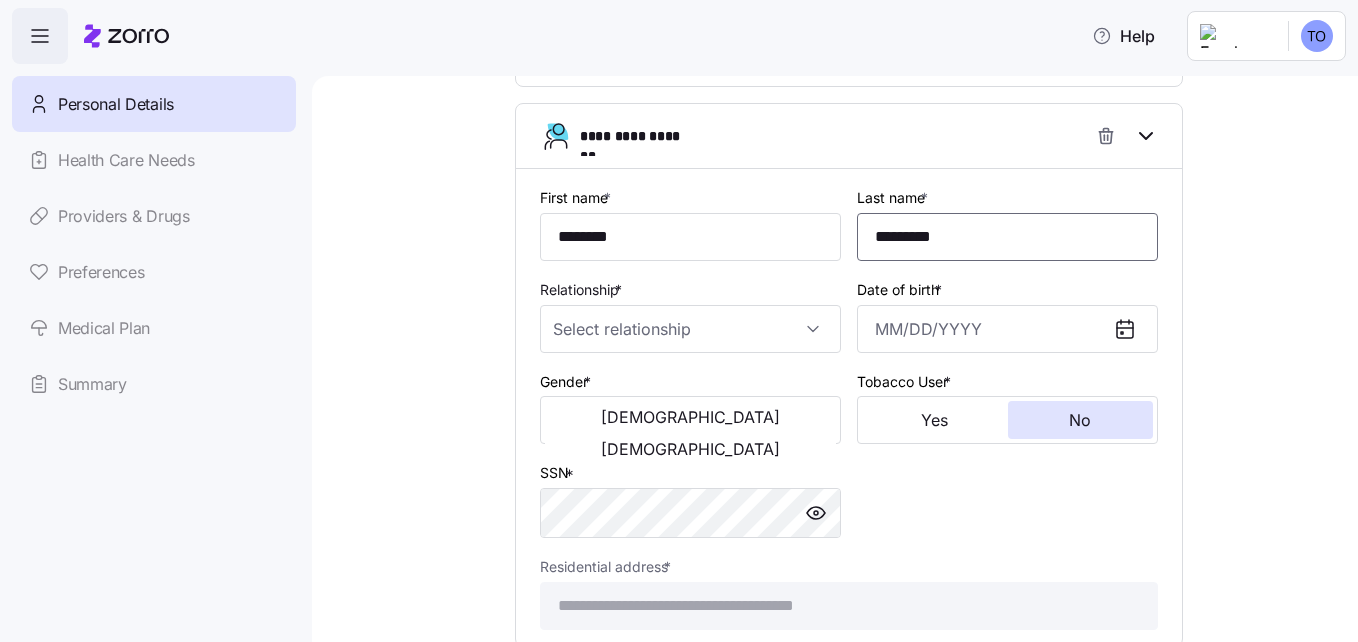 scroll, scrollTop: 1494, scrollLeft: 0, axis: vertical 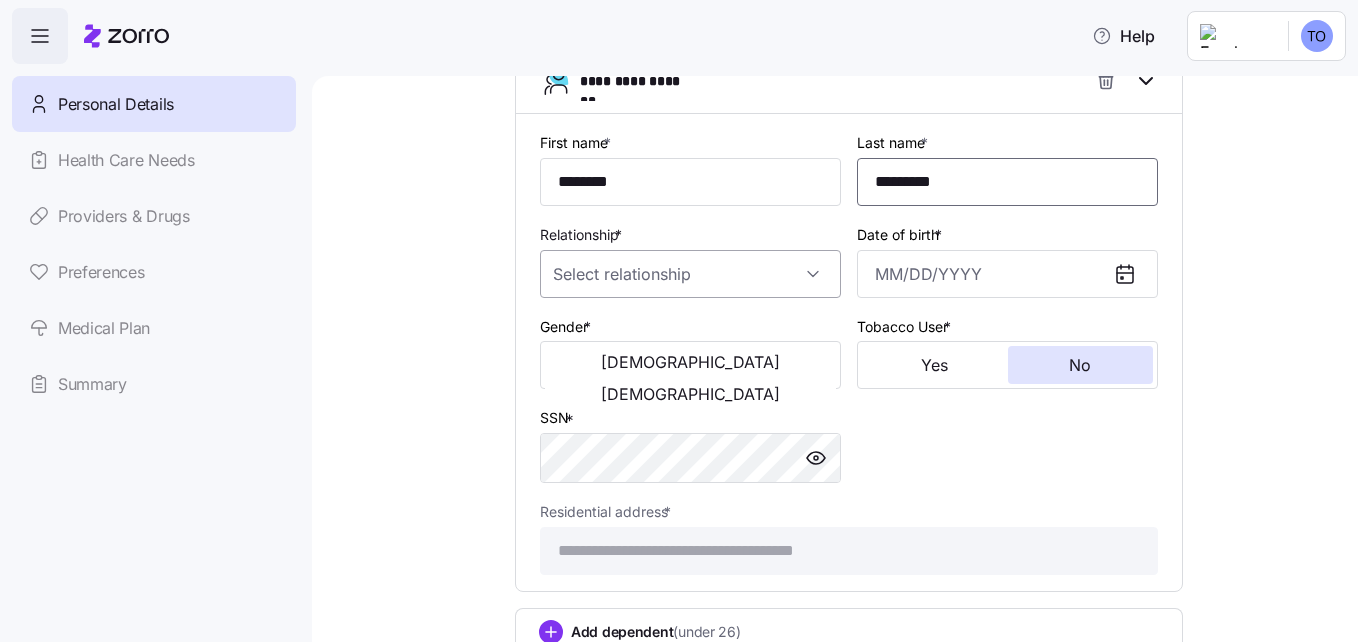 type on "*********" 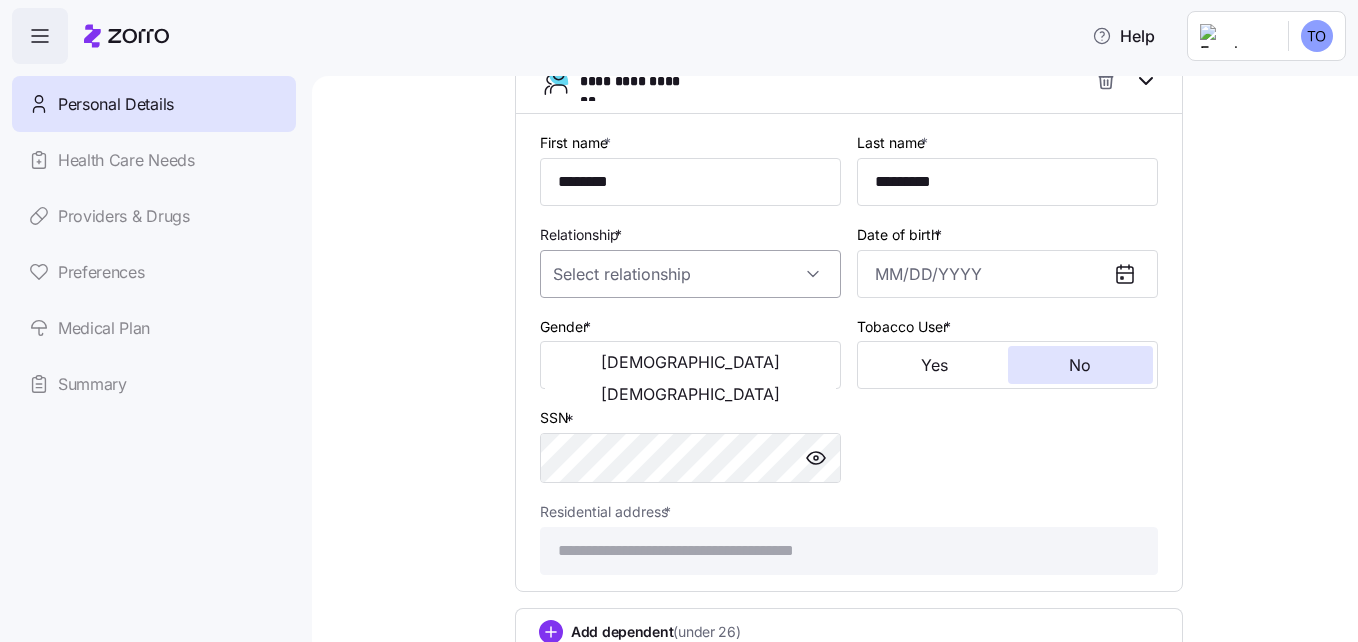 click on "Relationship  *" at bounding box center [690, 274] 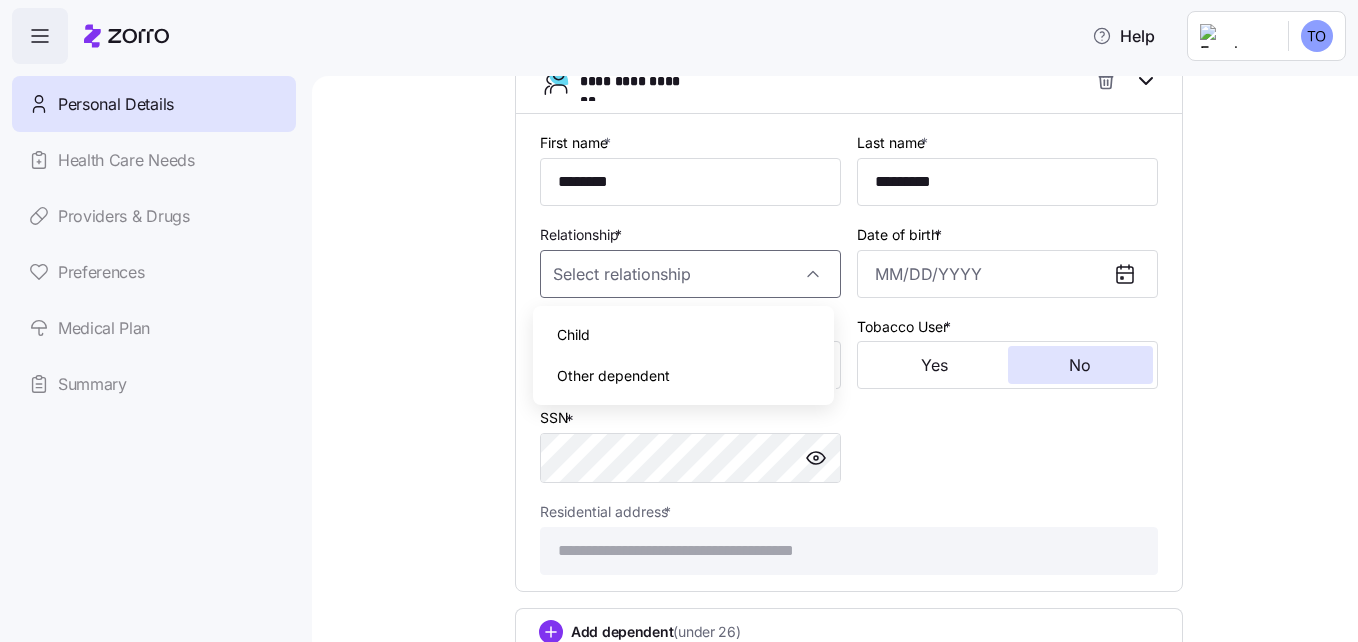 click on "Child" at bounding box center (683, 335) 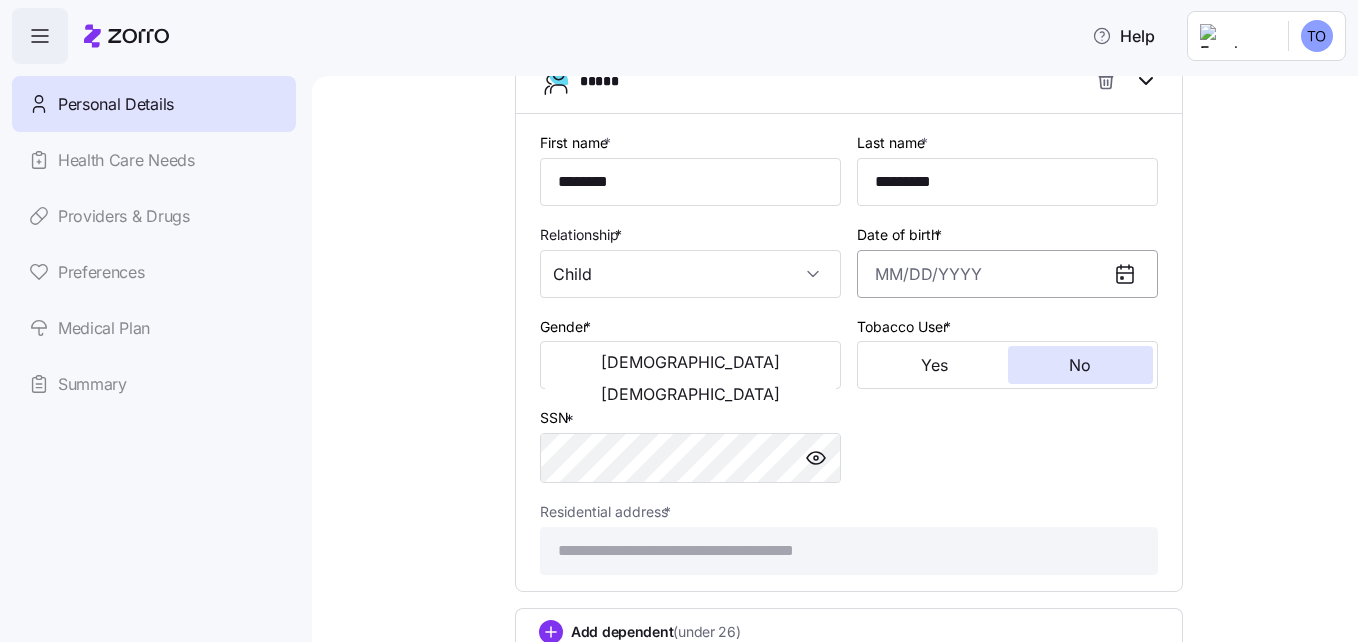 click on "Date of birth  *" at bounding box center [1007, 274] 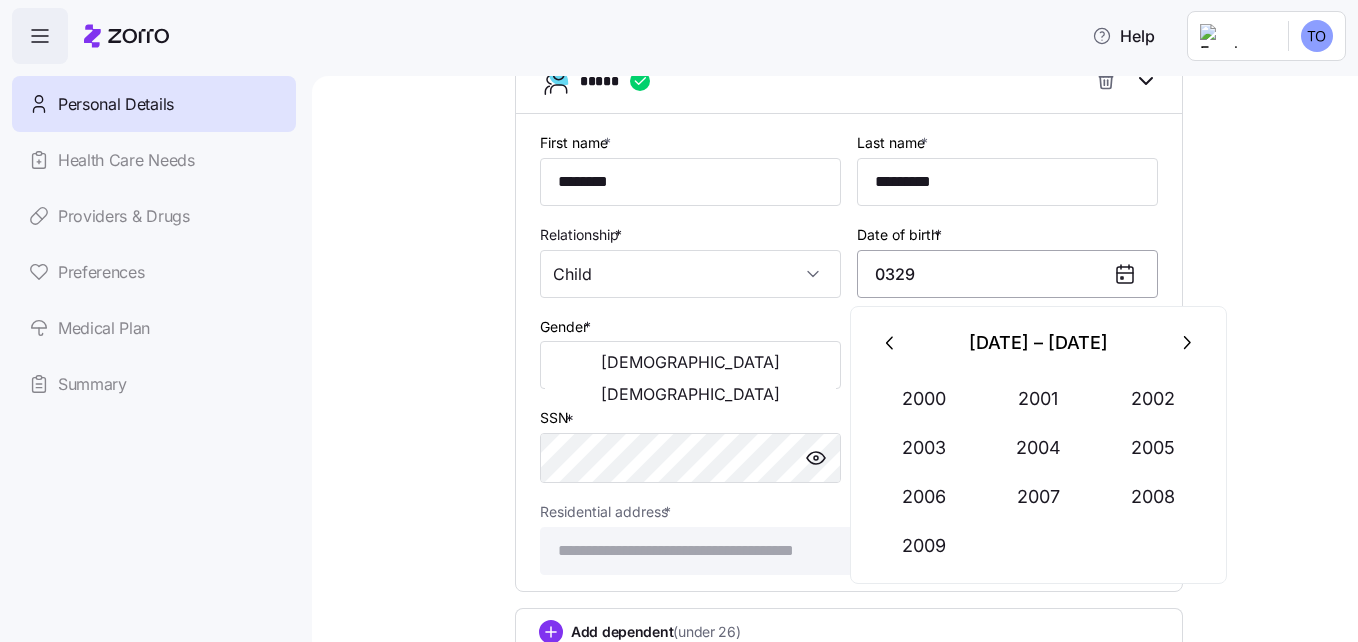type on "03292" 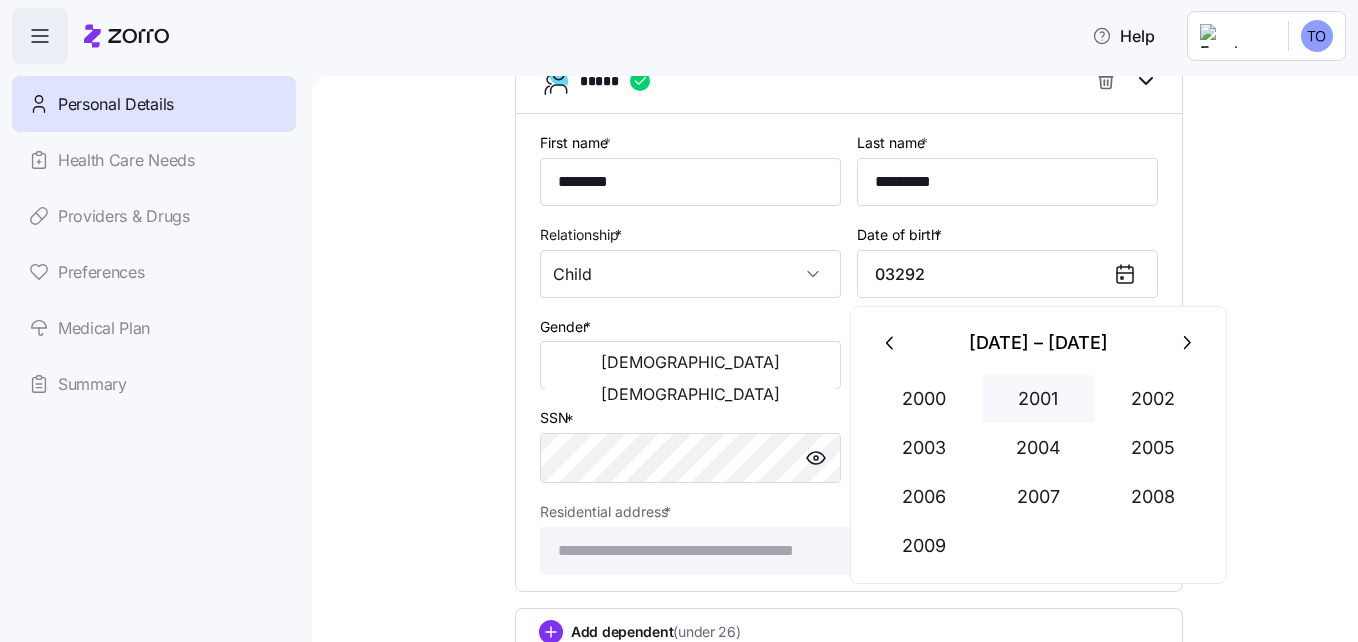 click on "2001" at bounding box center [1039, 399] 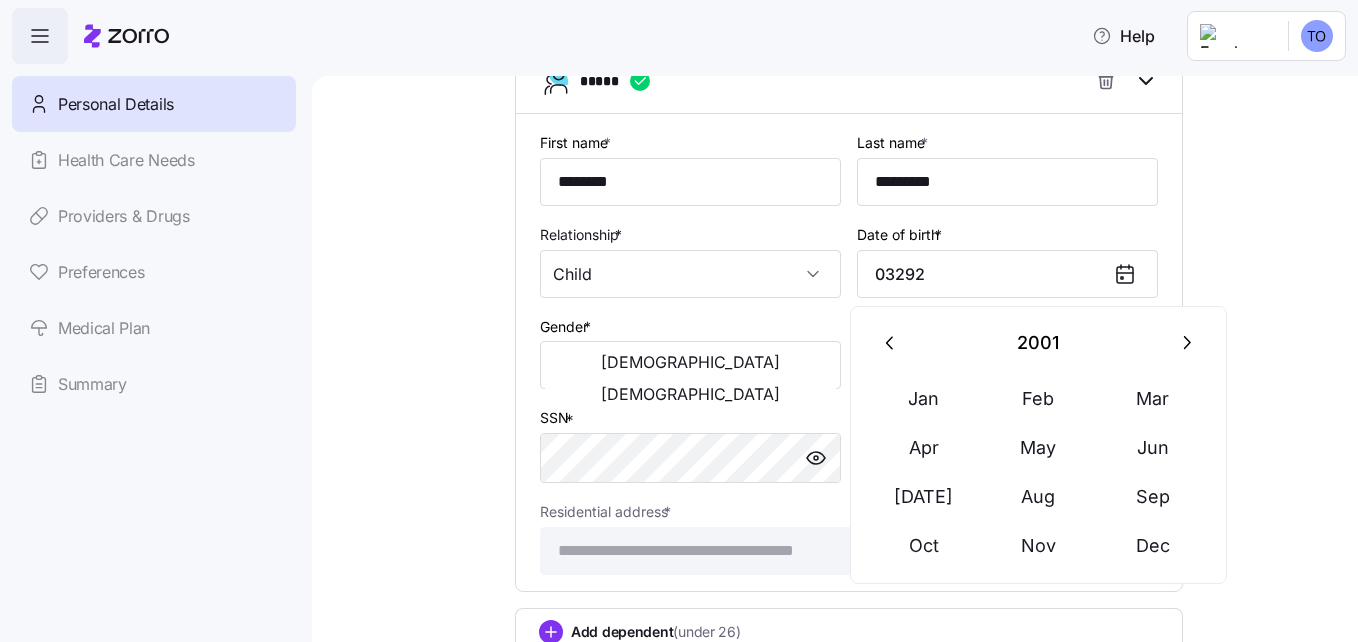 drag, startPoint x: 925, startPoint y: 284, endPoint x: 836, endPoint y: 265, distance: 91.00549 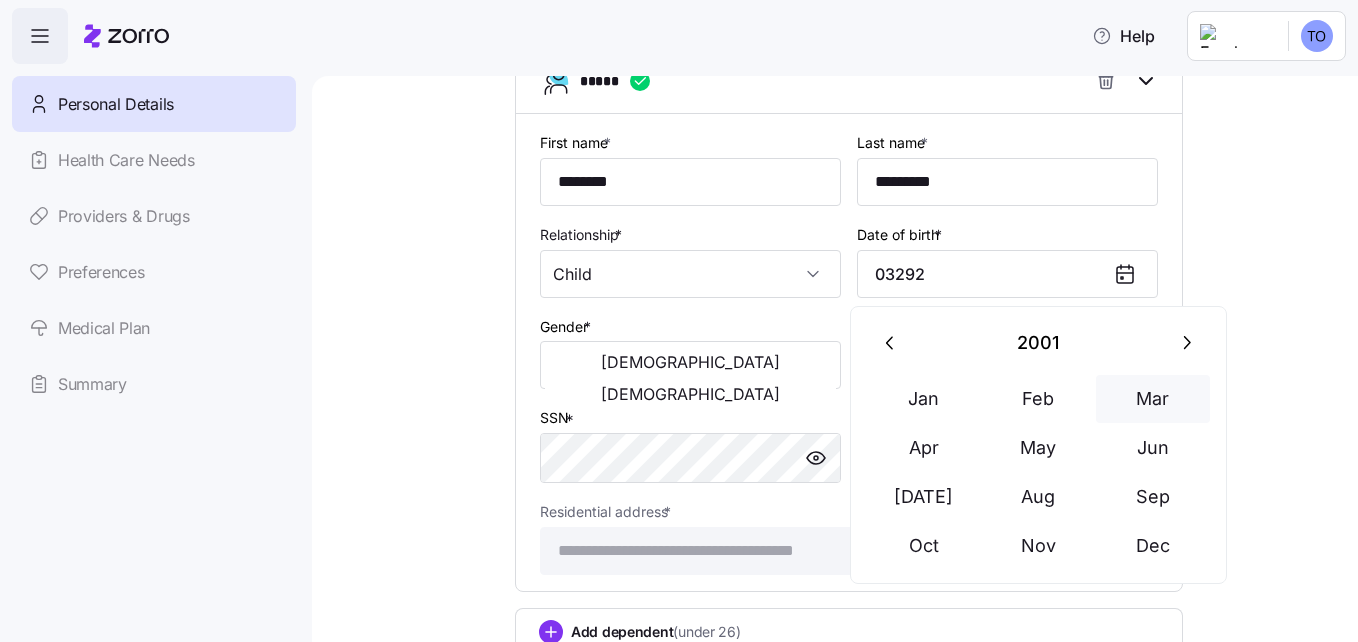 click on "Mar" at bounding box center (1153, 399) 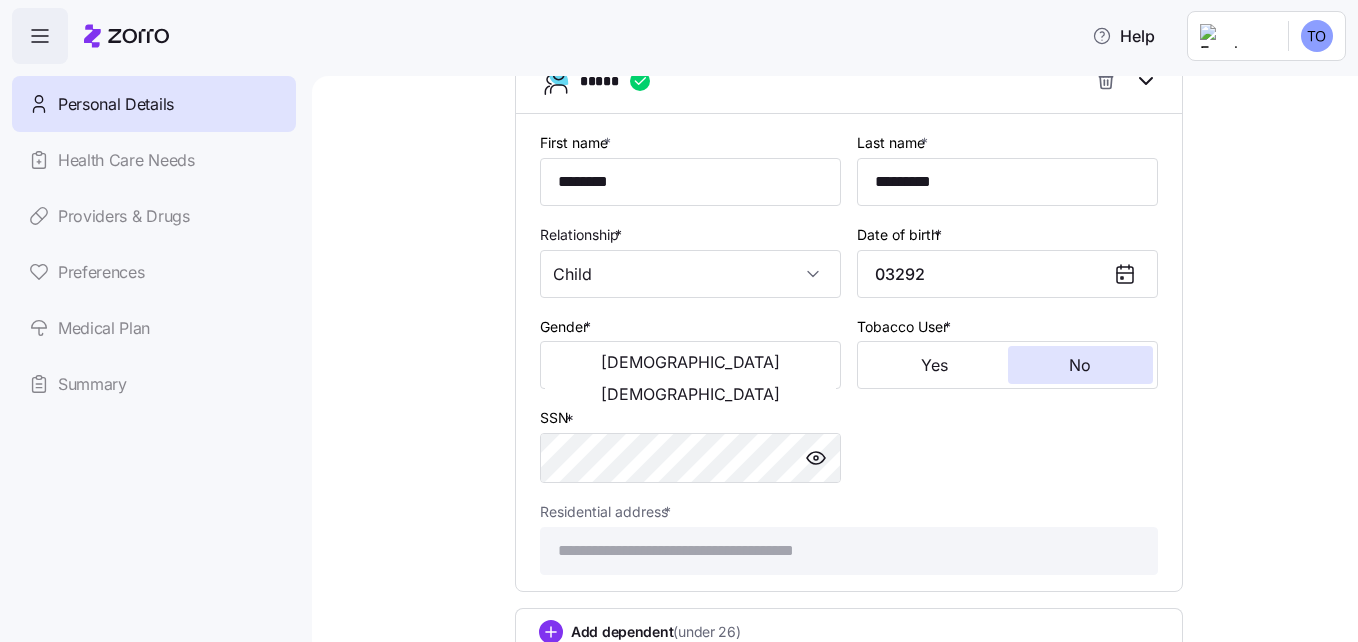 drag, startPoint x: 1351, startPoint y: 508, endPoint x: 1361, endPoint y: 525, distance: 19.723083 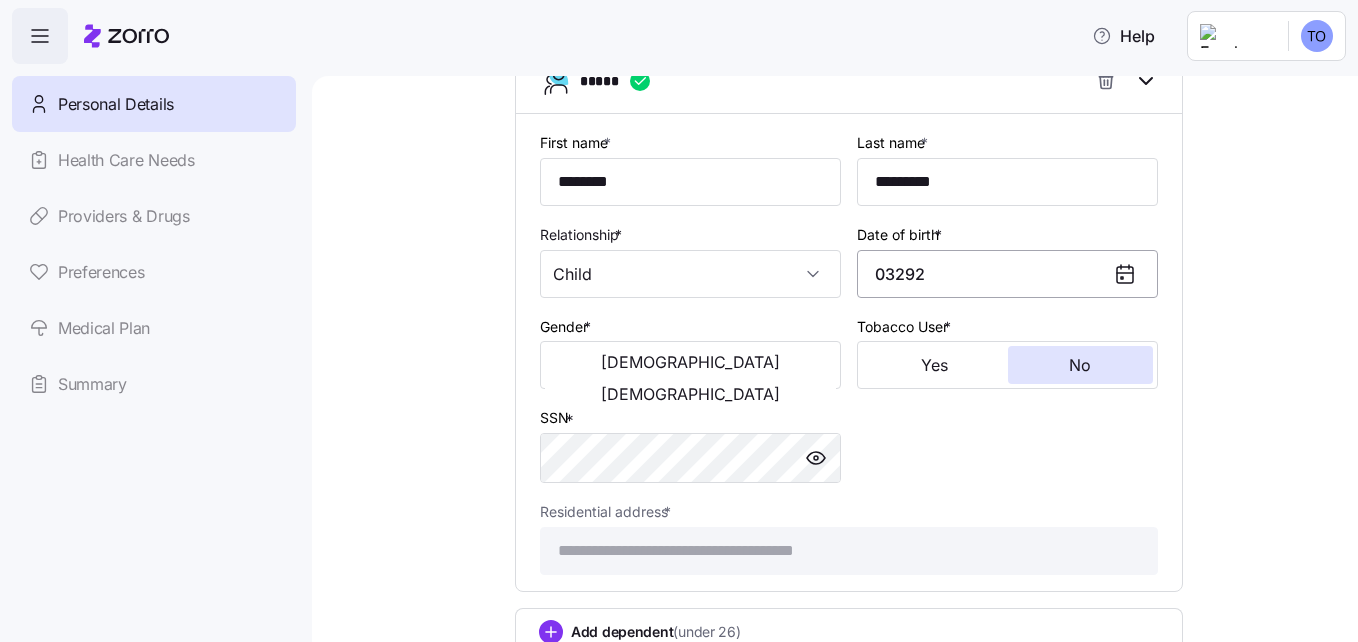 click on "03292" at bounding box center (1007, 274) 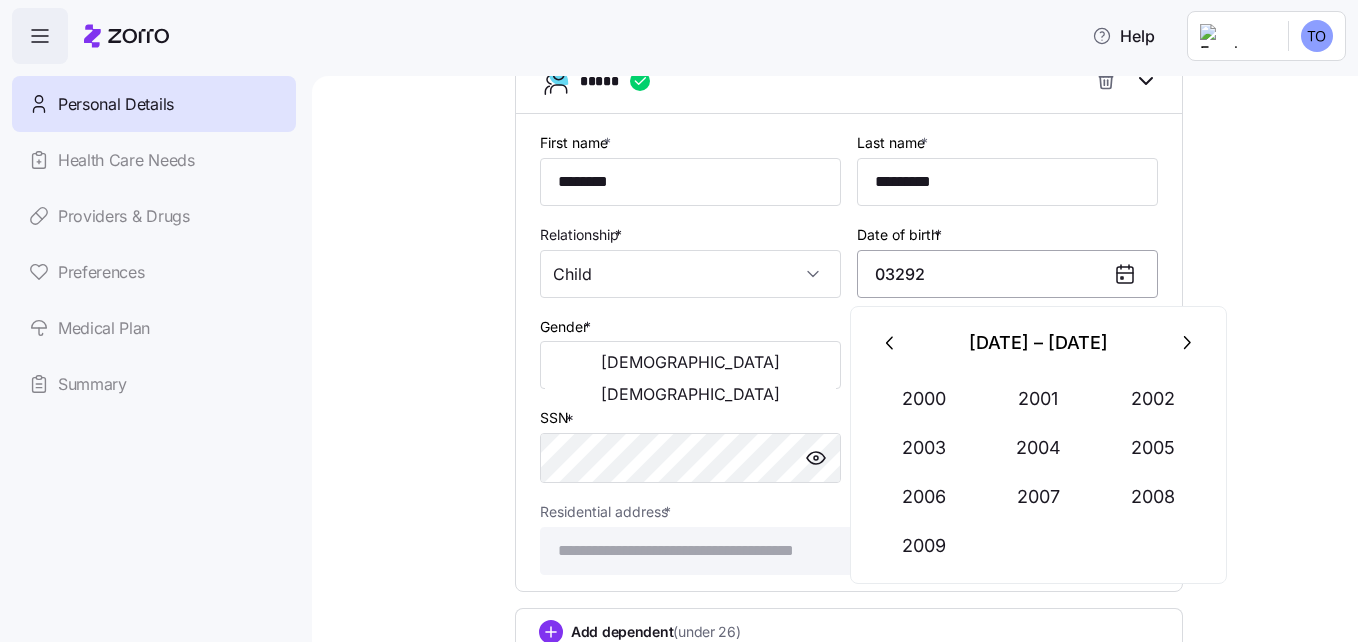 drag, startPoint x: 1023, startPoint y: 277, endPoint x: 857, endPoint y: 270, distance: 166.14752 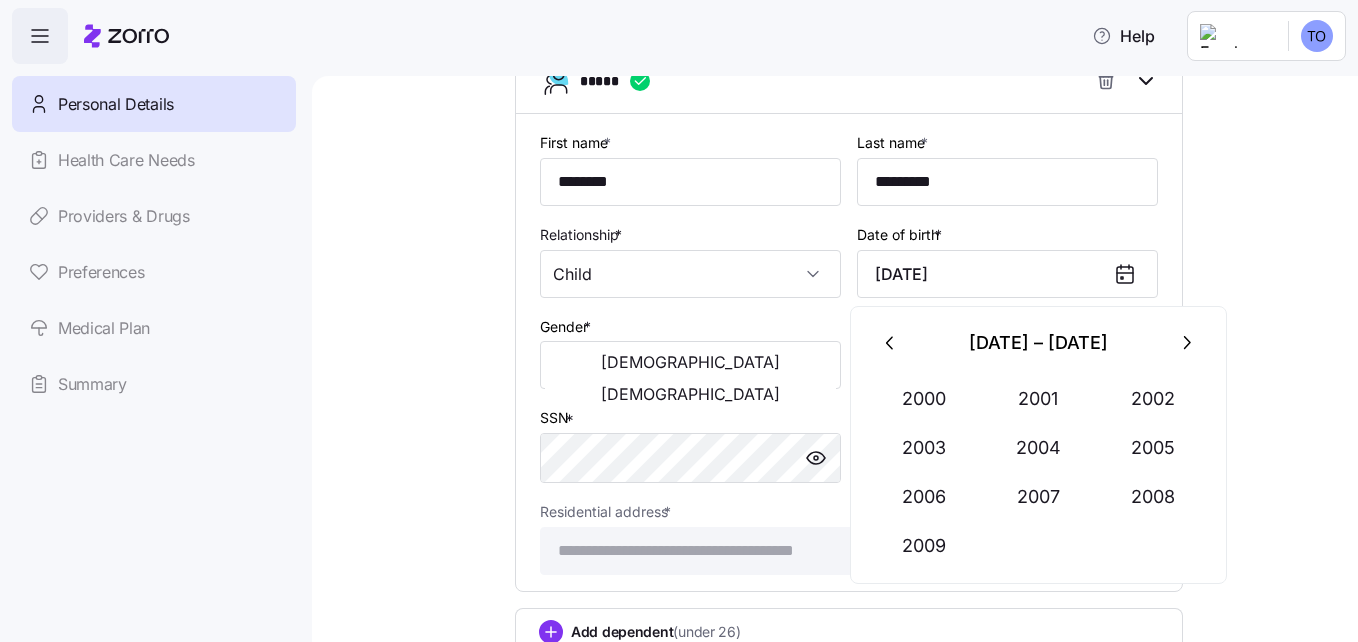 type on "[DATE]" 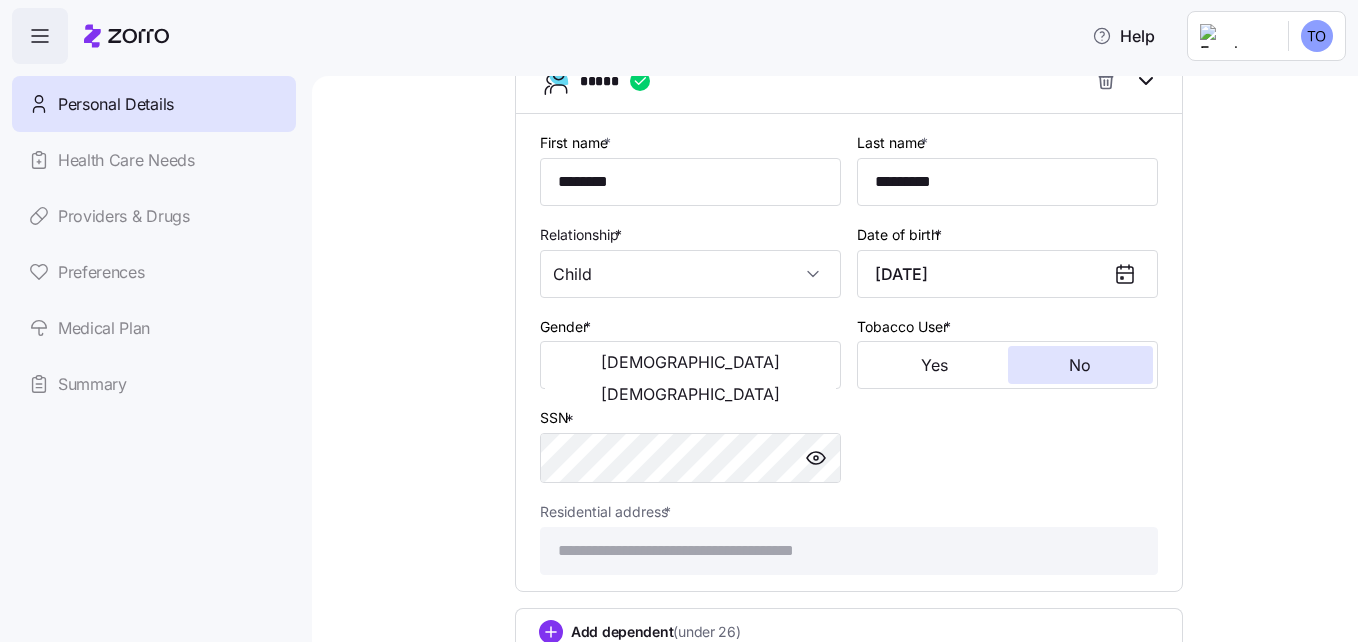 click on "**********" at bounding box center (849, -320) 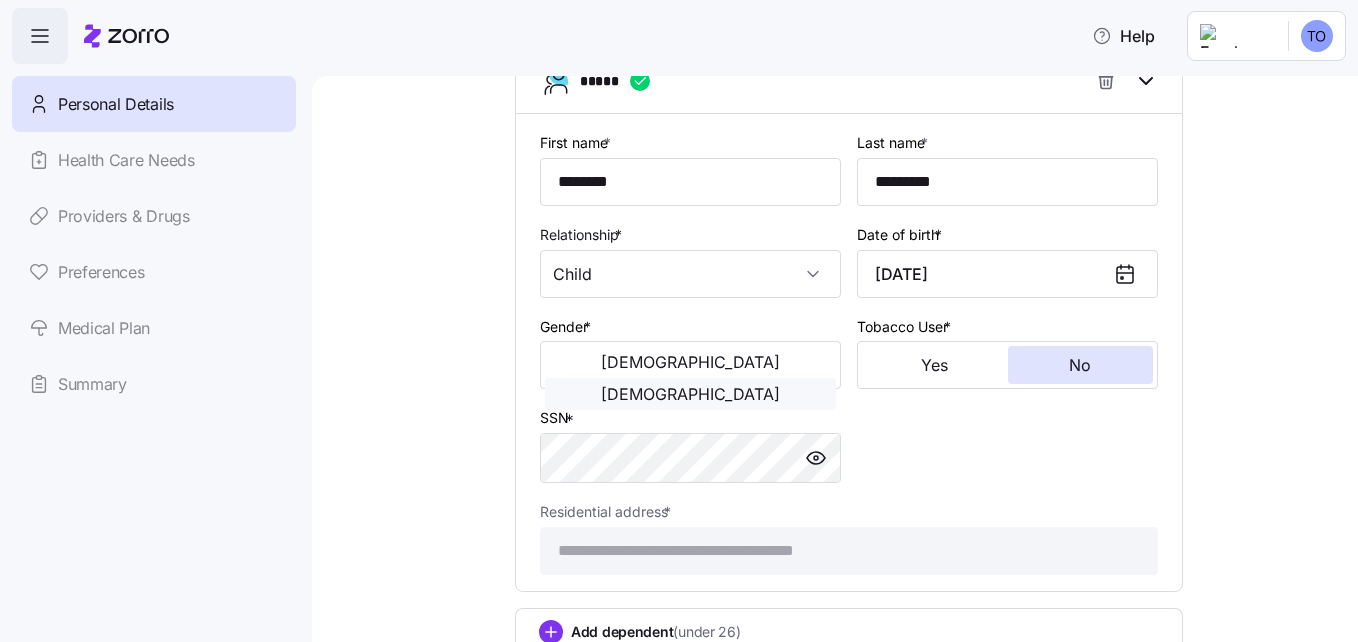 click on "[DEMOGRAPHIC_DATA]" at bounding box center [690, 394] 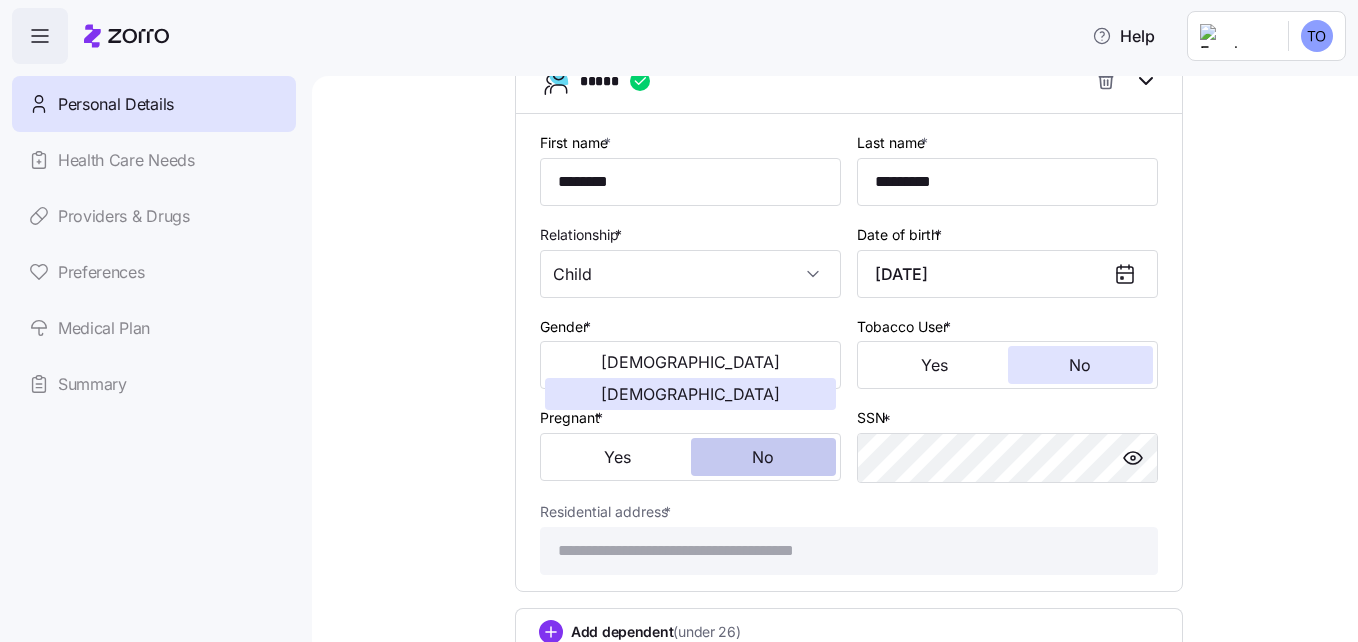 click on "No" at bounding box center [763, 457] 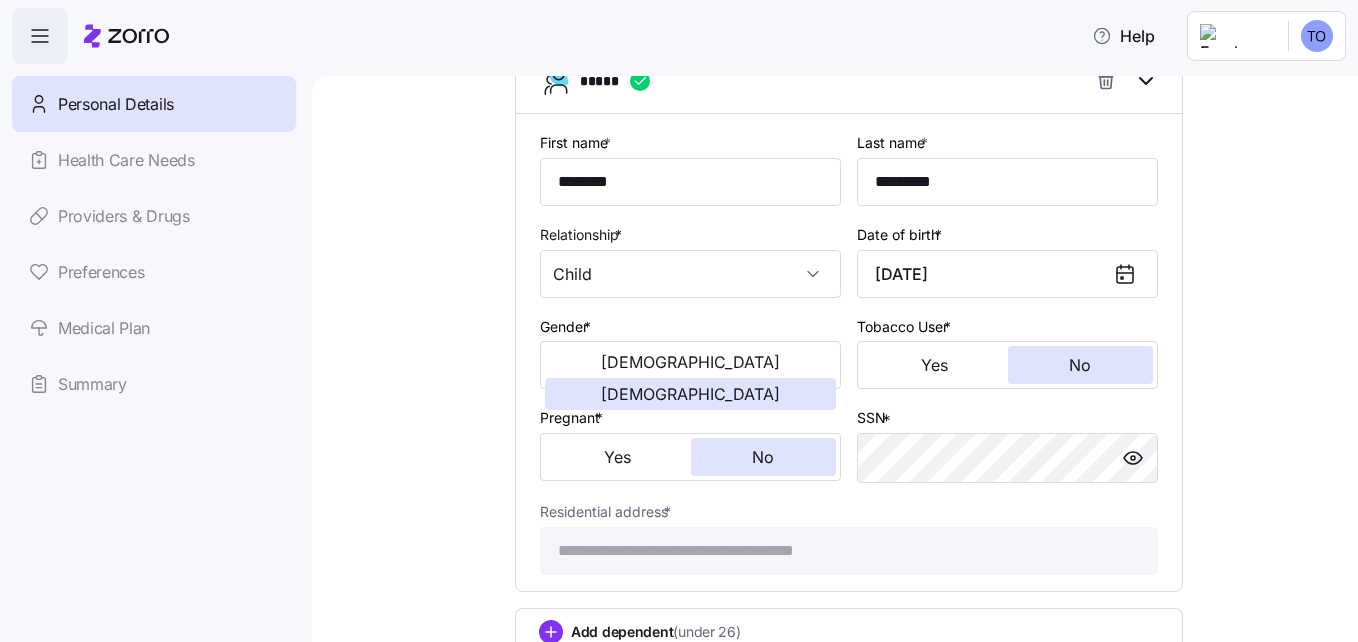 click on "**********" at bounding box center [849, -320] 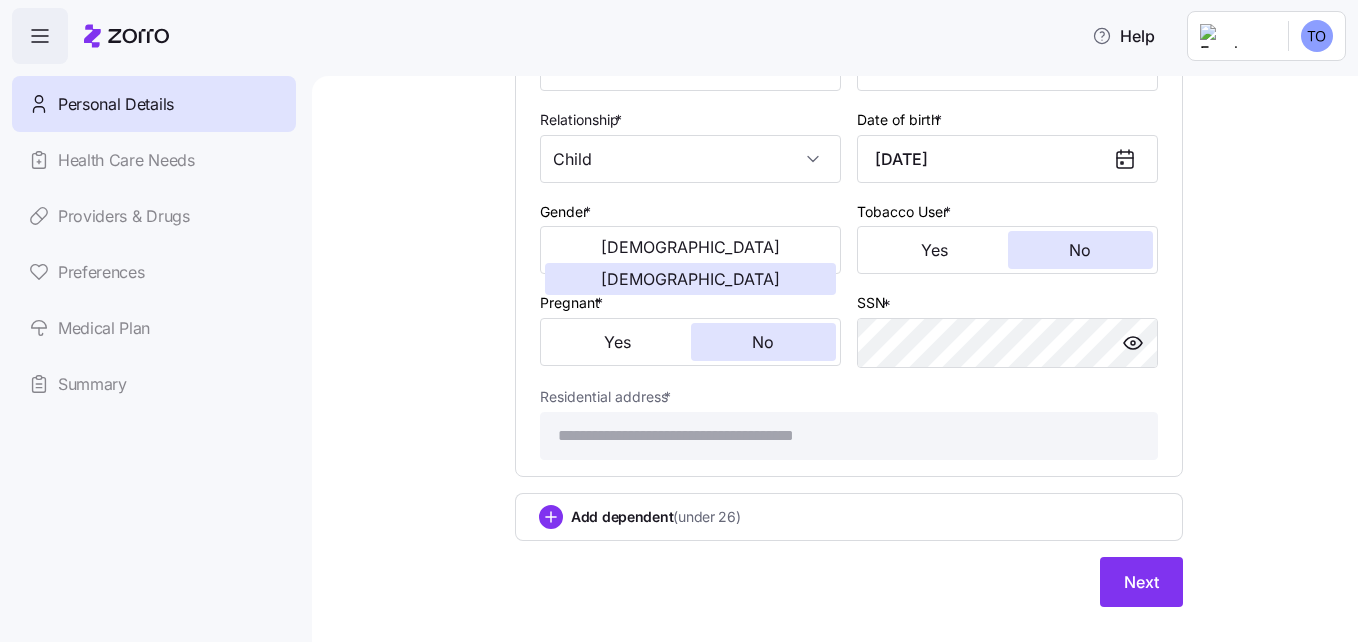 scroll, scrollTop: 1601, scrollLeft: 0, axis: vertical 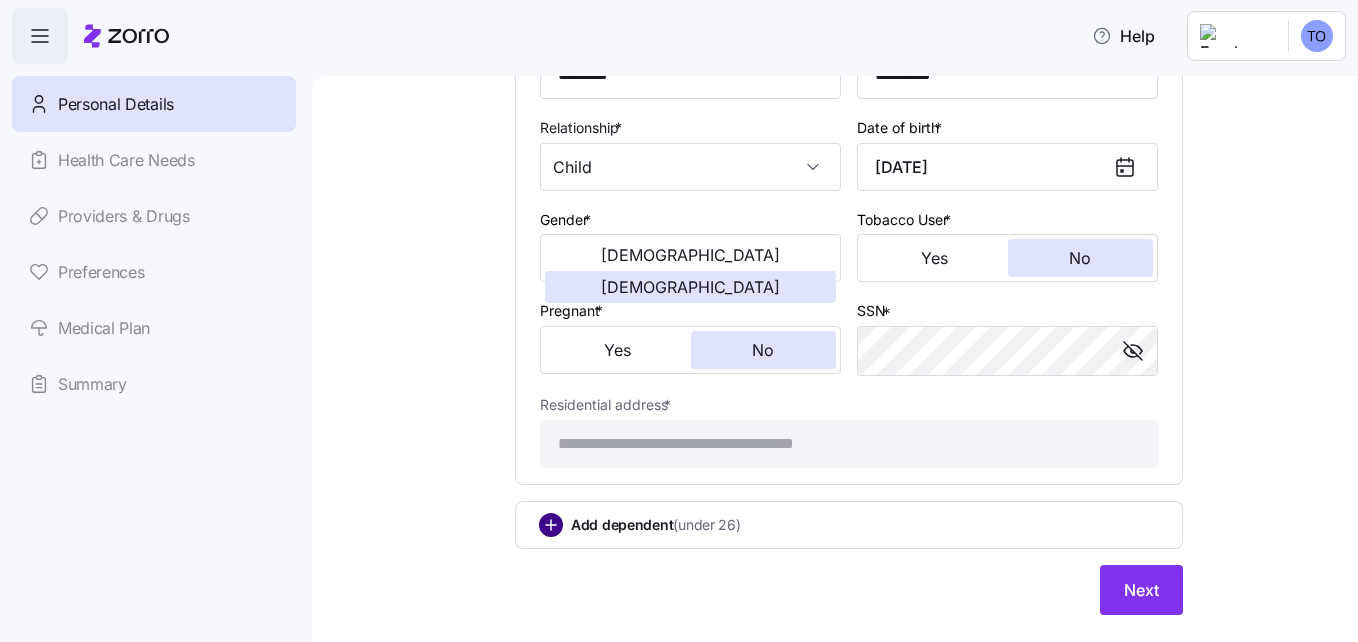 click 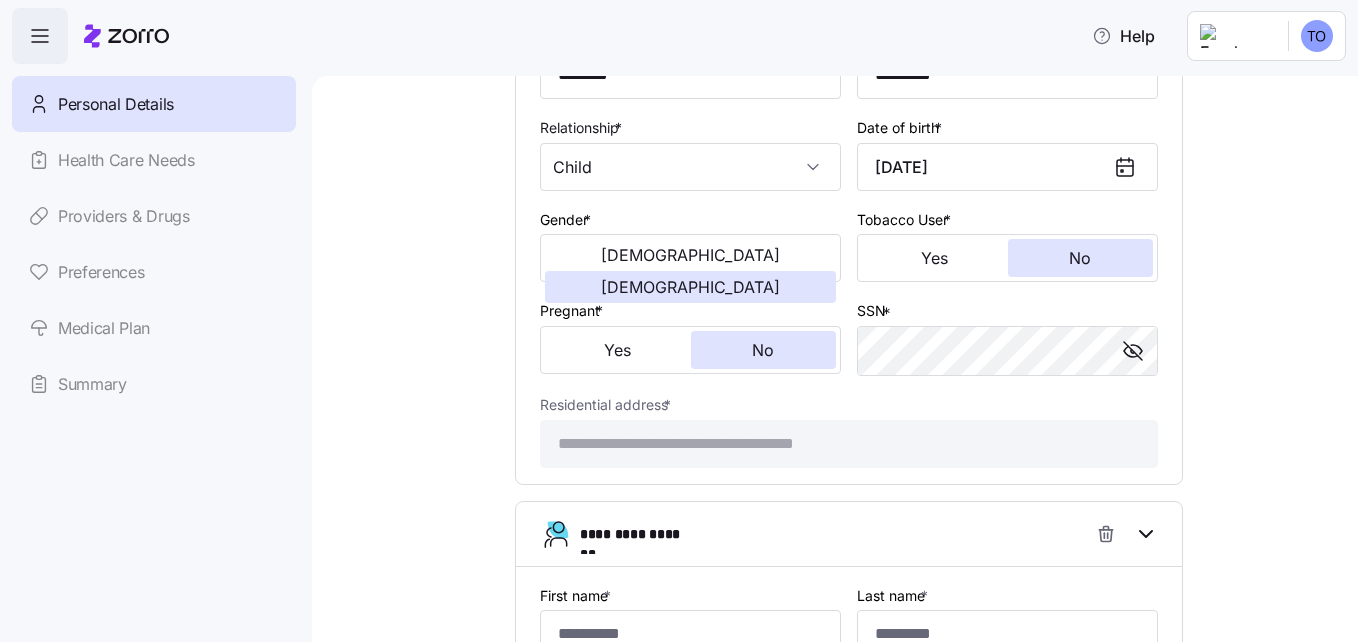 scroll, scrollTop: 1617, scrollLeft: 0, axis: vertical 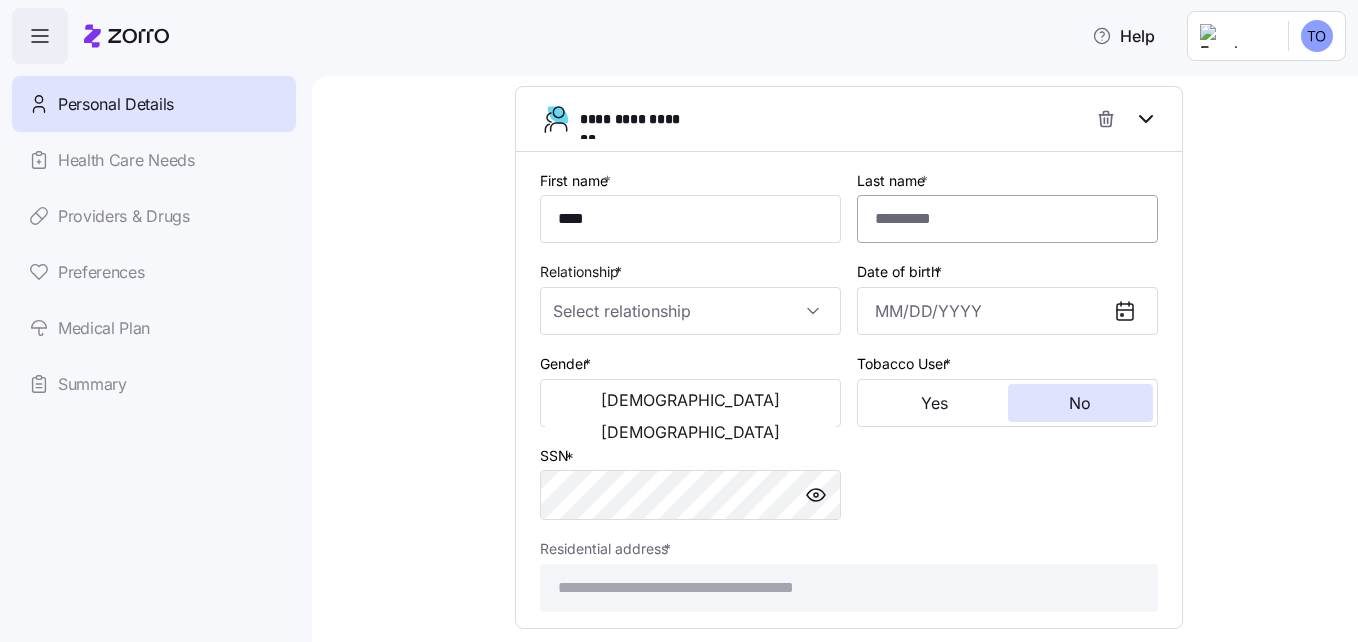 type on "****" 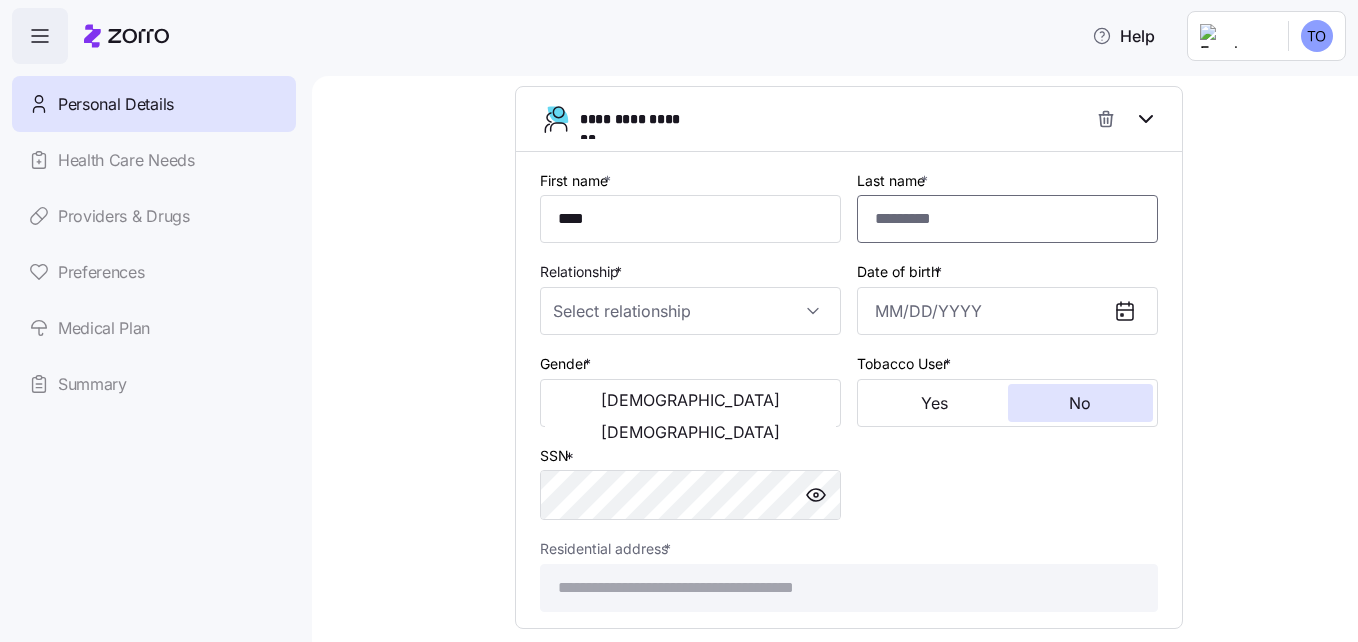 click on "Last name  *" at bounding box center (1007, 219) 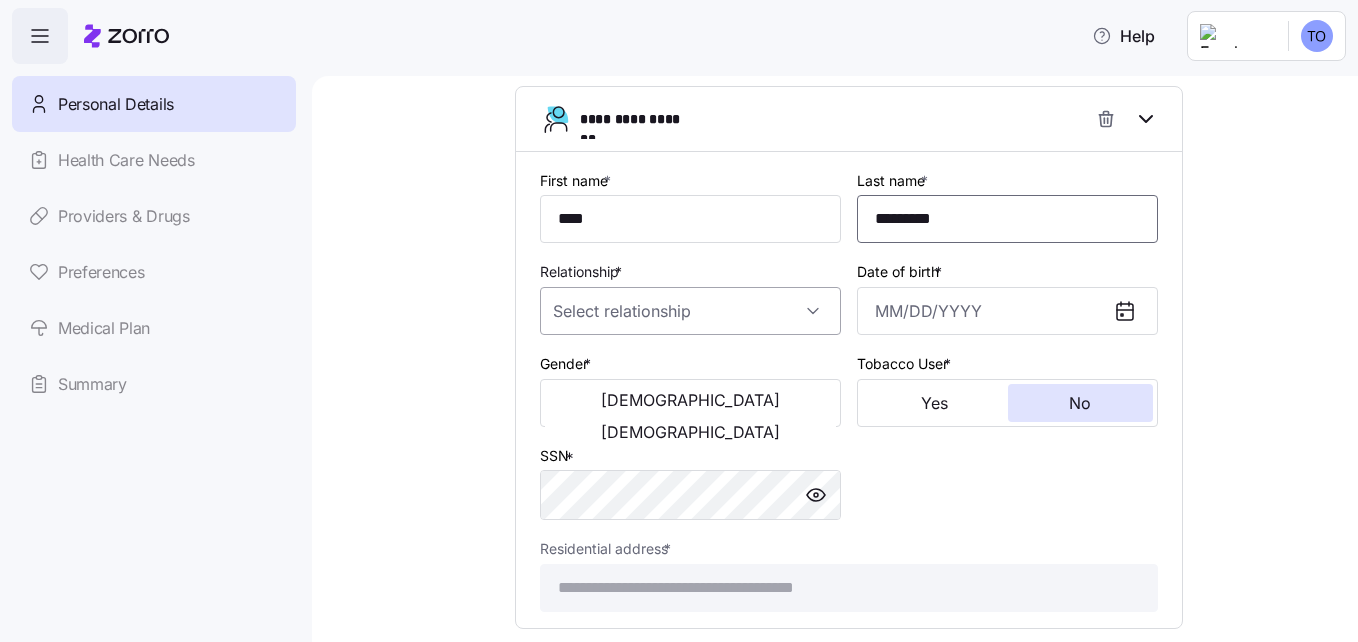 type on "*********" 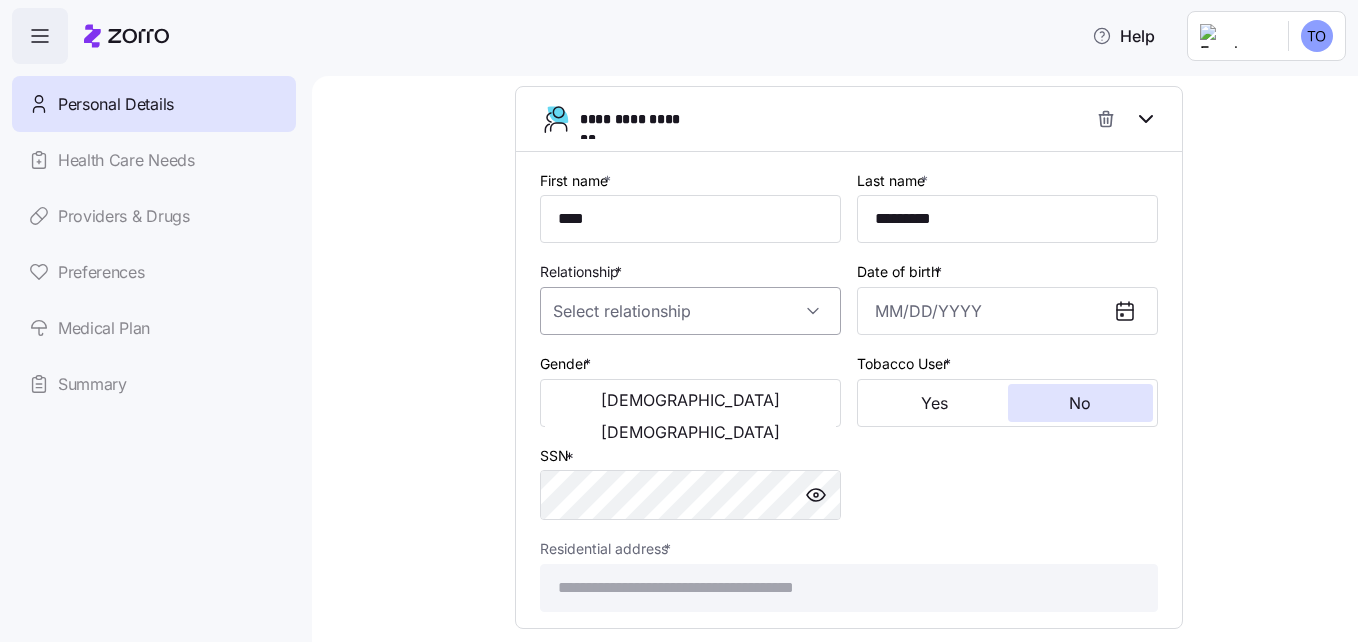 click on "Relationship  *" at bounding box center [690, 311] 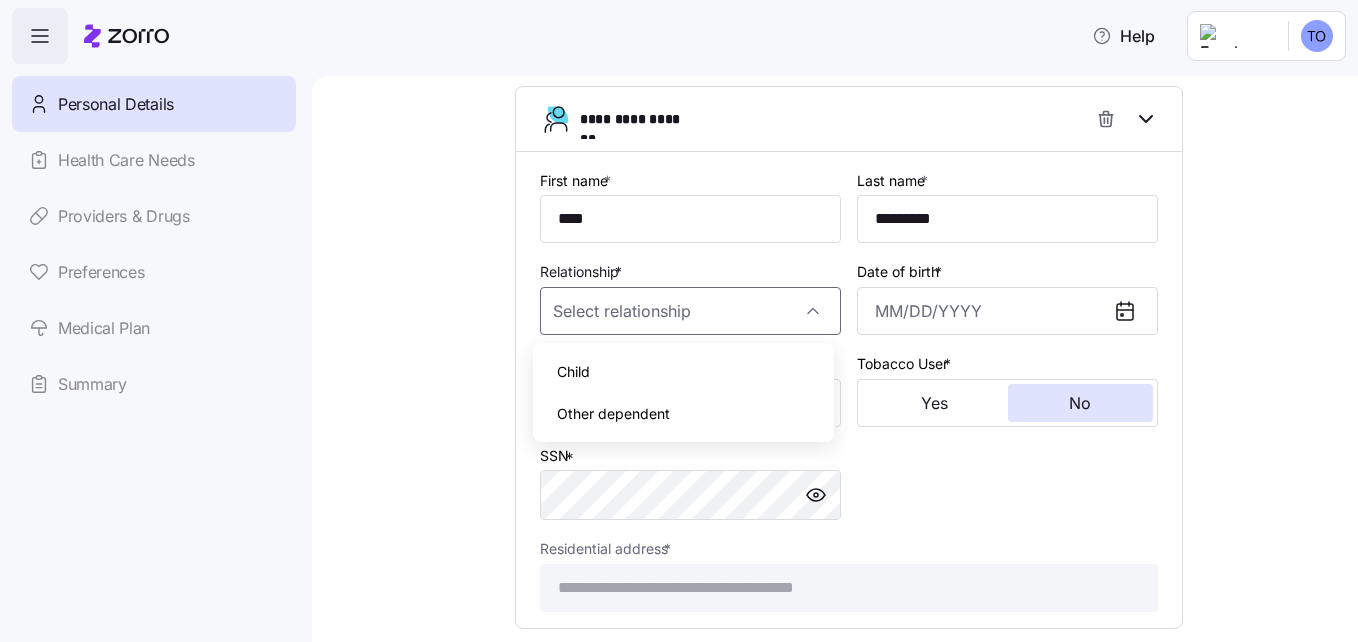 click on "Child" at bounding box center [683, 372] 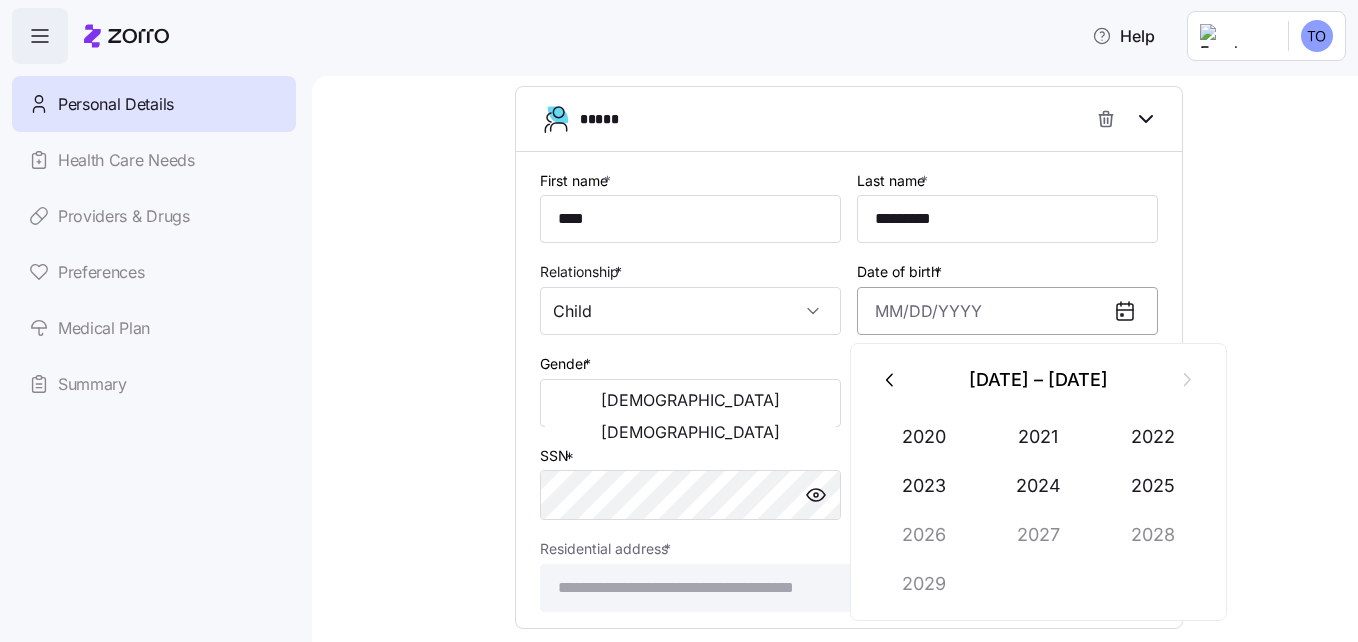 click on "Date of birth  *" at bounding box center (1007, 311) 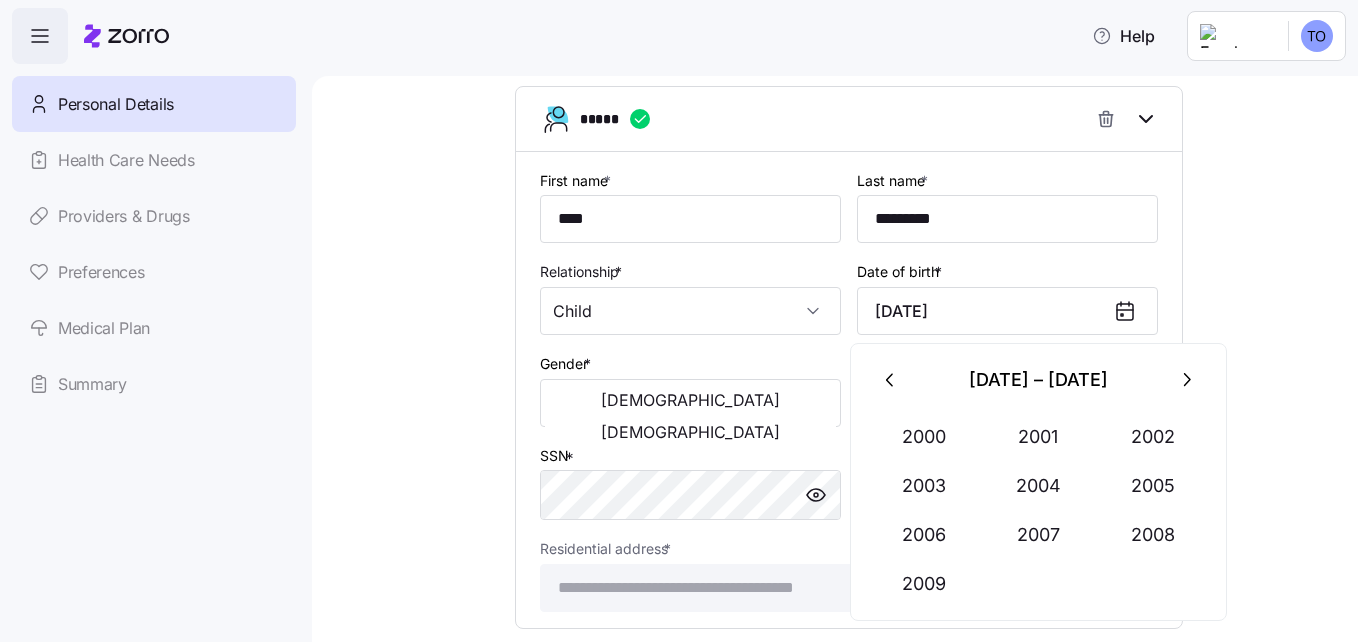 type on "[DATE]" 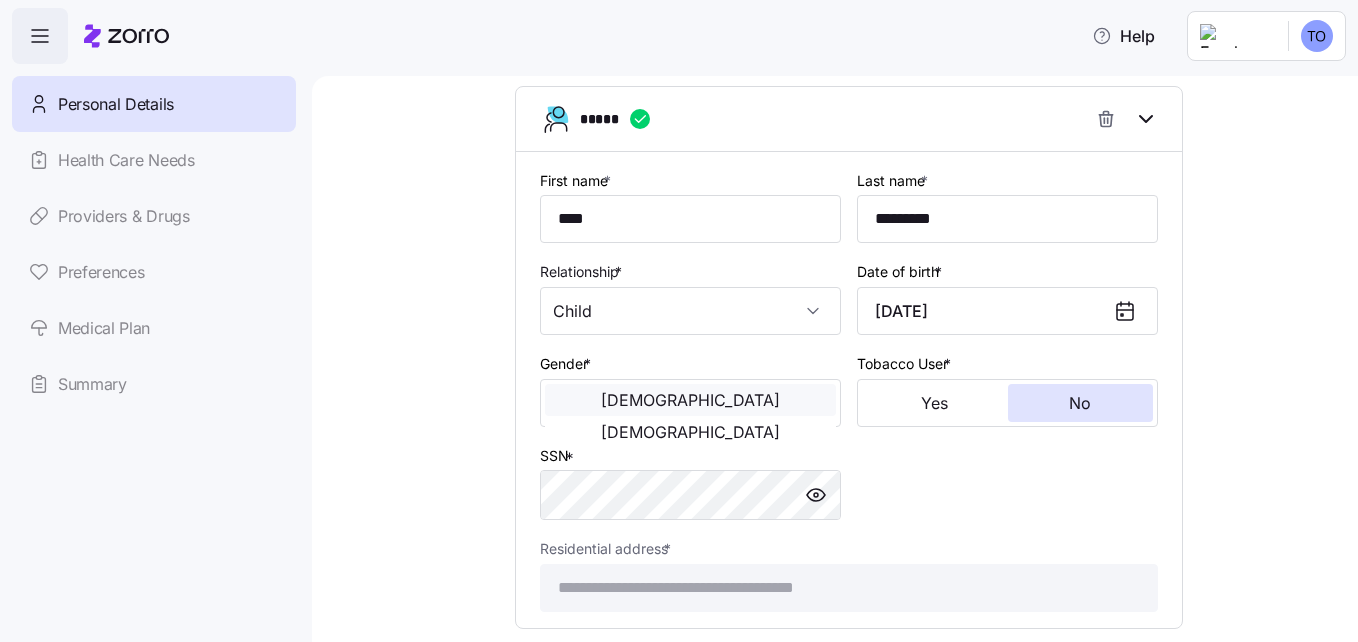 click on "[DEMOGRAPHIC_DATA]" at bounding box center (690, 400) 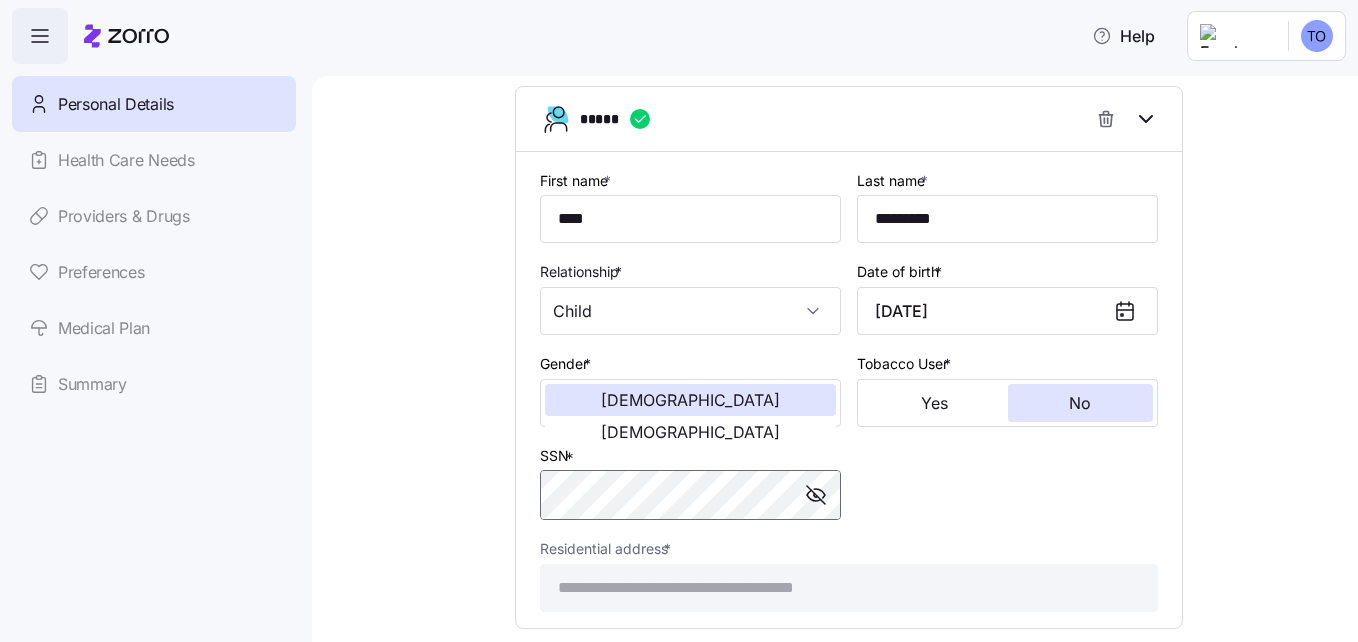 scroll, scrollTop: 2205, scrollLeft: 0, axis: vertical 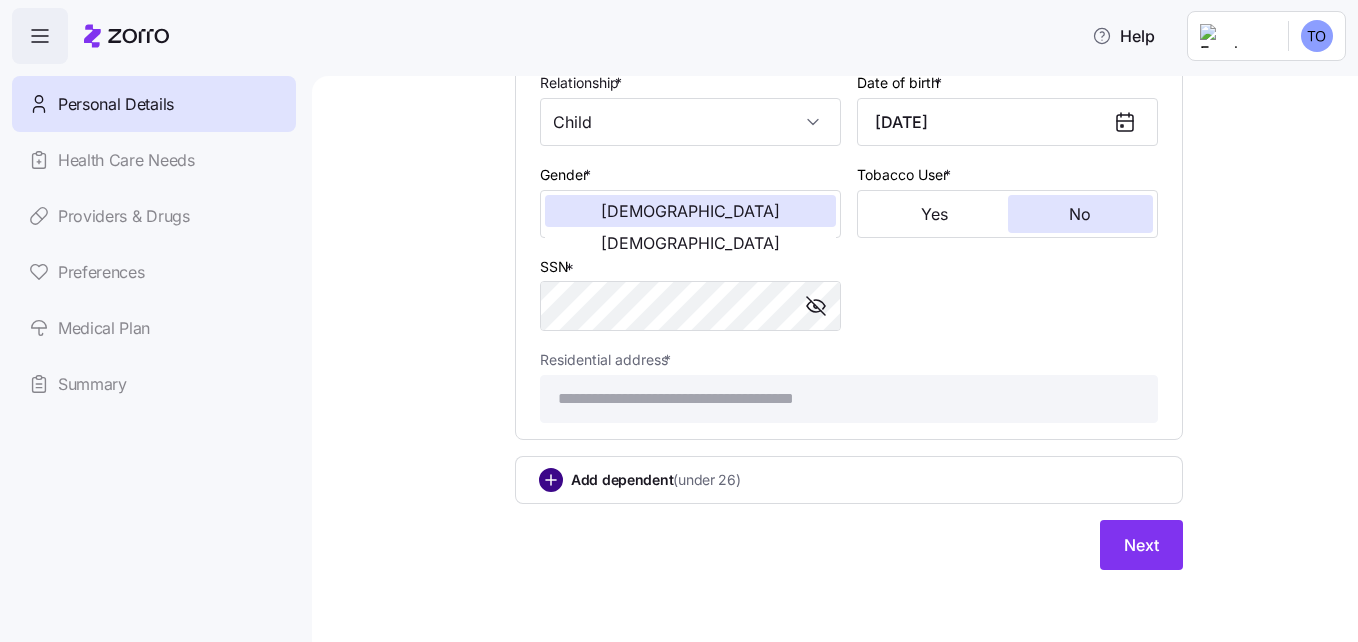 click 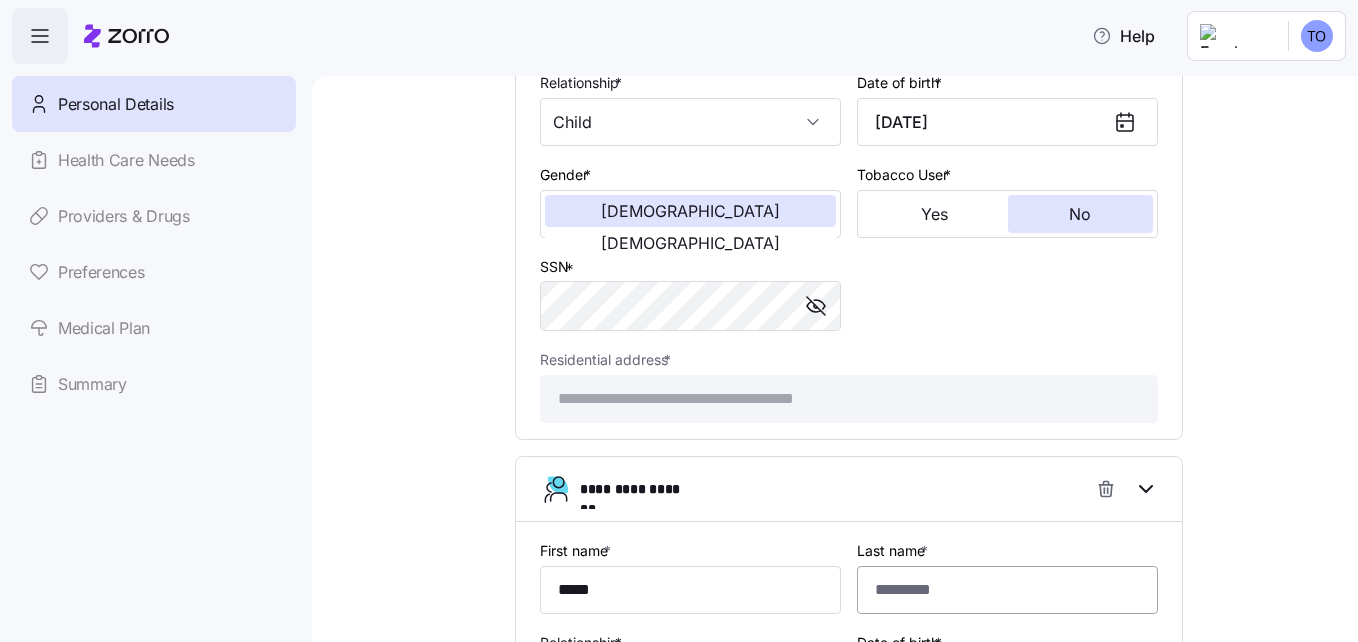 type on "*****" 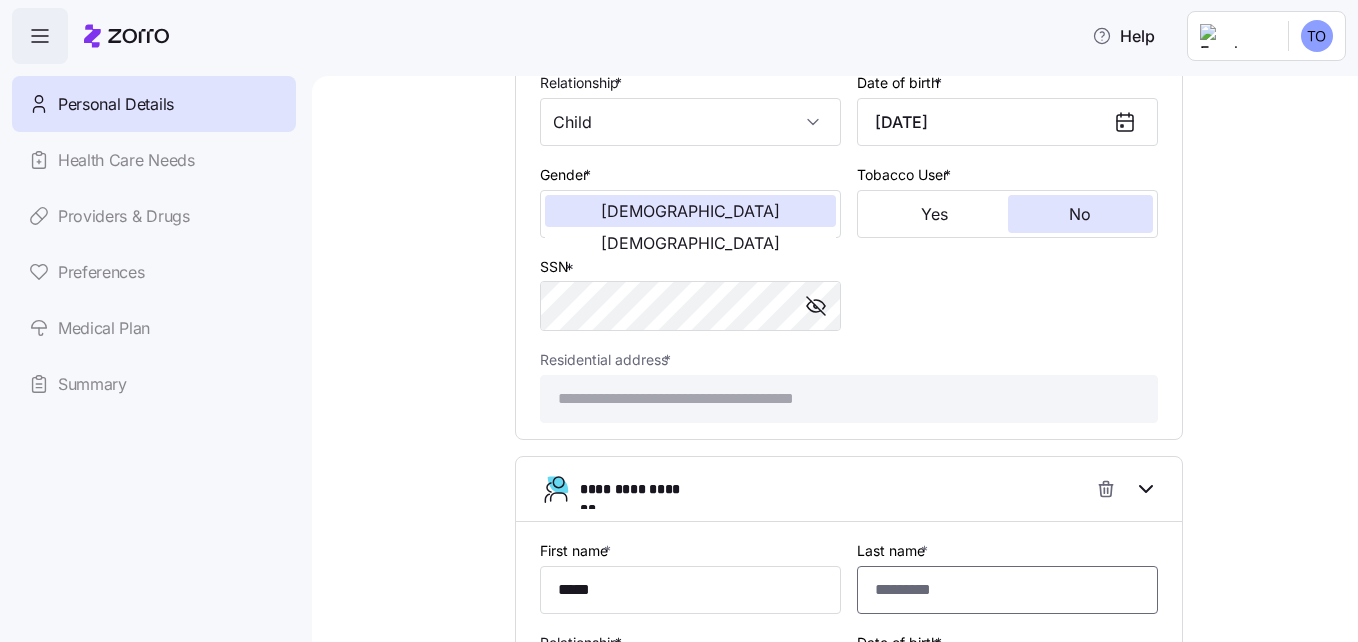 click on "Last name  *" at bounding box center [1007, 590] 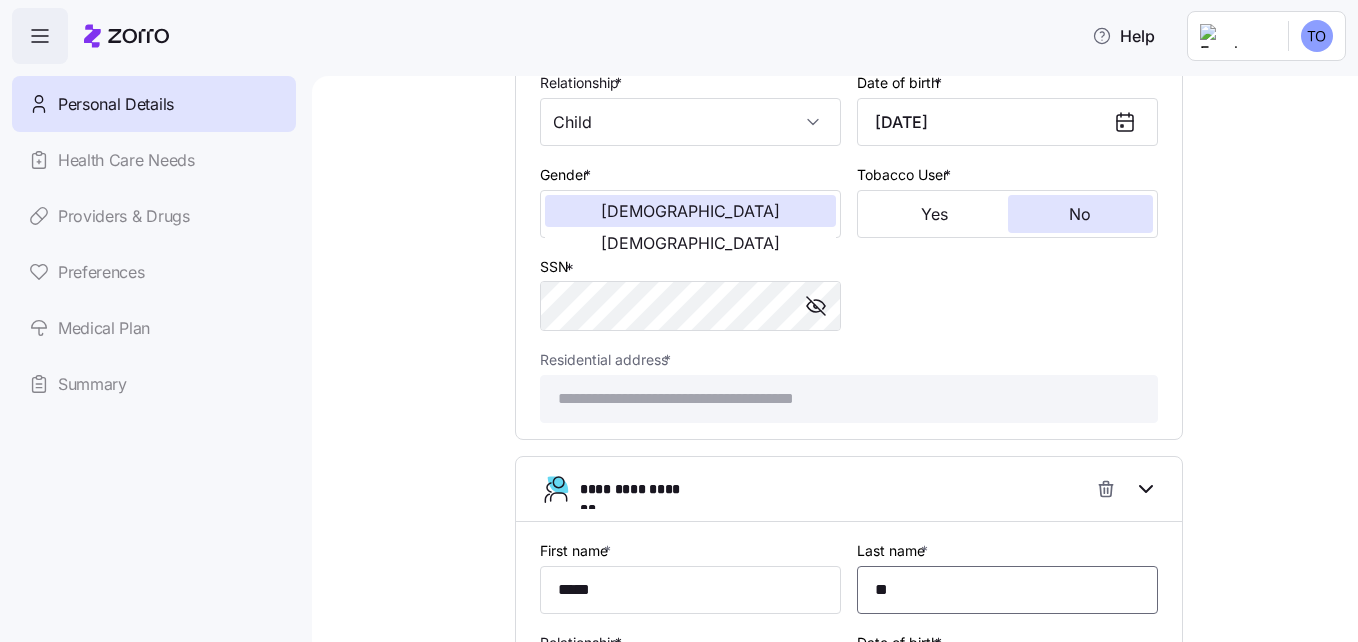 type on "*" 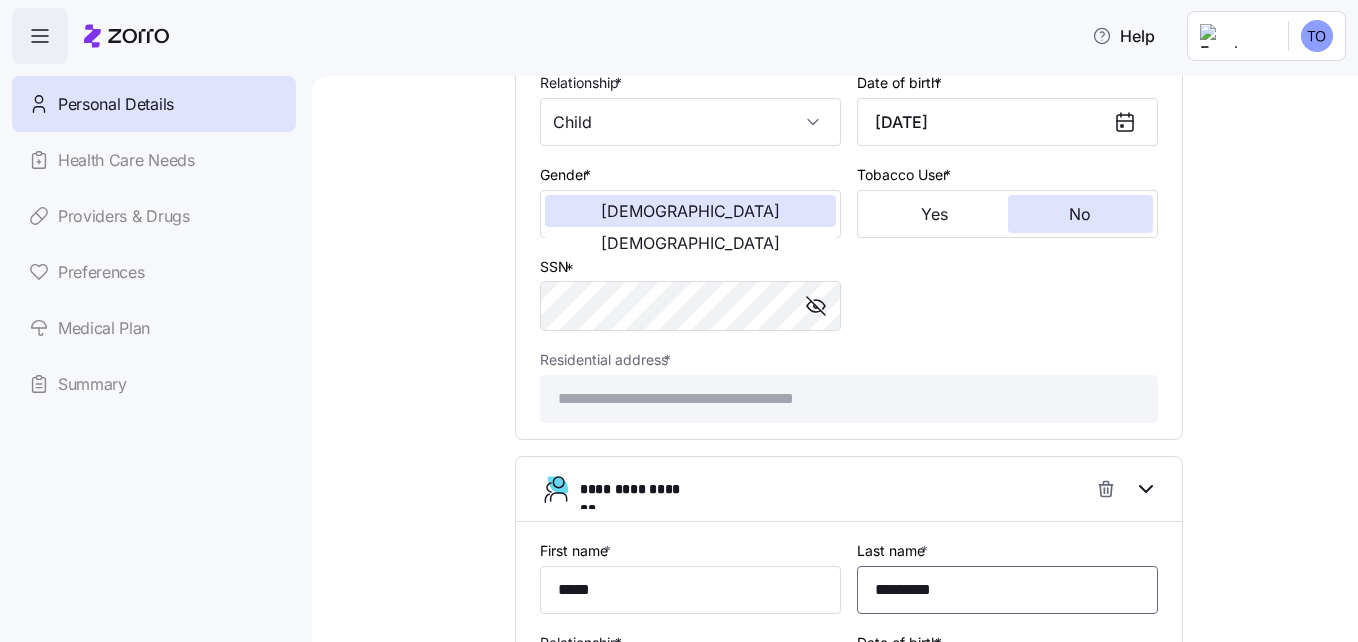 type on "*********" 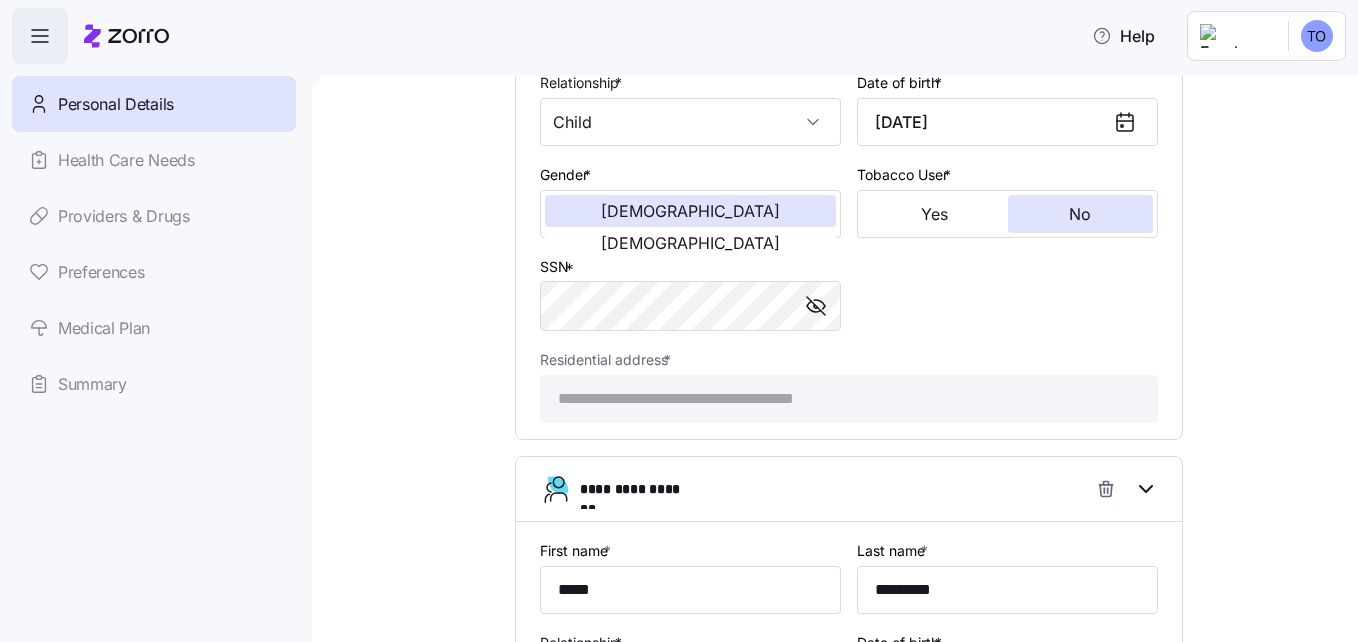 click on "**********" at bounding box center (849, -472) 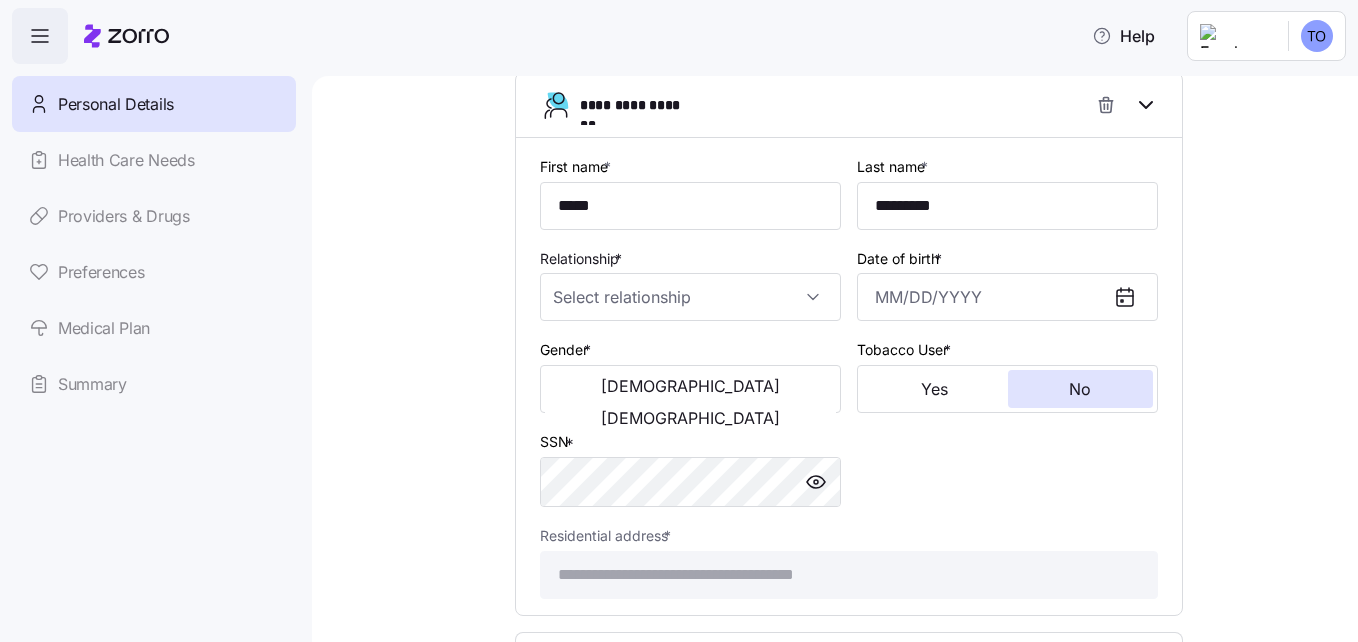 scroll, scrollTop: 2557, scrollLeft: 0, axis: vertical 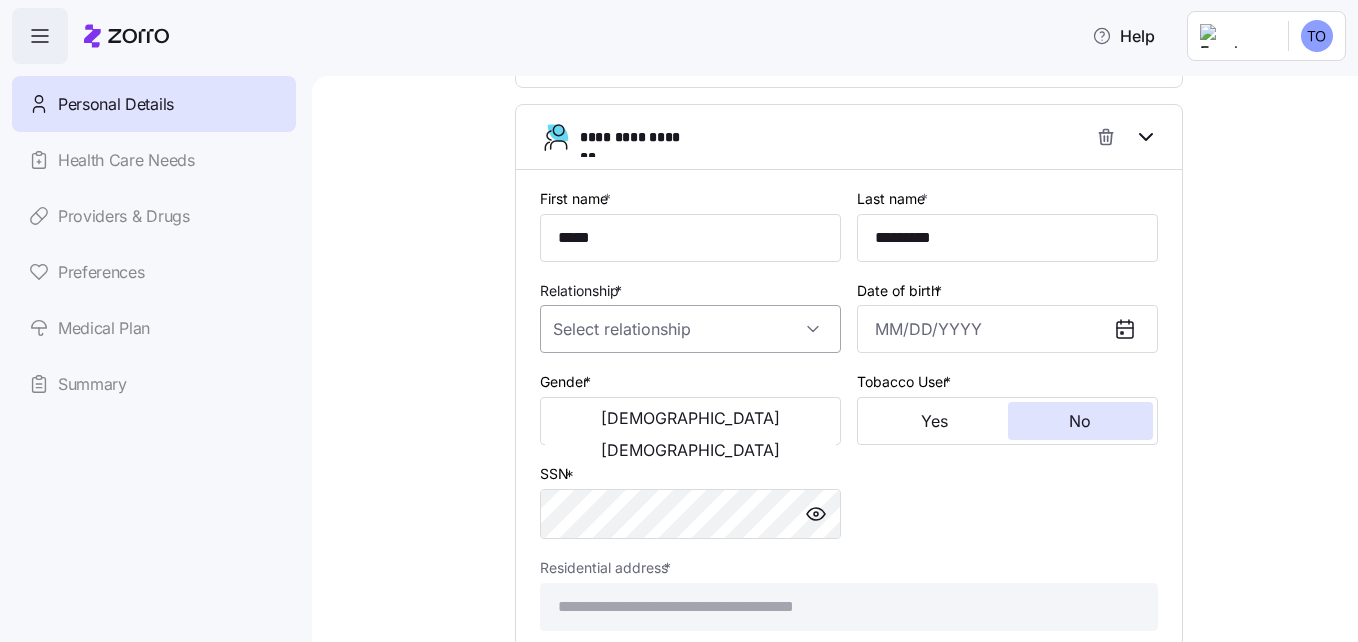click on "Relationship  *" at bounding box center (690, 329) 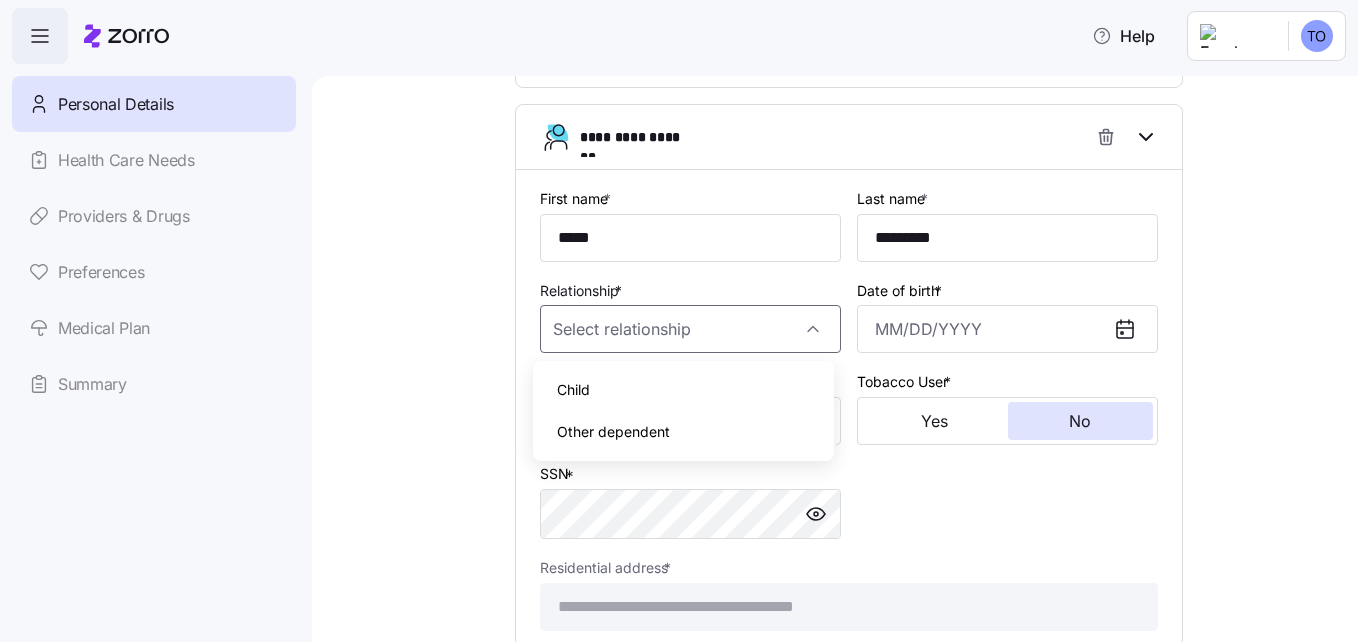 click on "Child" at bounding box center [683, 390] 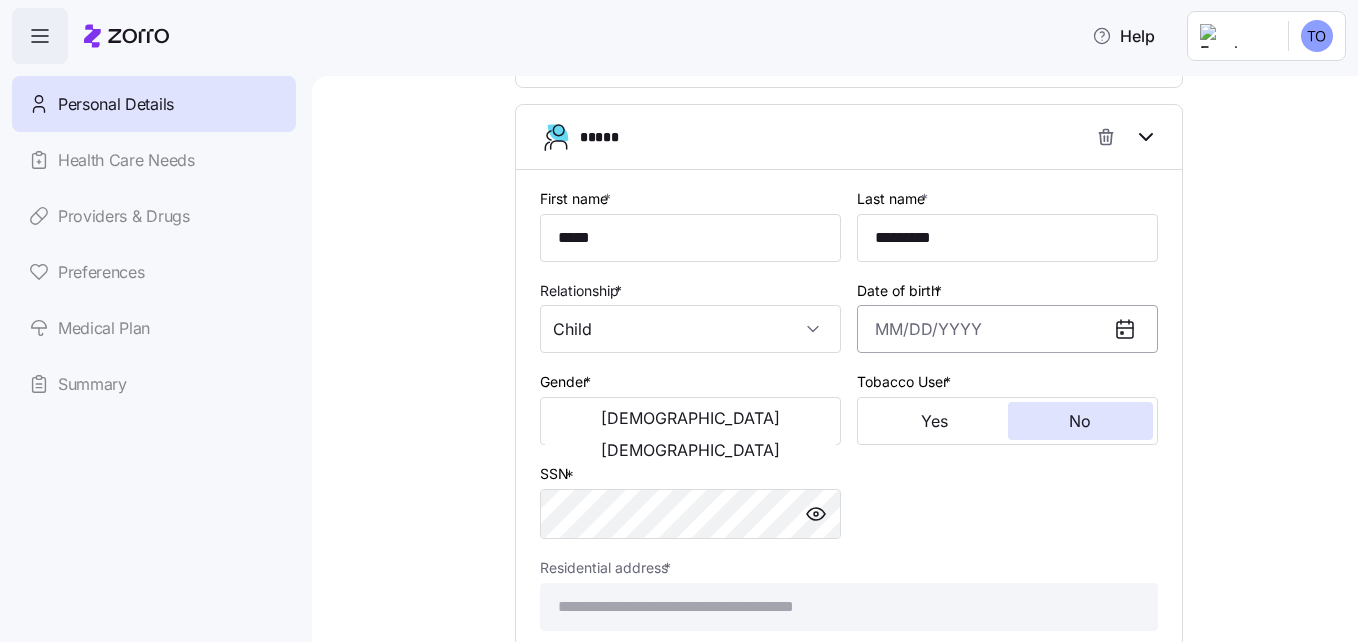 click on "Date of birth  *" at bounding box center (1007, 329) 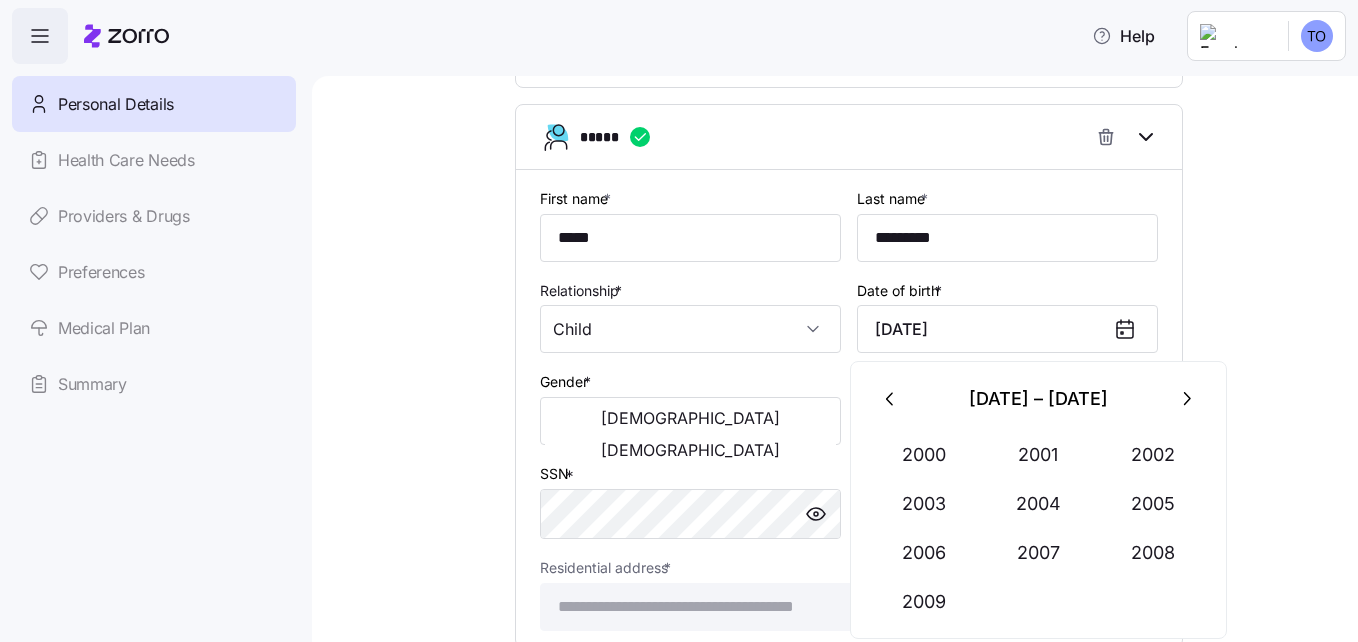 type on "[DATE]" 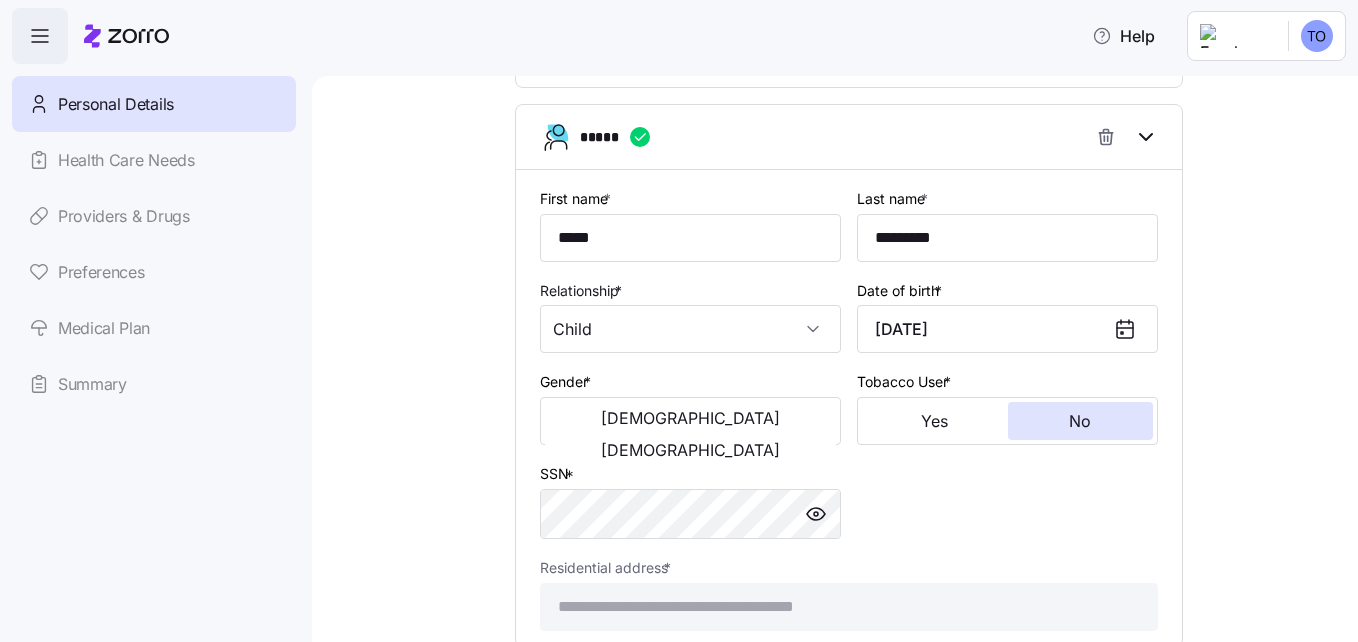 click on "**********" at bounding box center [849, -824] 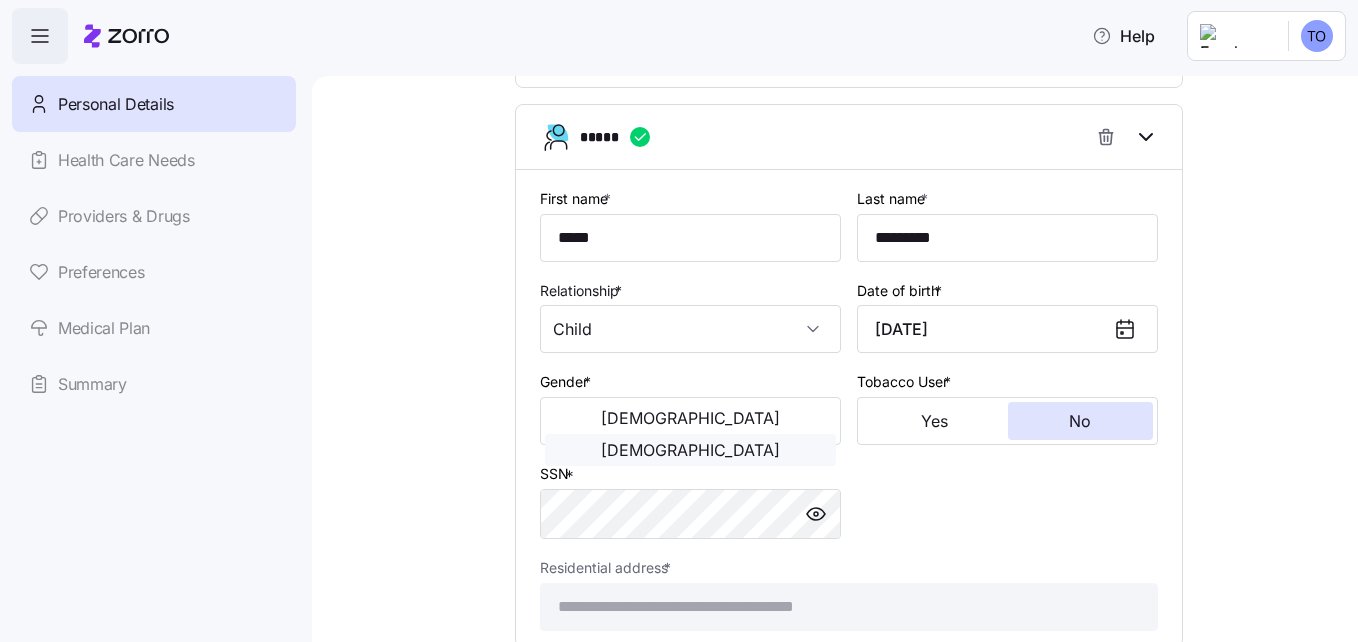 click on "[DEMOGRAPHIC_DATA]" at bounding box center [690, 450] 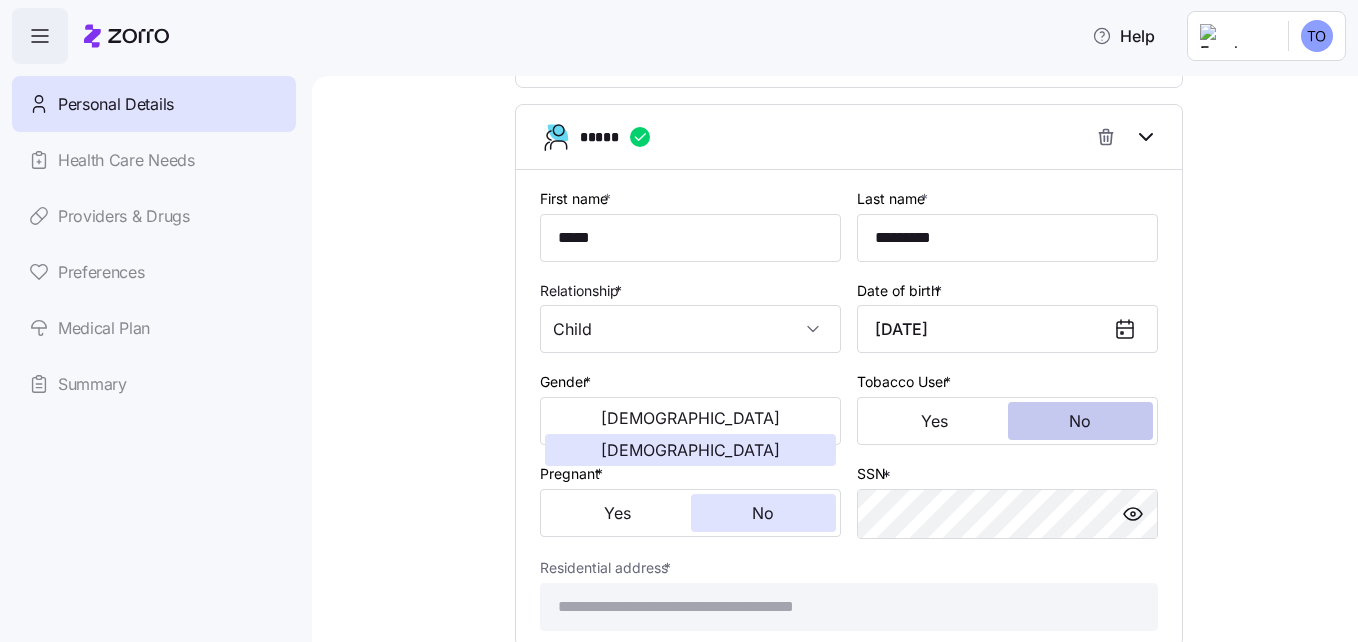 click on "No" at bounding box center (1080, 421) 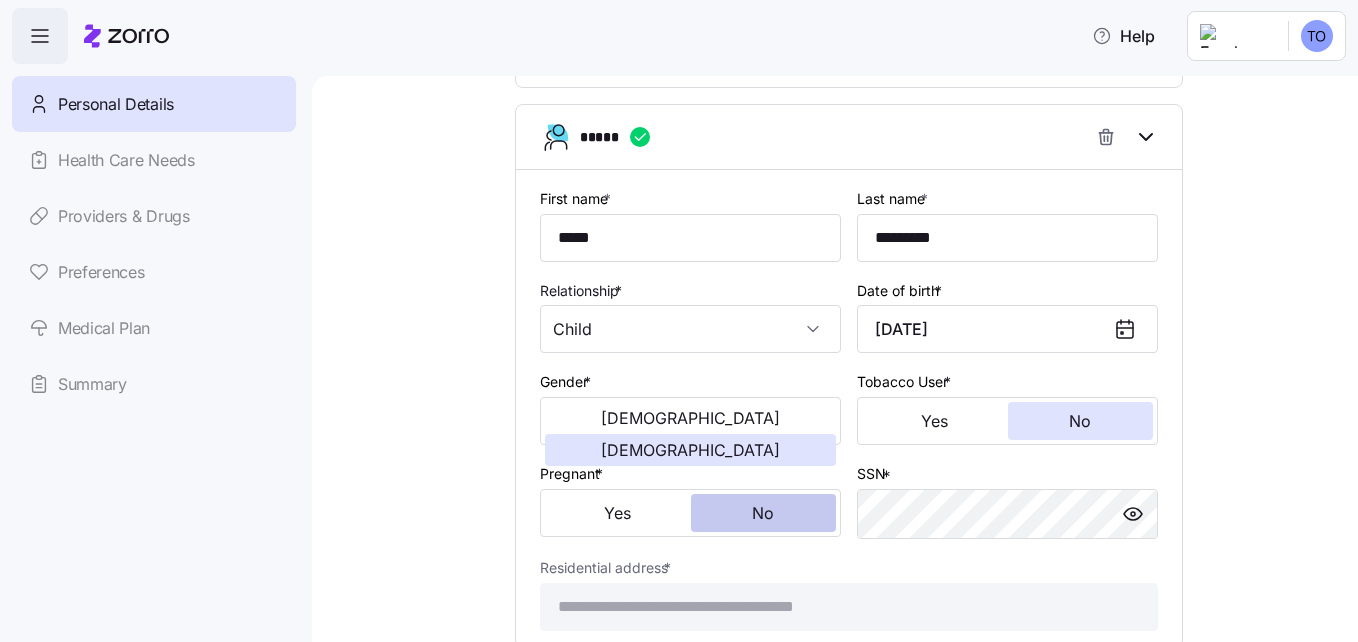 click on "No" at bounding box center [764, 513] 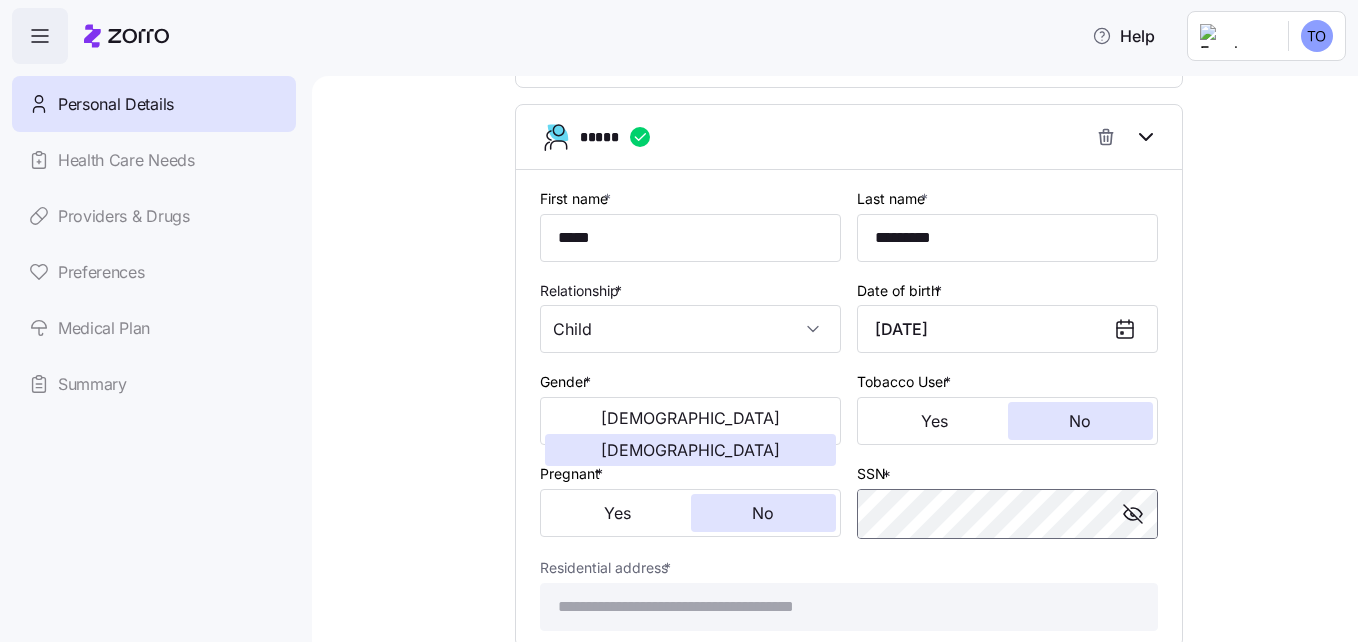 scroll, scrollTop: 2765, scrollLeft: 0, axis: vertical 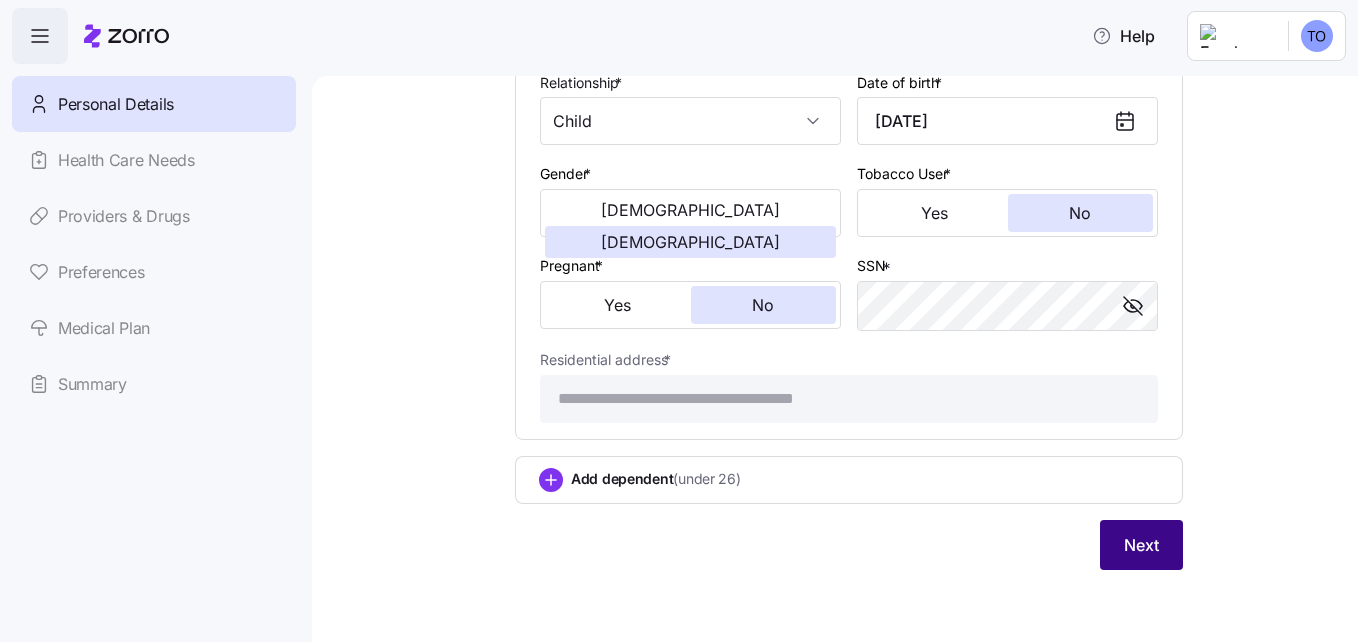 click on "Next" at bounding box center [1141, 545] 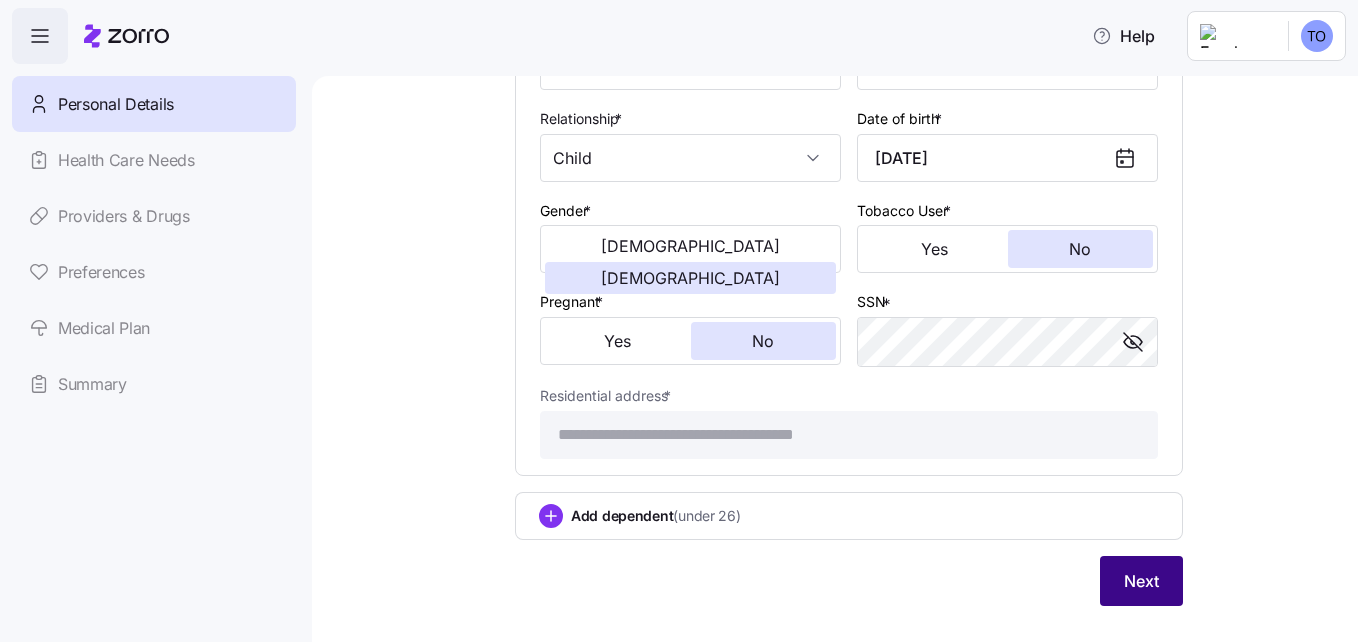 scroll, scrollTop: 2801, scrollLeft: 0, axis: vertical 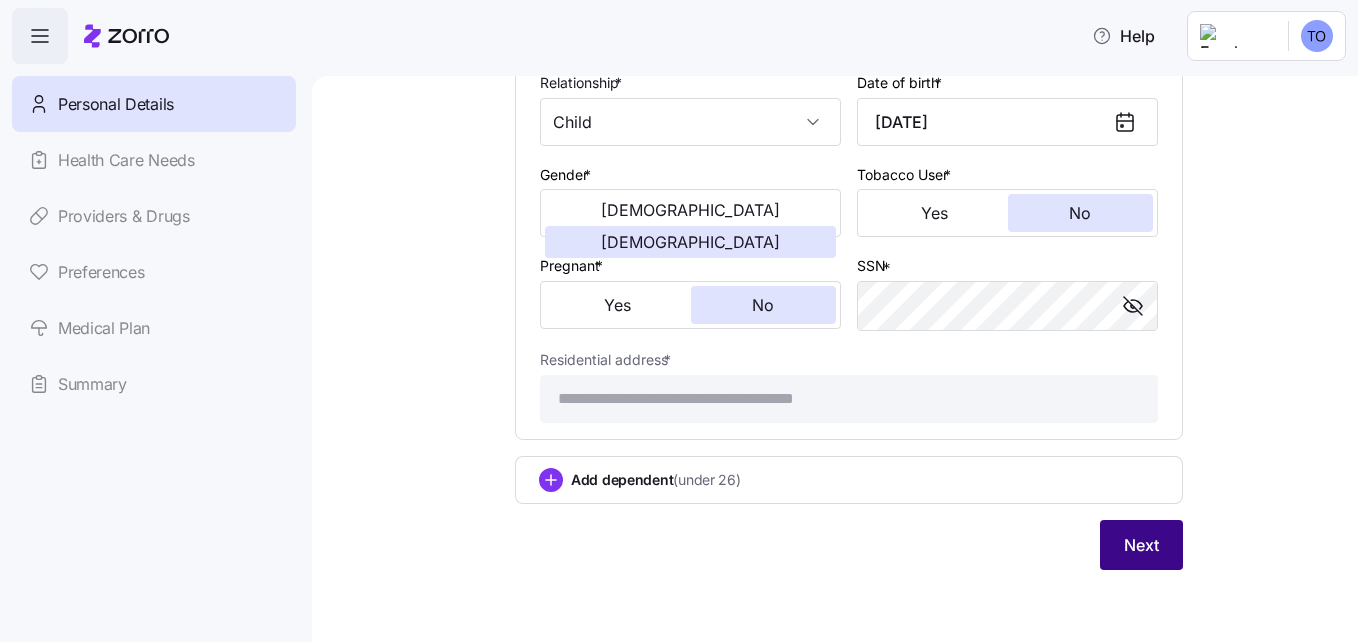 click on "Next" at bounding box center (1141, 545) 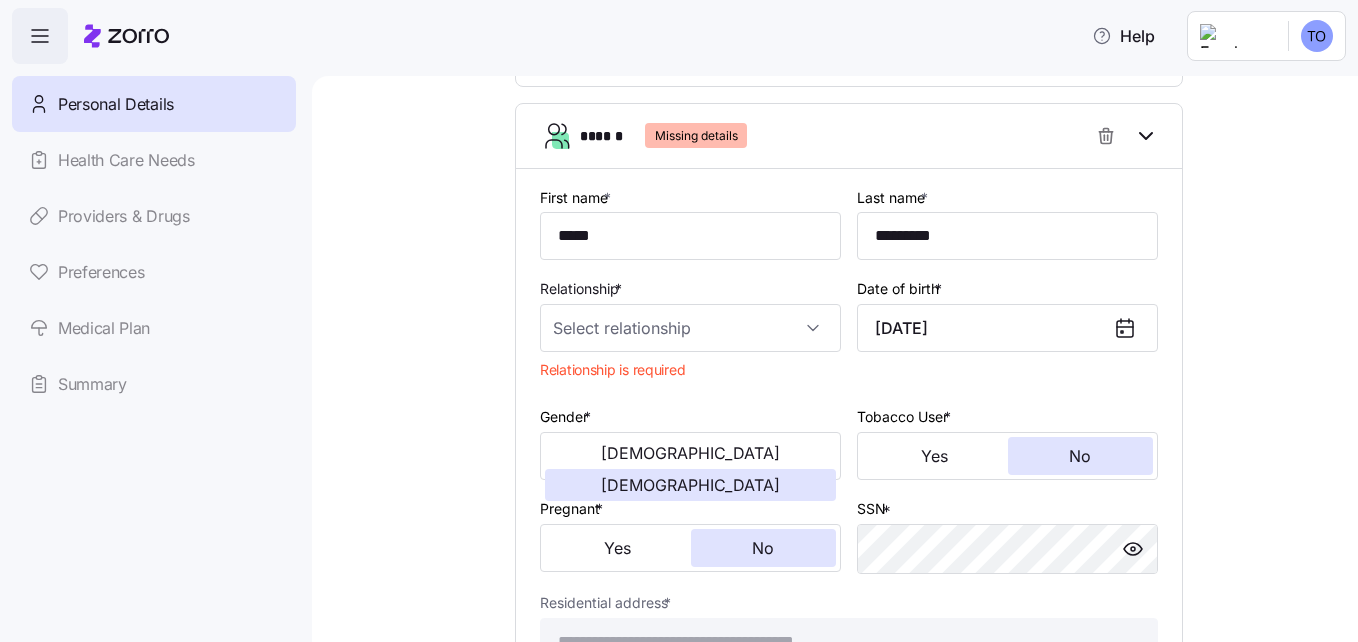 scroll, scrollTop: 906, scrollLeft: 0, axis: vertical 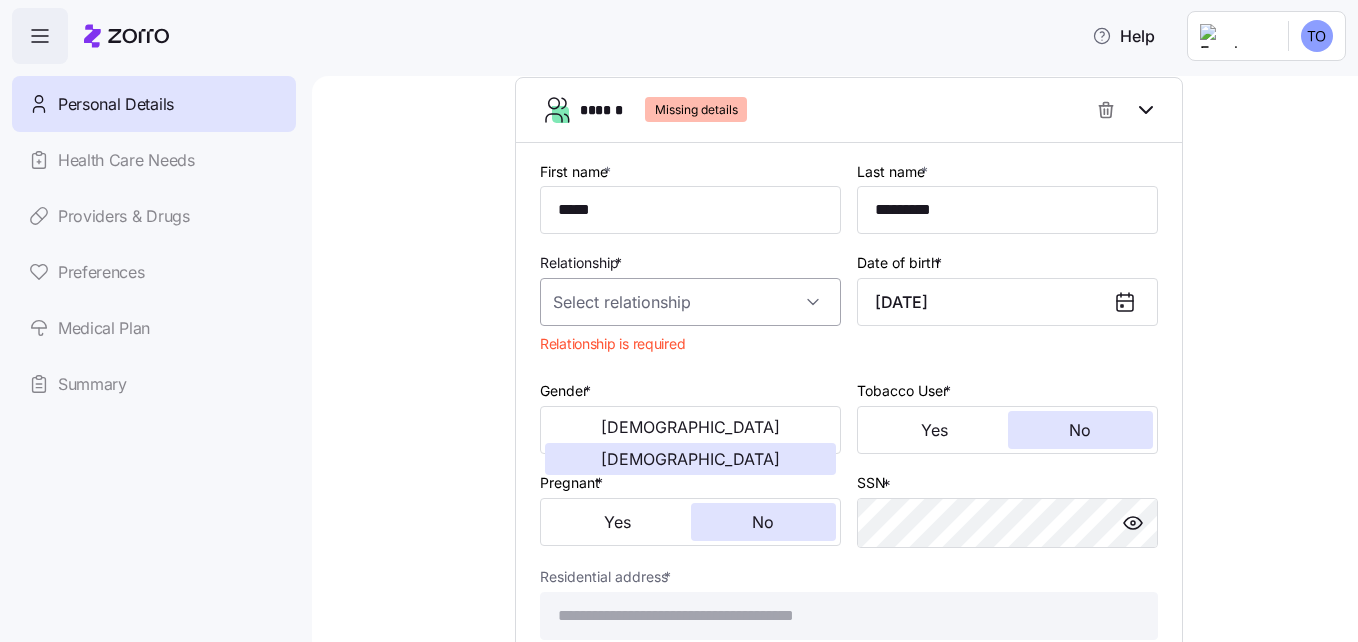 click on "Relationship  *" at bounding box center (690, 302) 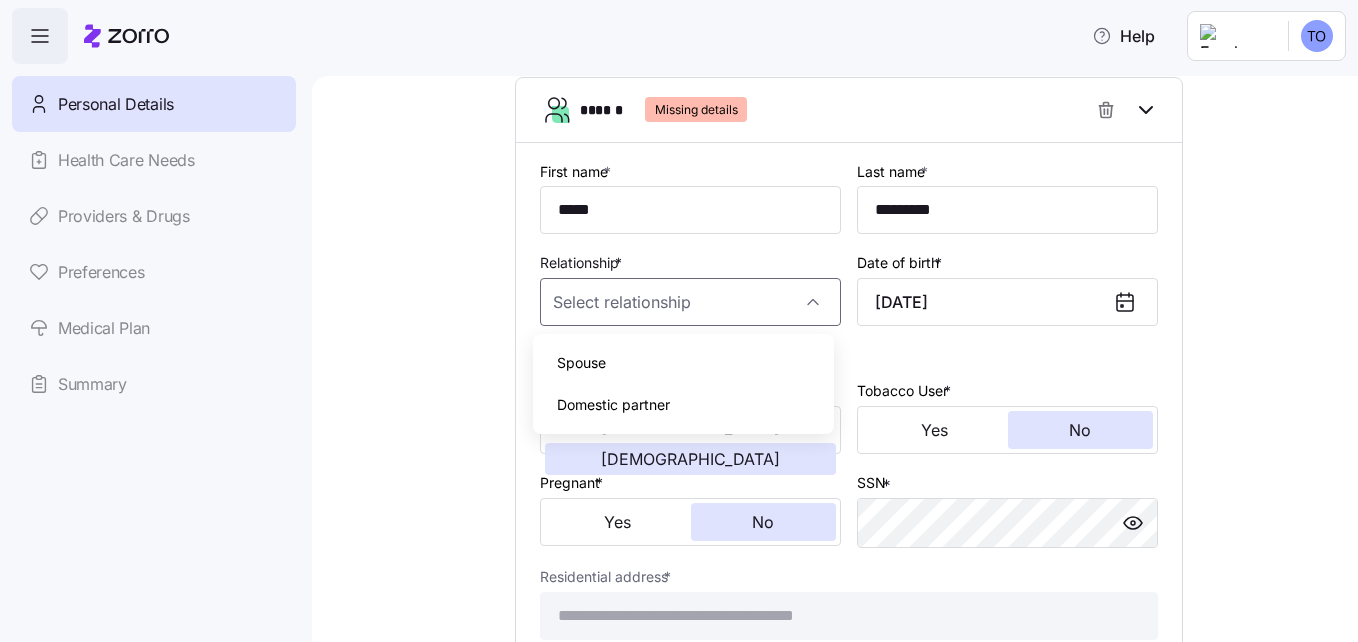 click on "Spouse" at bounding box center (683, 363) 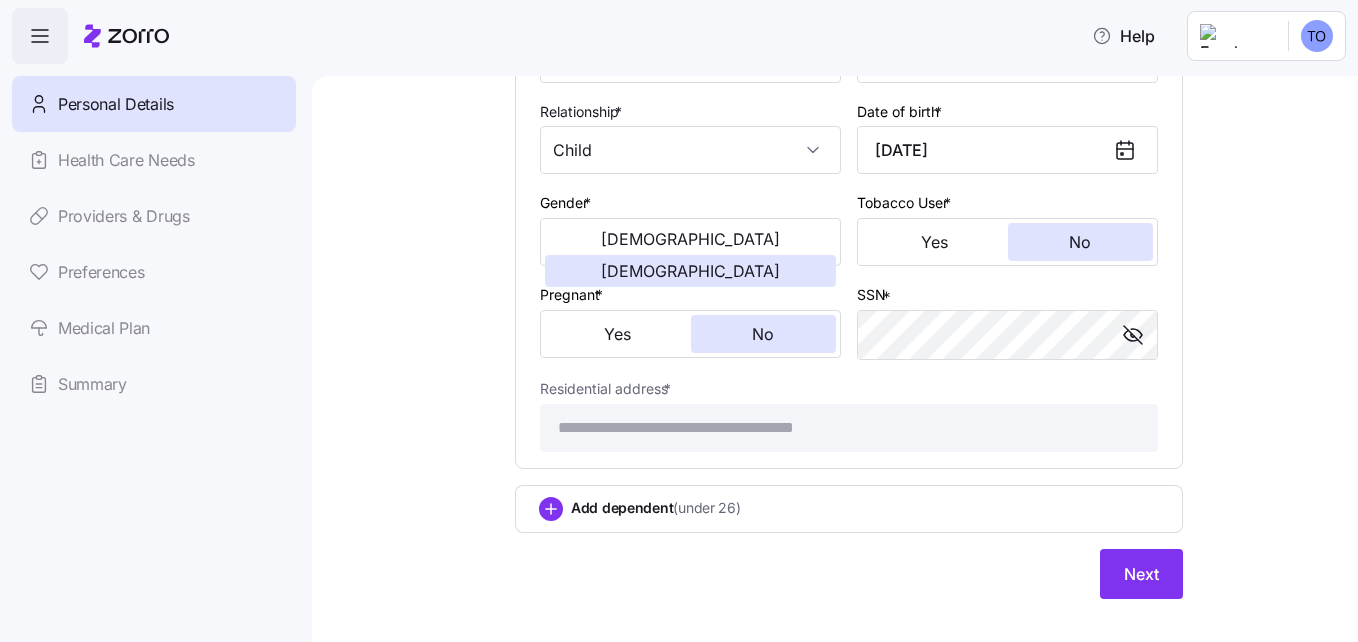 scroll, scrollTop: 2765, scrollLeft: 0, axis: vertical 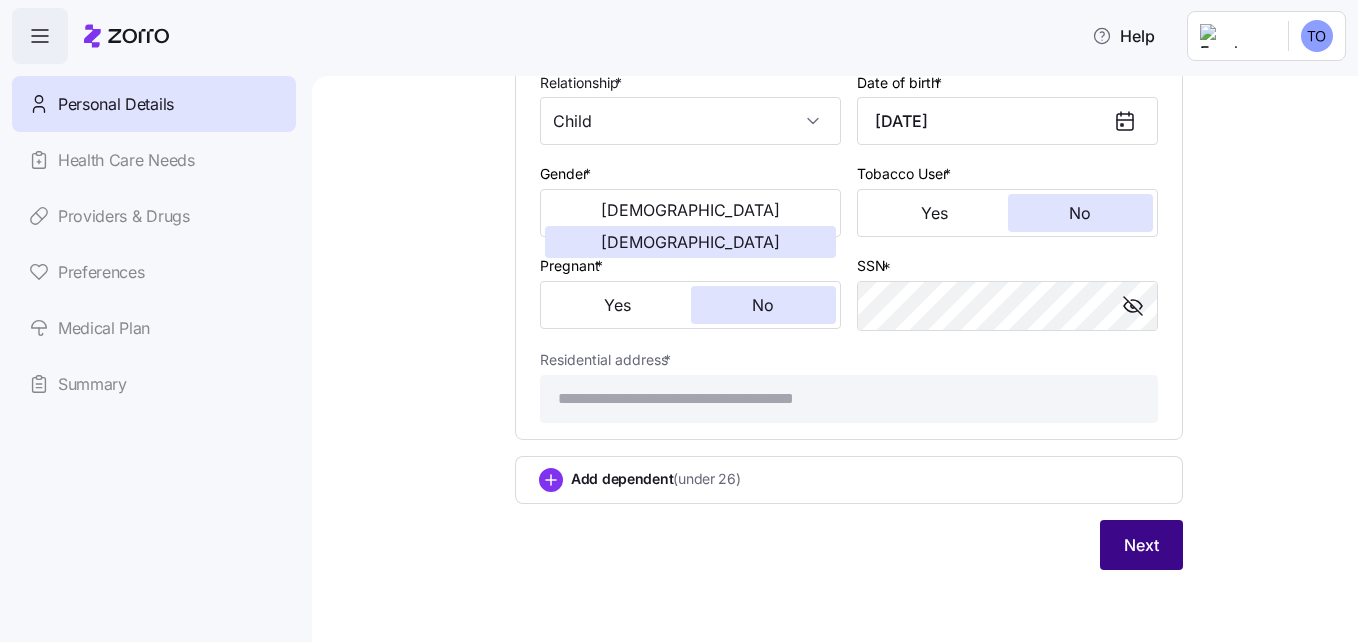 click on "Next" at bounding box center (1141, 545) 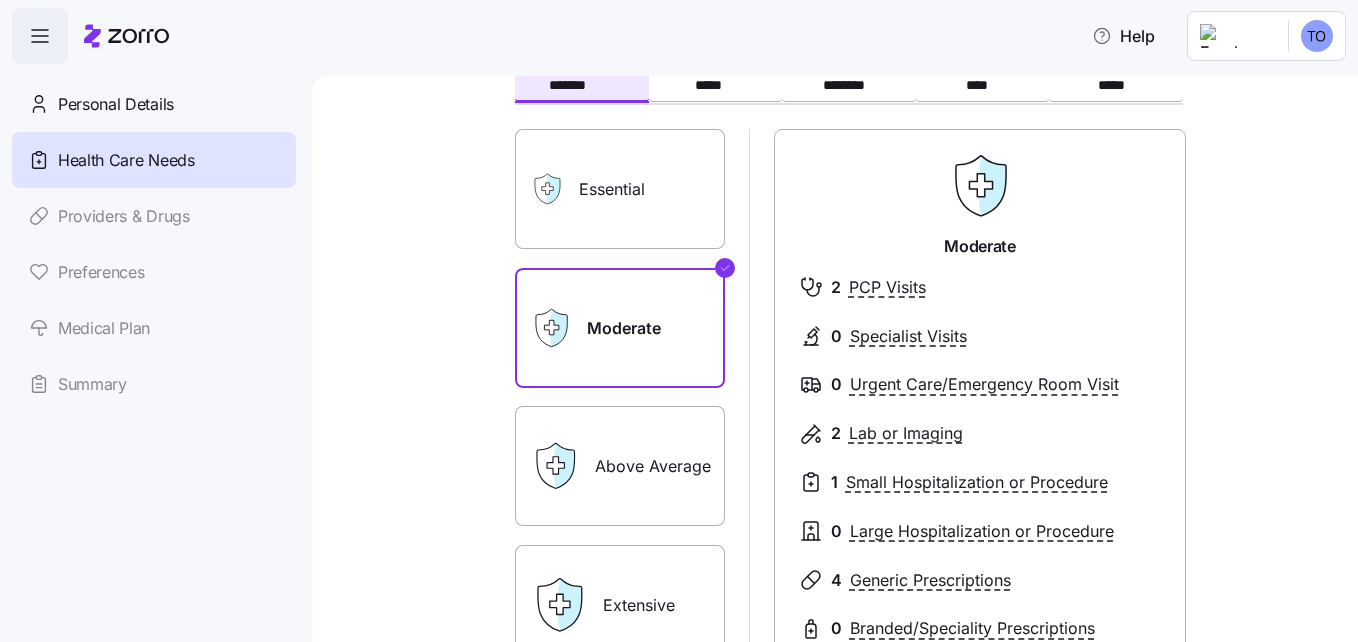 scroll, scrollTop: 117, scrollLeft: 0, axis: vertical 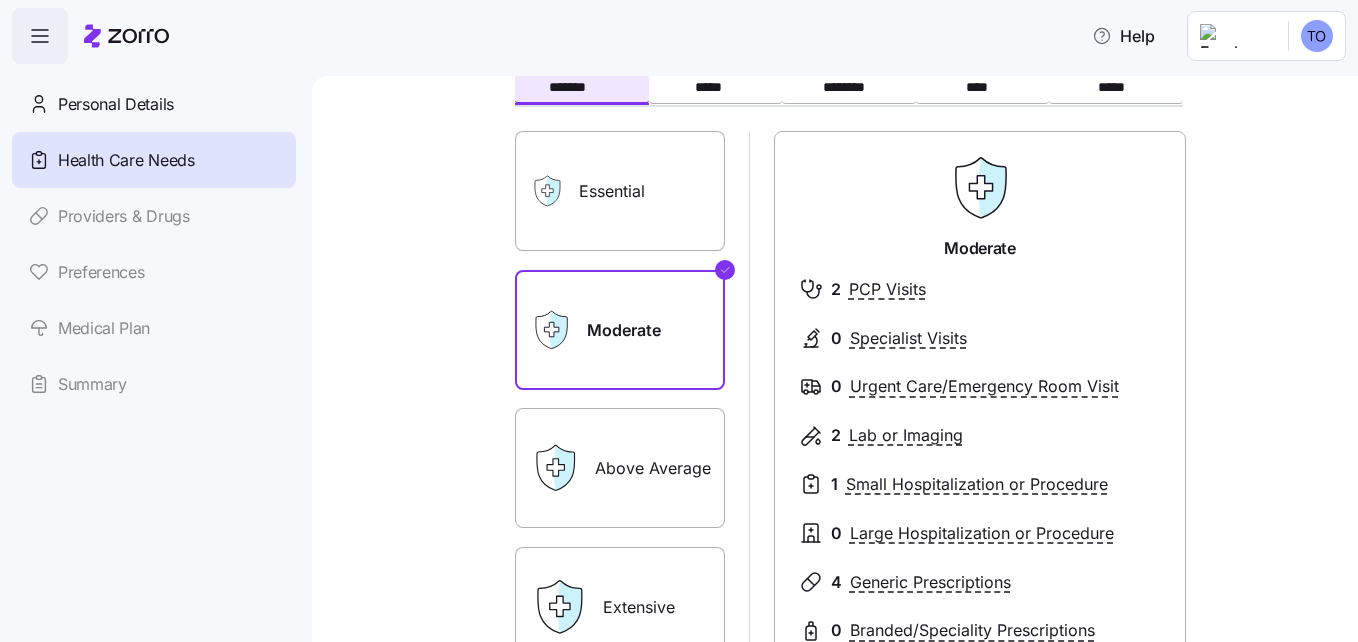 click on "Moderate" at bounding box center (620, 330) 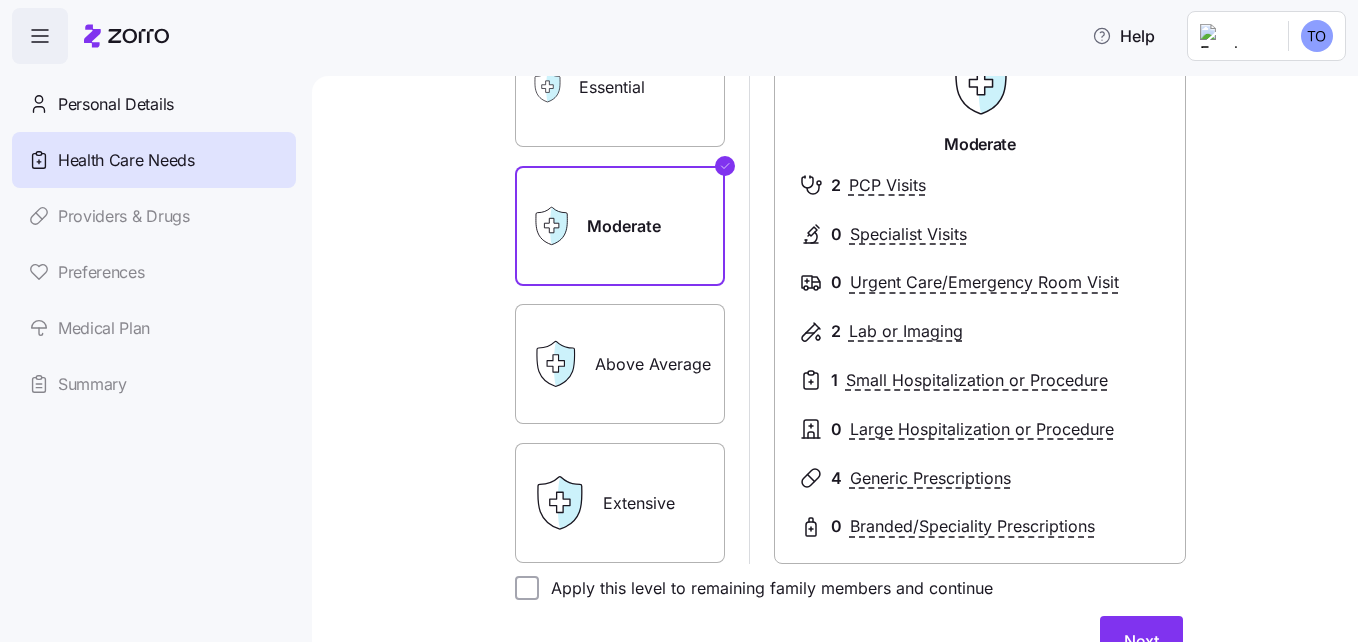 scroll, scrollTop: 225, scrollLeft: 0, axis: vertical 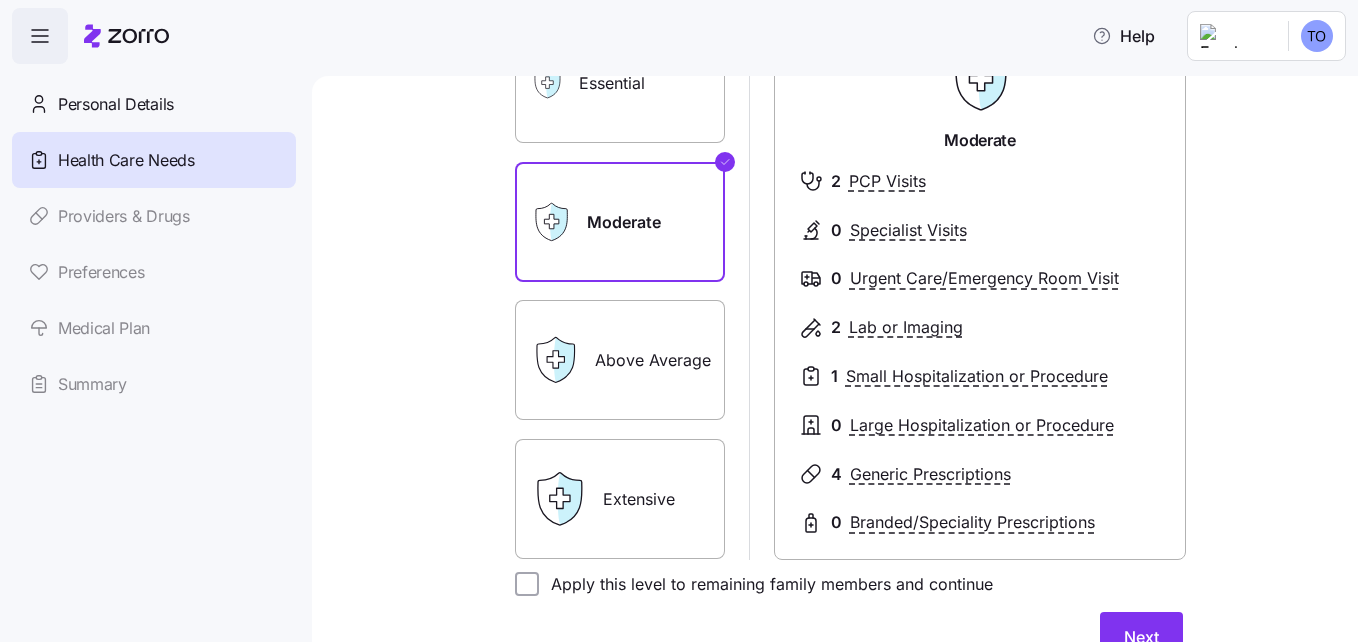 click on "Above Average" at bounding box center [620, 360] 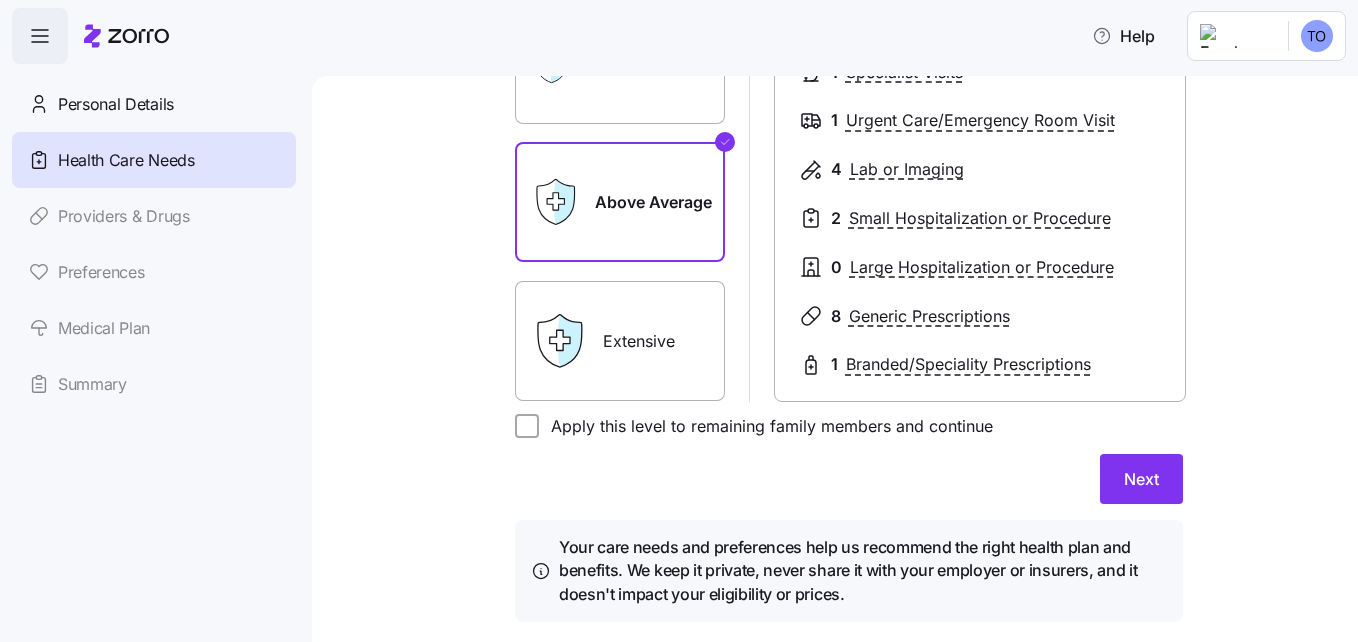 scroll, scrollTop: 389, scrollLeft: 0, axis: vertical 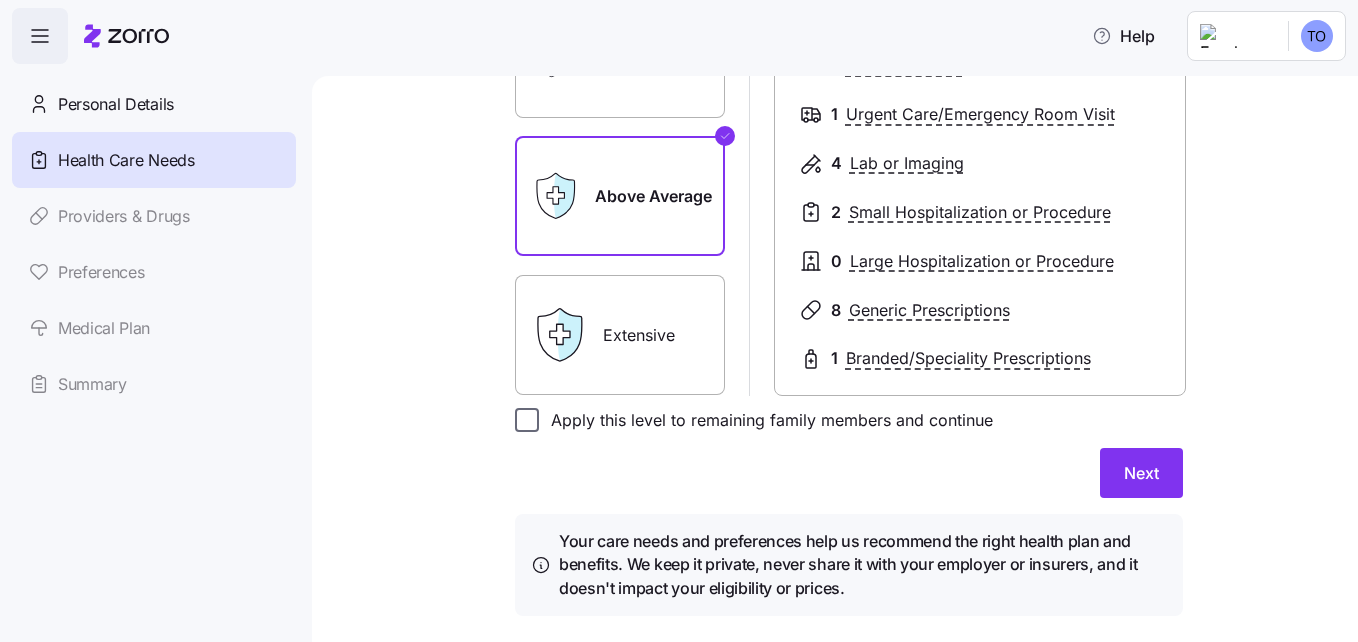 click on "Apply this level to remaining family members and continue" at bounding box center [527, 420] 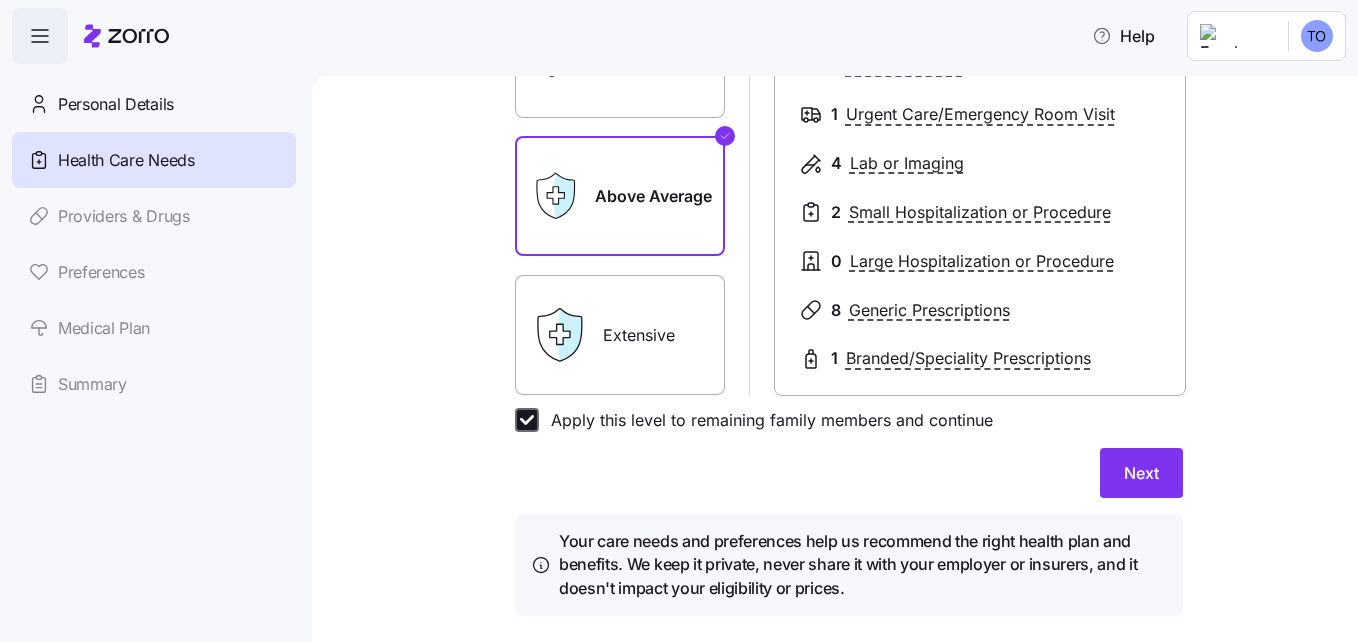 checkbox on "true" 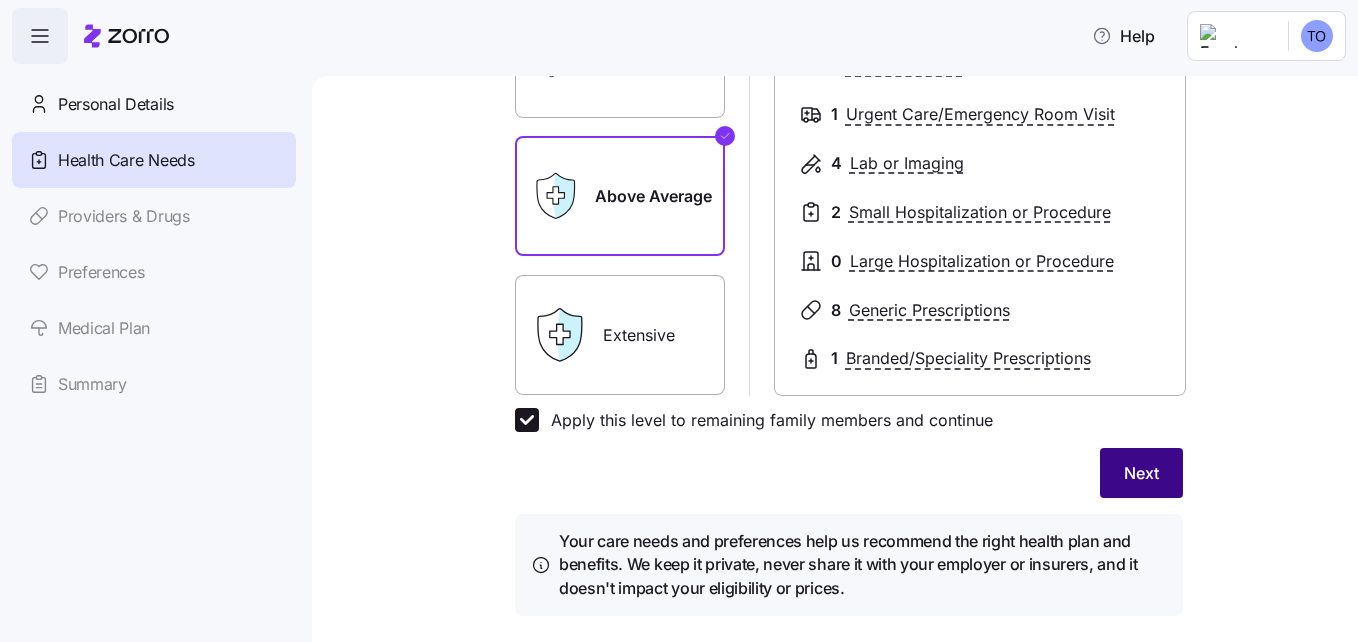 click on "Next" at bounding box center [1141, 473] 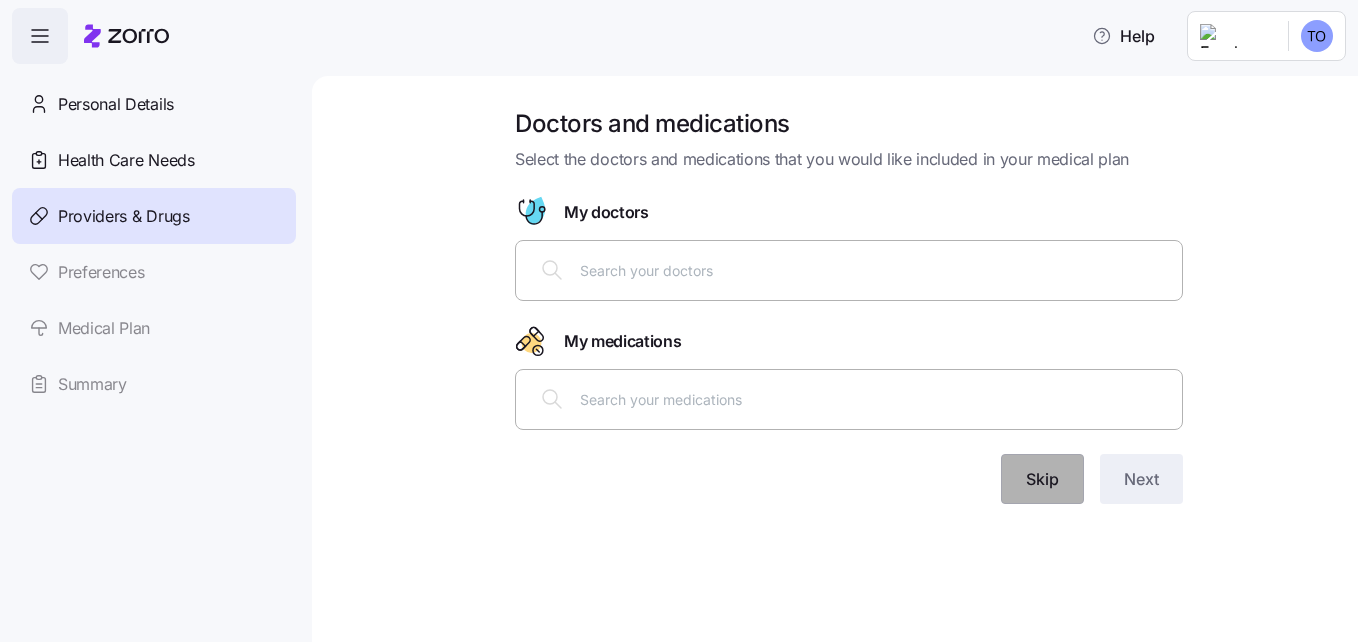 click on "Skip" at bounding box center (1042, 479) 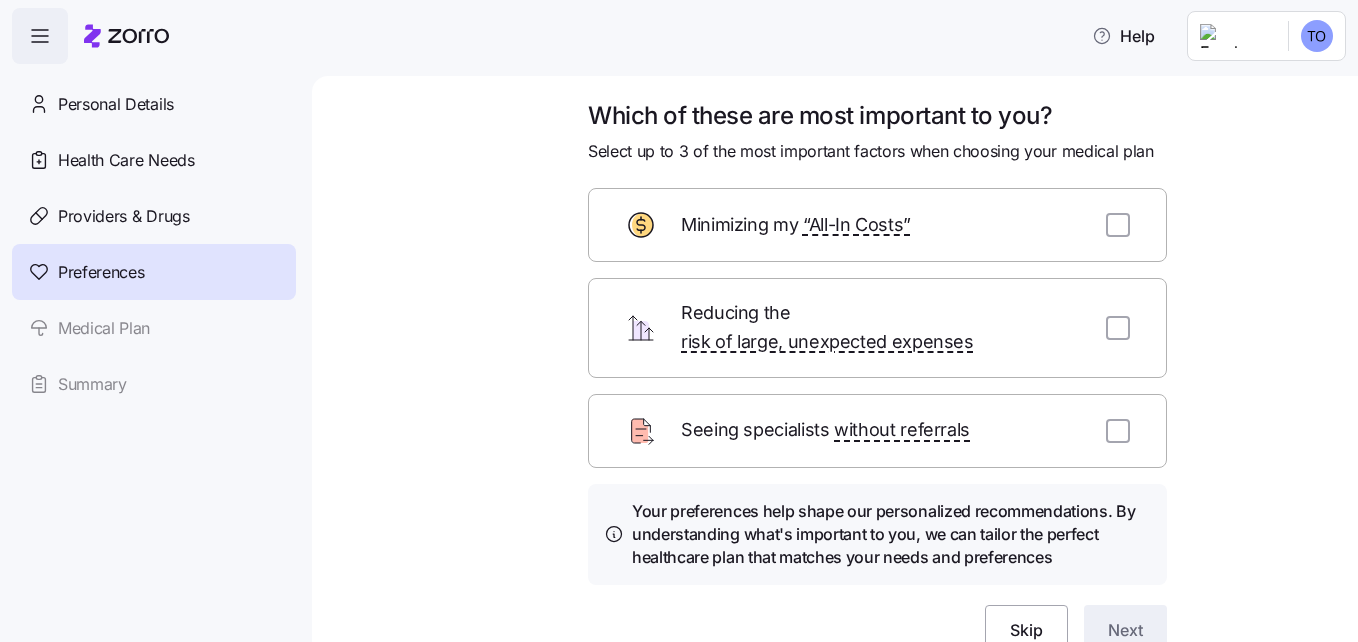 scroll, scrollTop: 0, scrollLeft: 0, axis: both 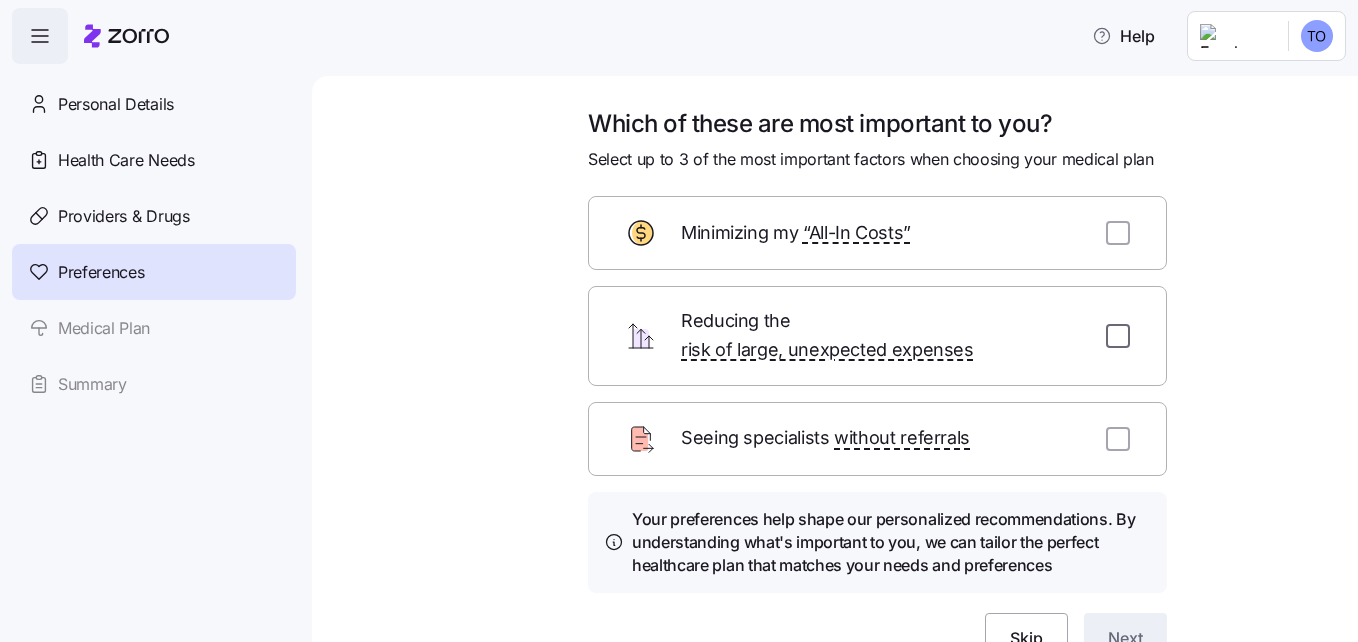 click at bounding box center [1118, 336] 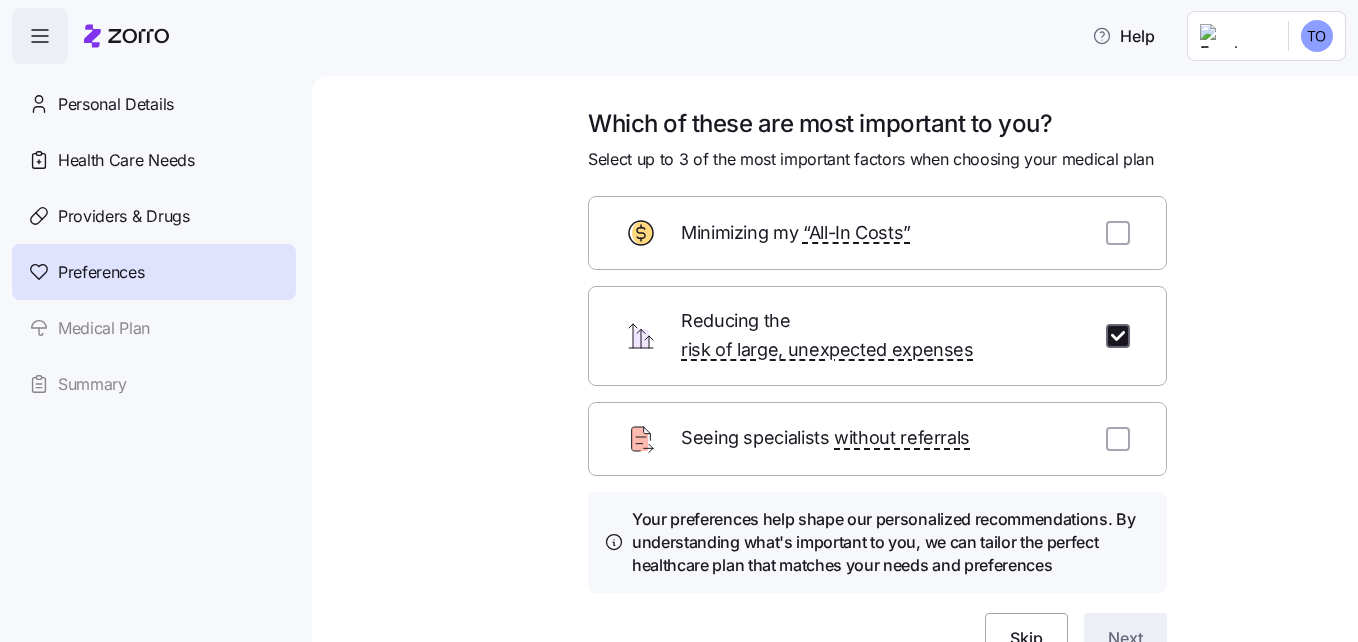 checkbox on "true" 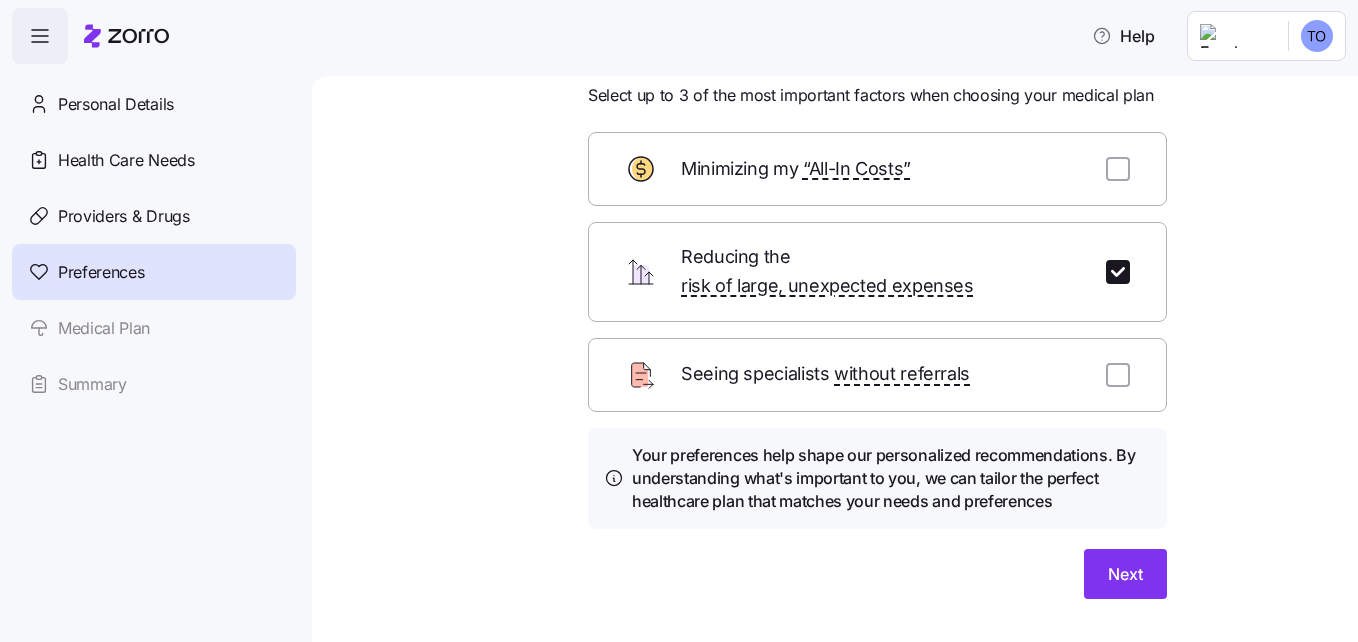 scroll, scrollTop: 59, scrollLeft: 0, axis: vertical 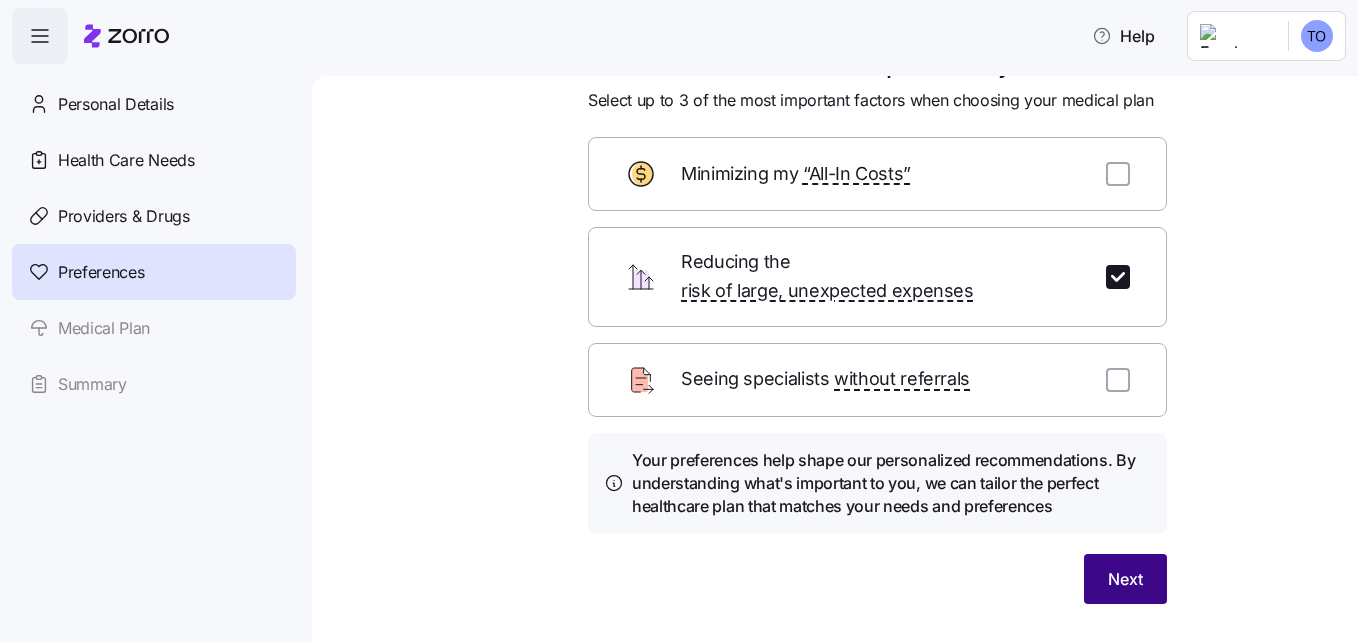 click on "Next" at bounding box center [1125, 579] 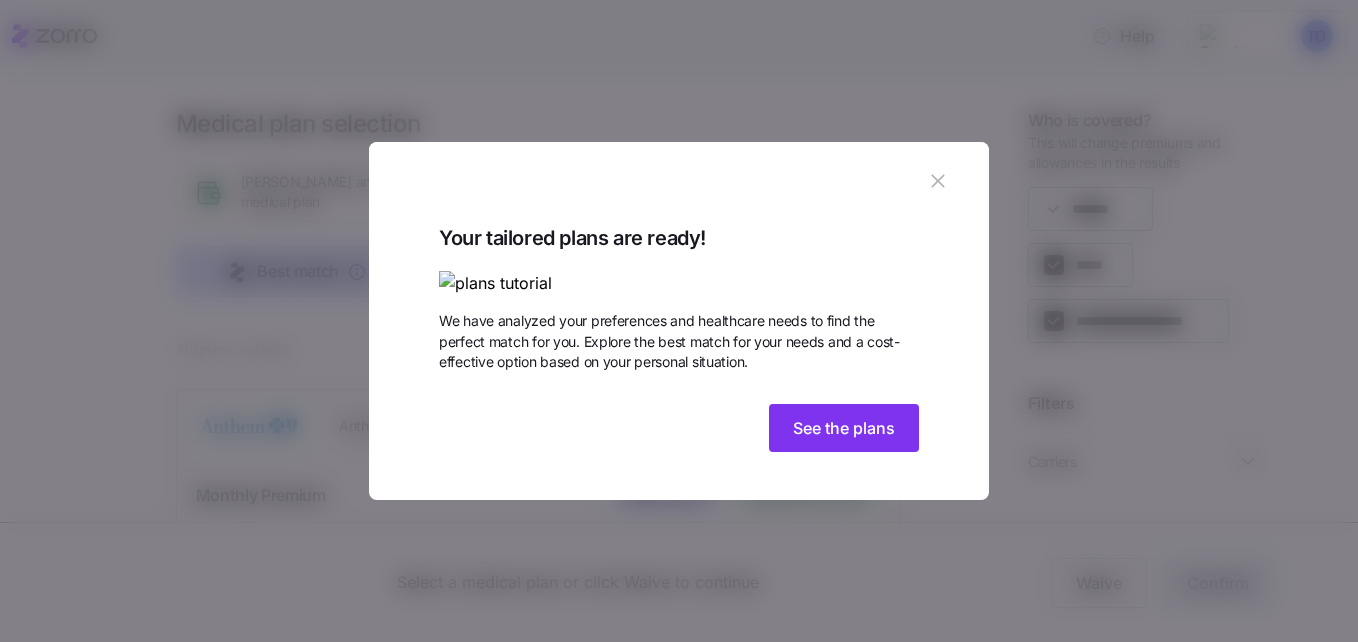 click at bounding box center [679, 283] 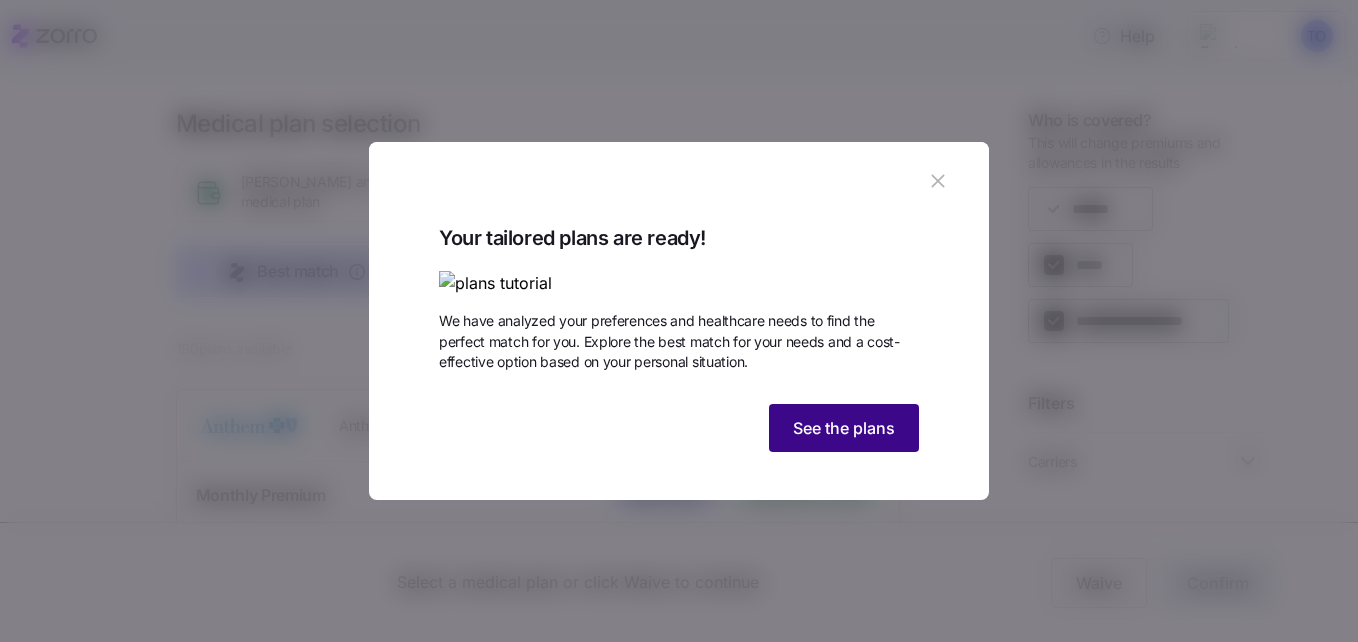 click on "See the plans" at bounding box center [844, 428] 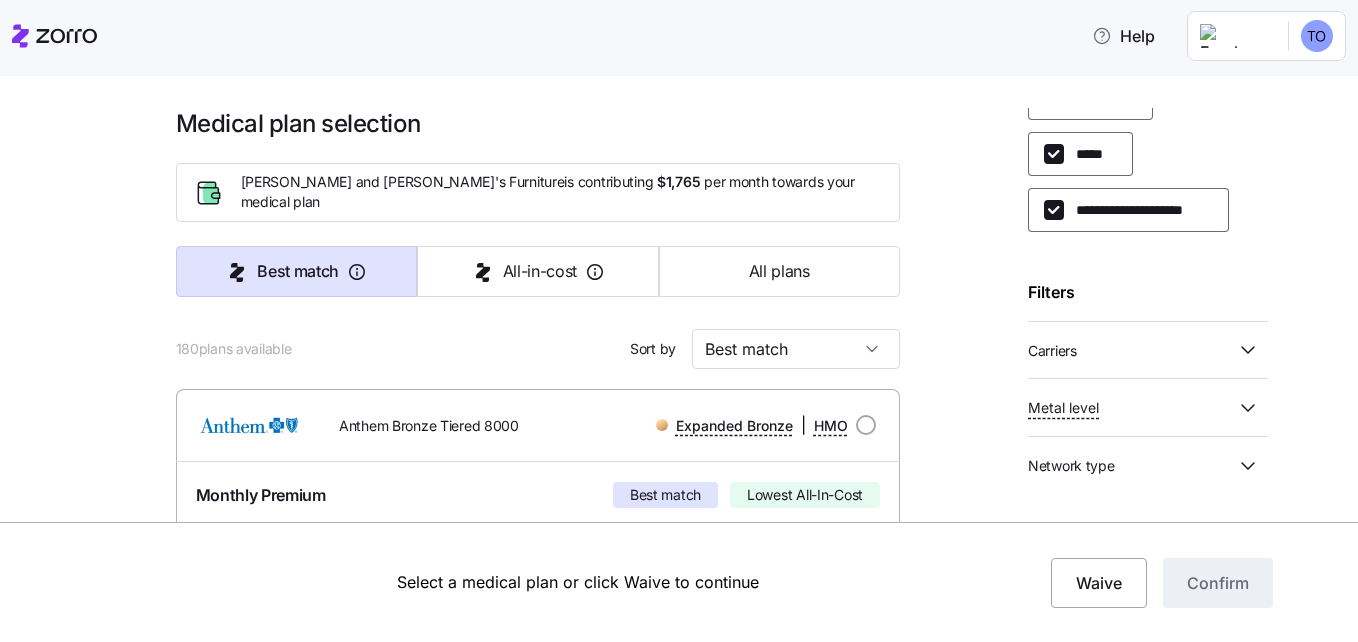 scroll, scrollTop: 0, scrollLeft: 0, axis: both 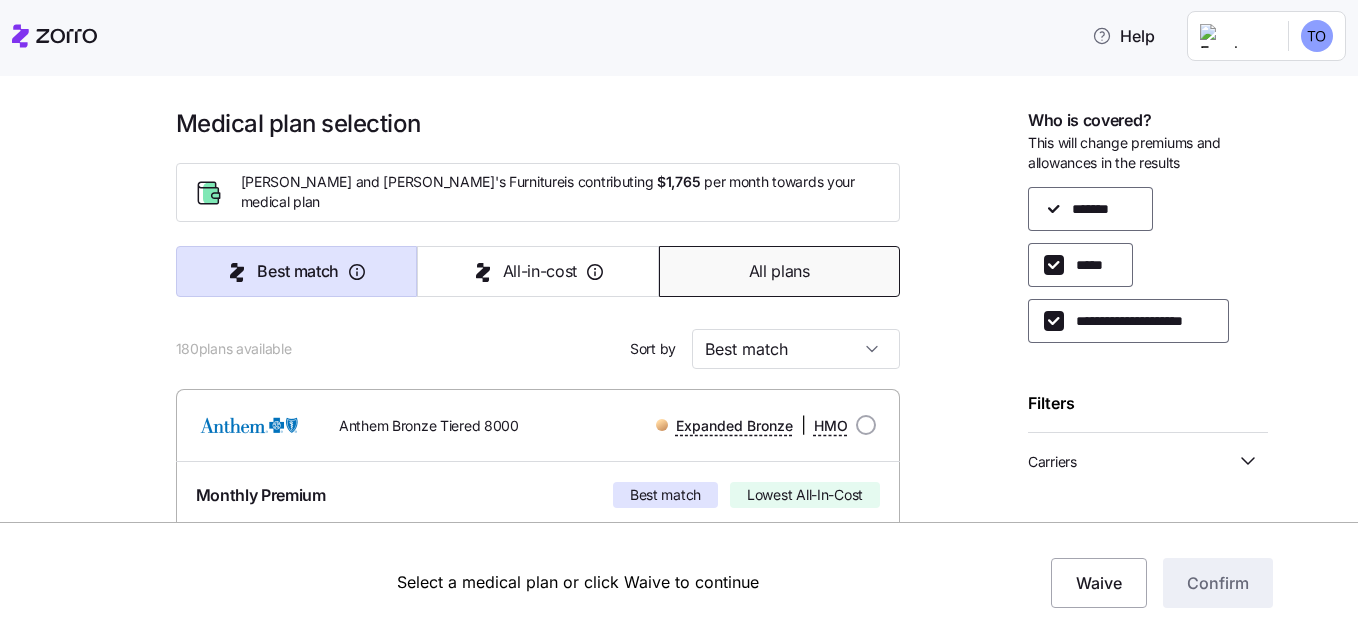 click on "All plans" at bounding box center [779, 271] 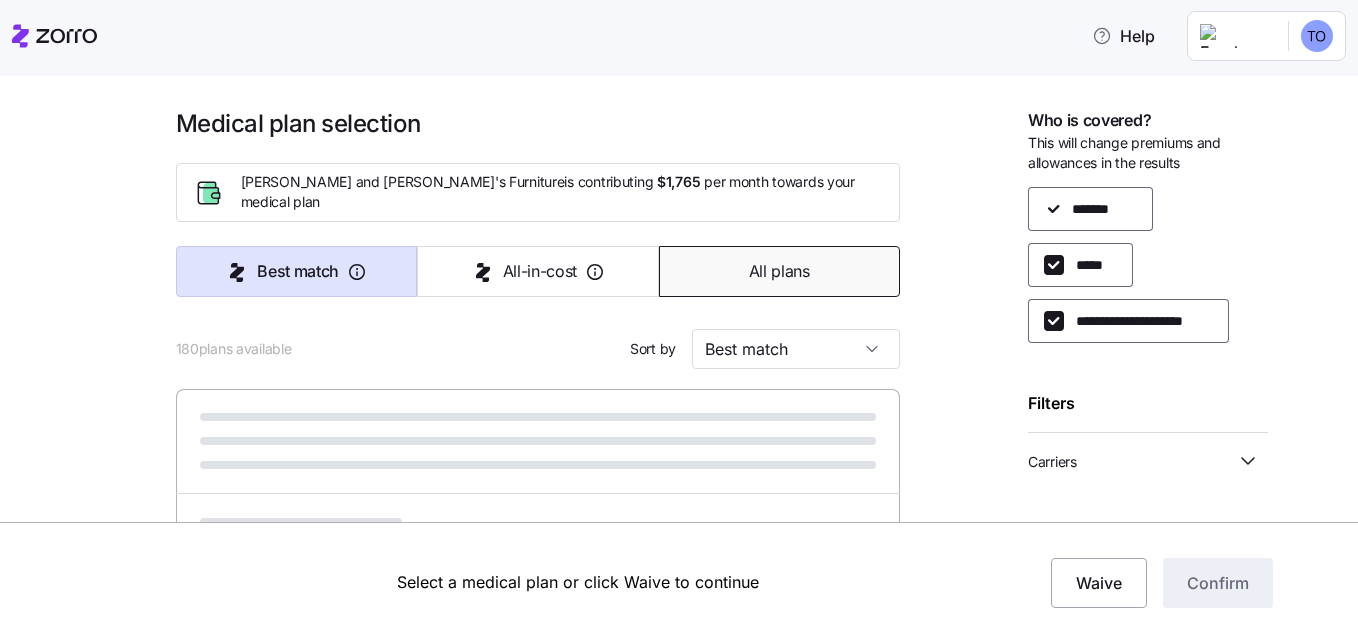 type on "Premium" 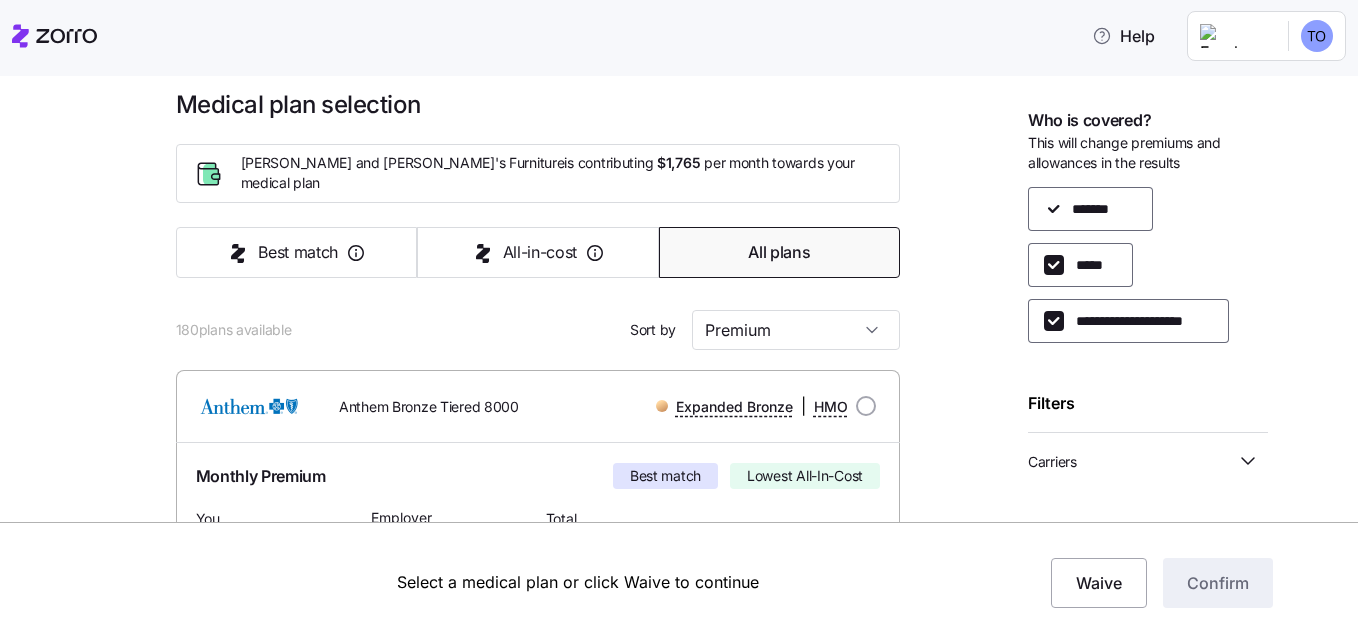 scroll, scrollTop: 0, scrollLeft: 0, axis: both 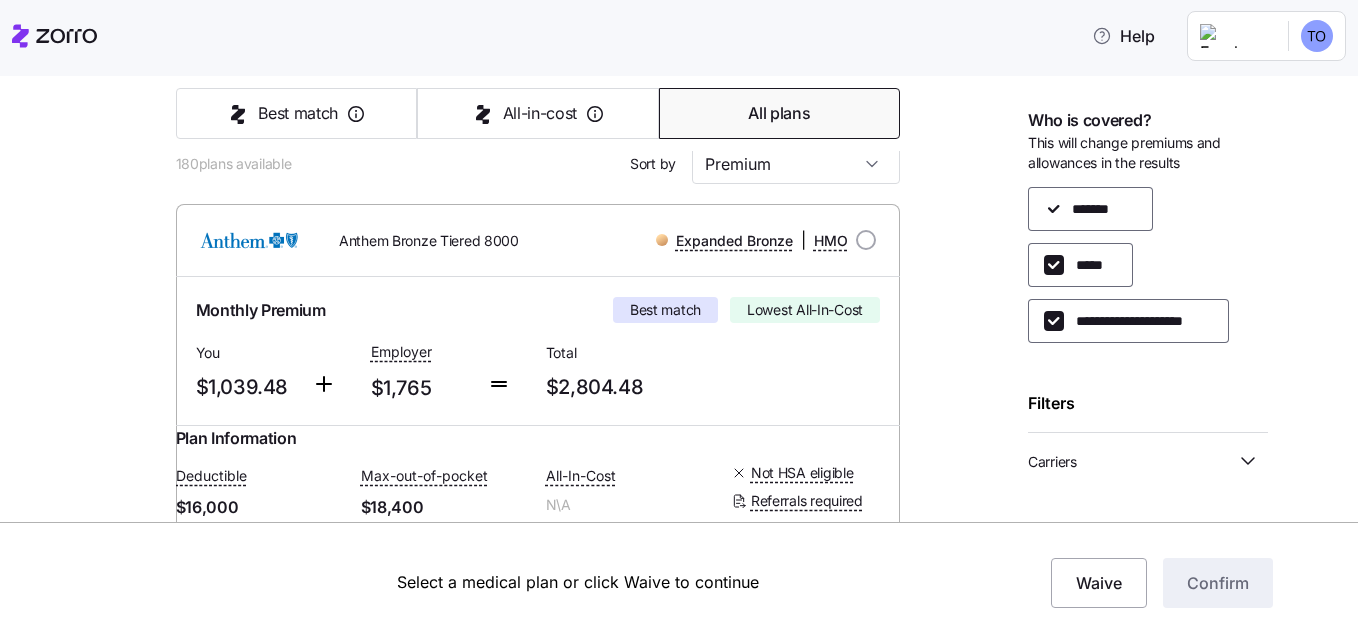 click on "Anthem Bronze Tiered 8000" at bounding box center (429, 241) 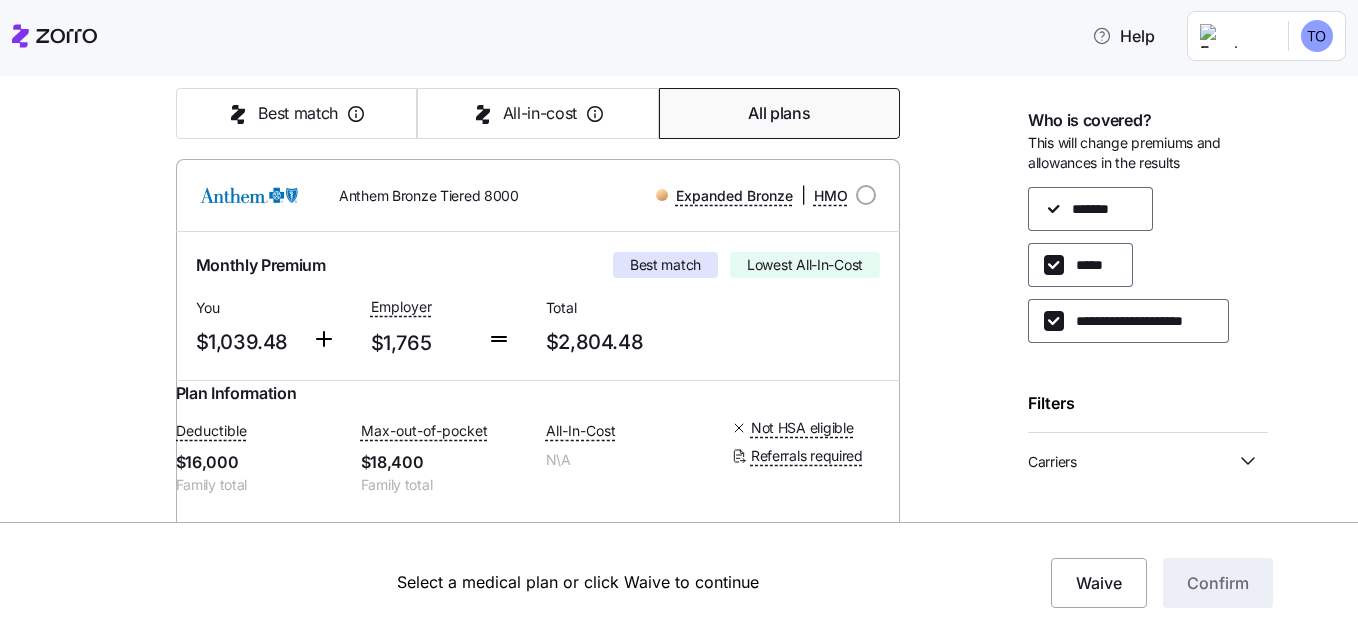 scroll, scrollTop: 281, scrollLeft: 0, axis: vertical 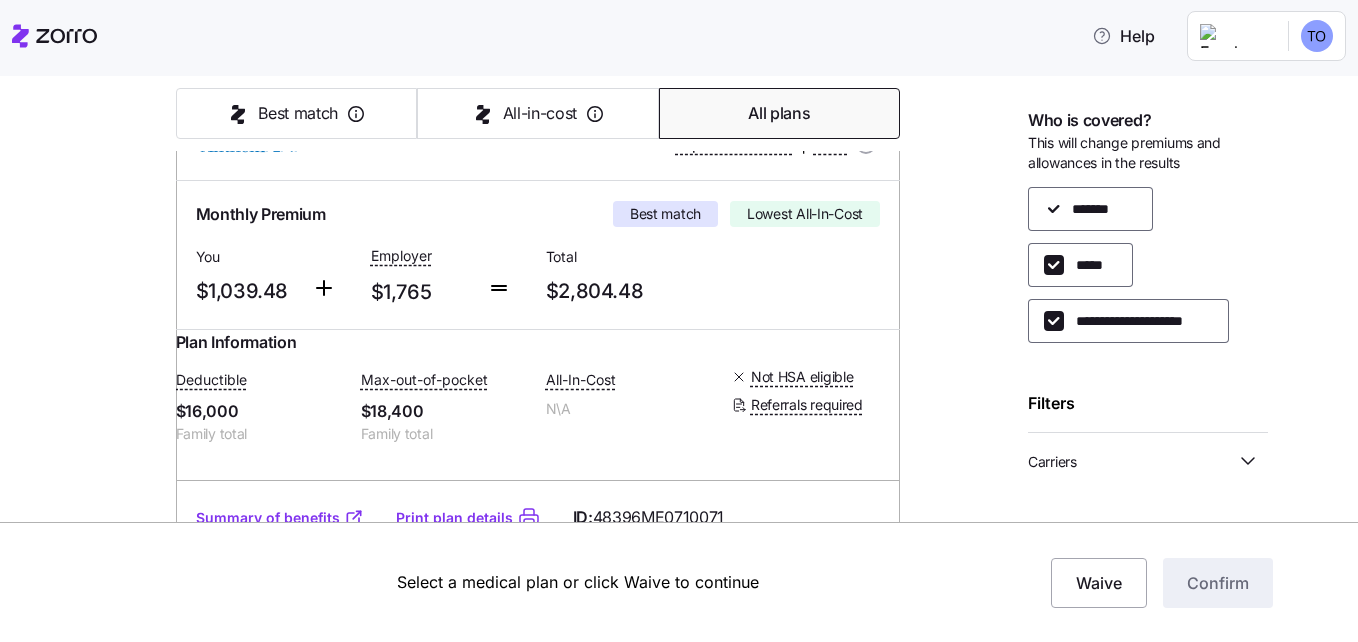 click on "Best match" at bounding box center (665, 214) 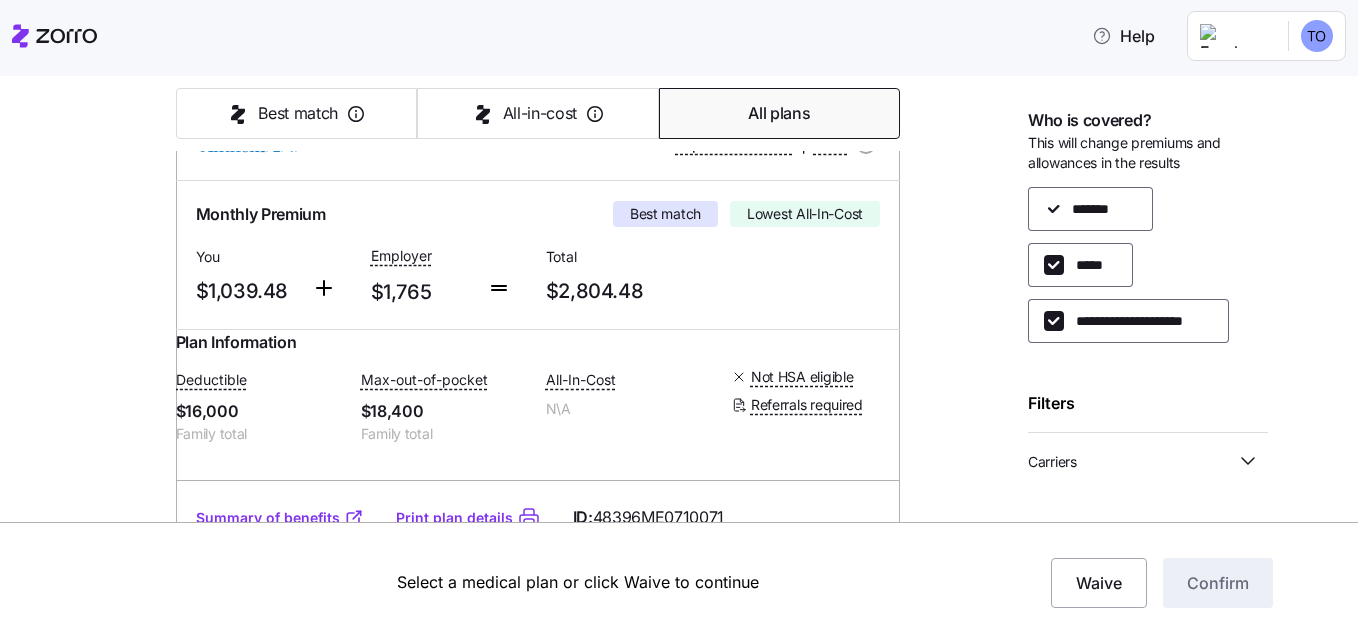 click on "Monthly Premium Best match Lowest All-In-Cost You $1,039.48 Employer $1,765 Total $2,804.48" at bounding box center [538, 255] 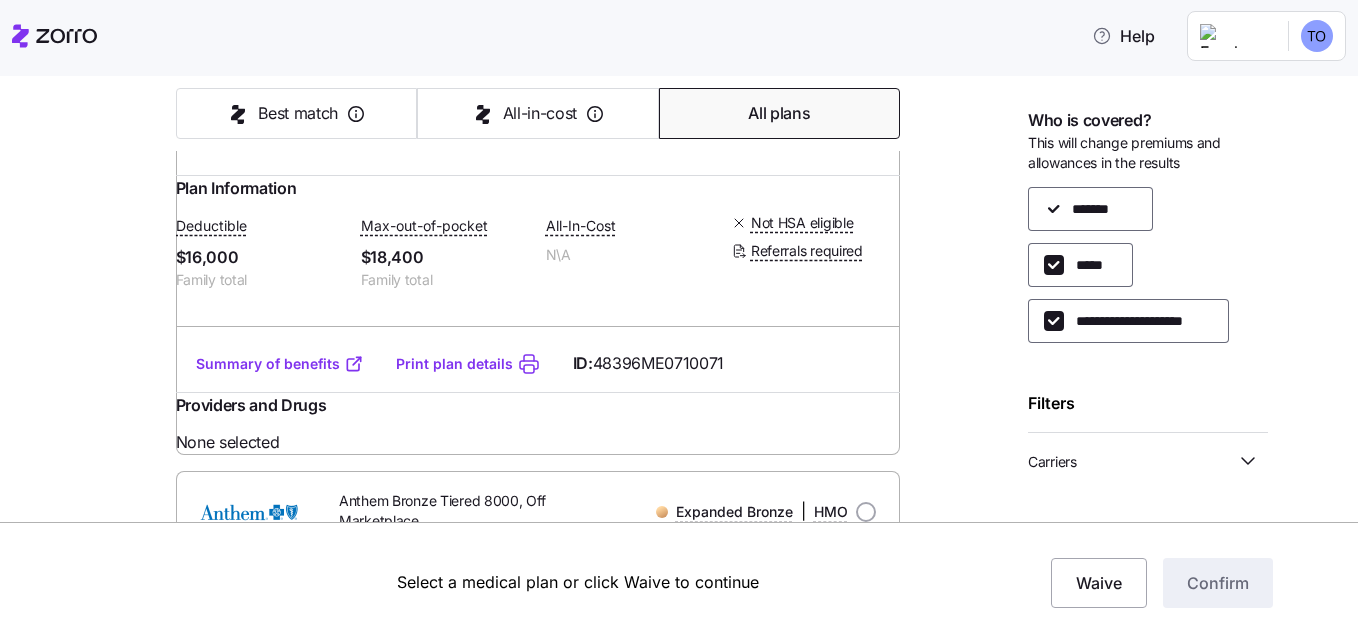 scroll, scrollTop: 0, scrollLeft: 0, axis: both 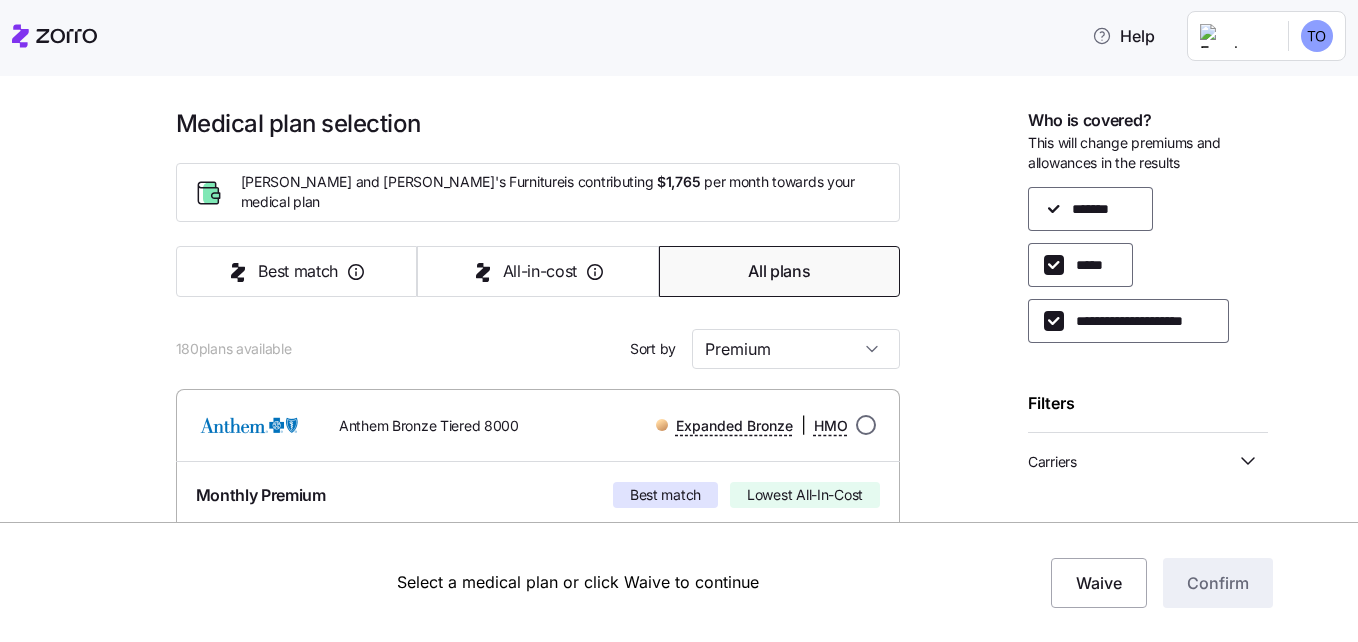 click at bounding box center (866, 425) 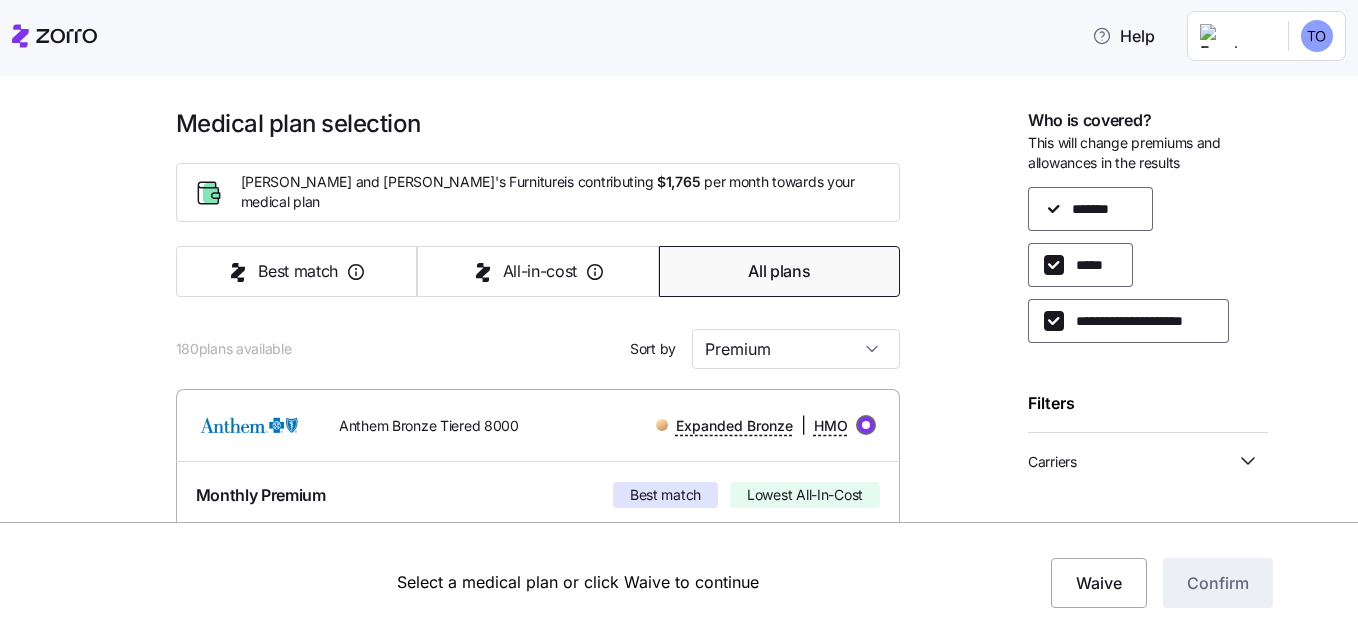 radio on "true" 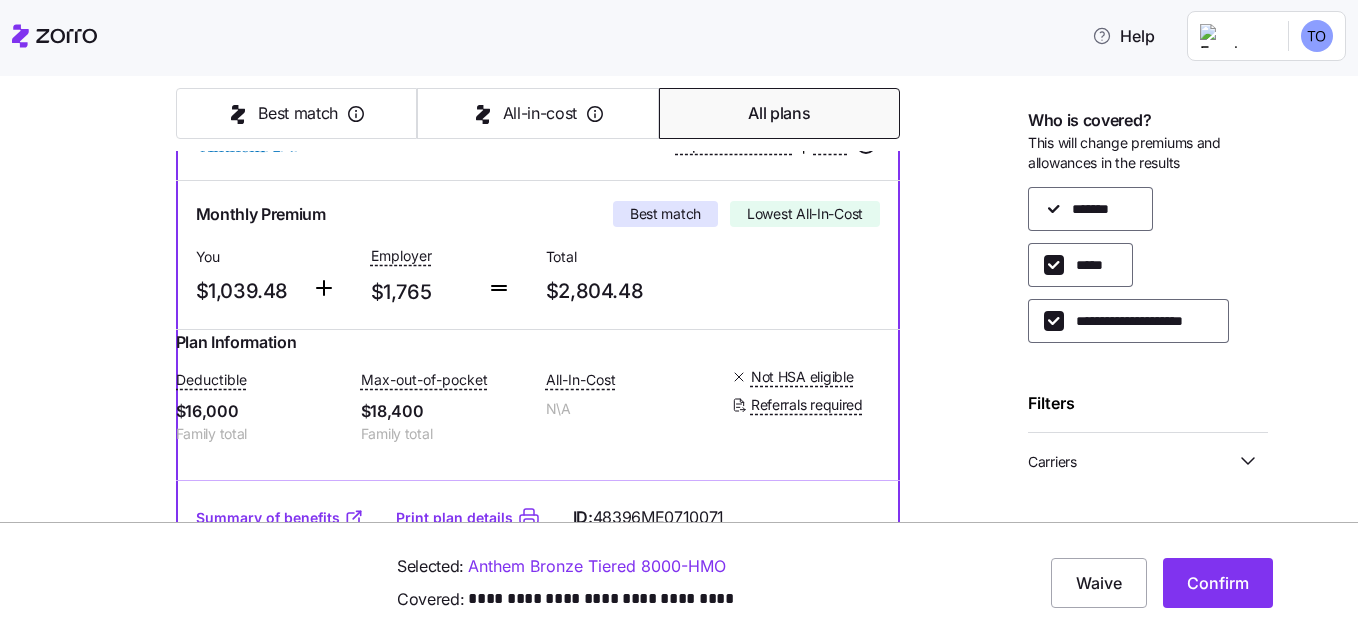 scroll, scrollTop: 0, scrollLeft: 0, axis: both 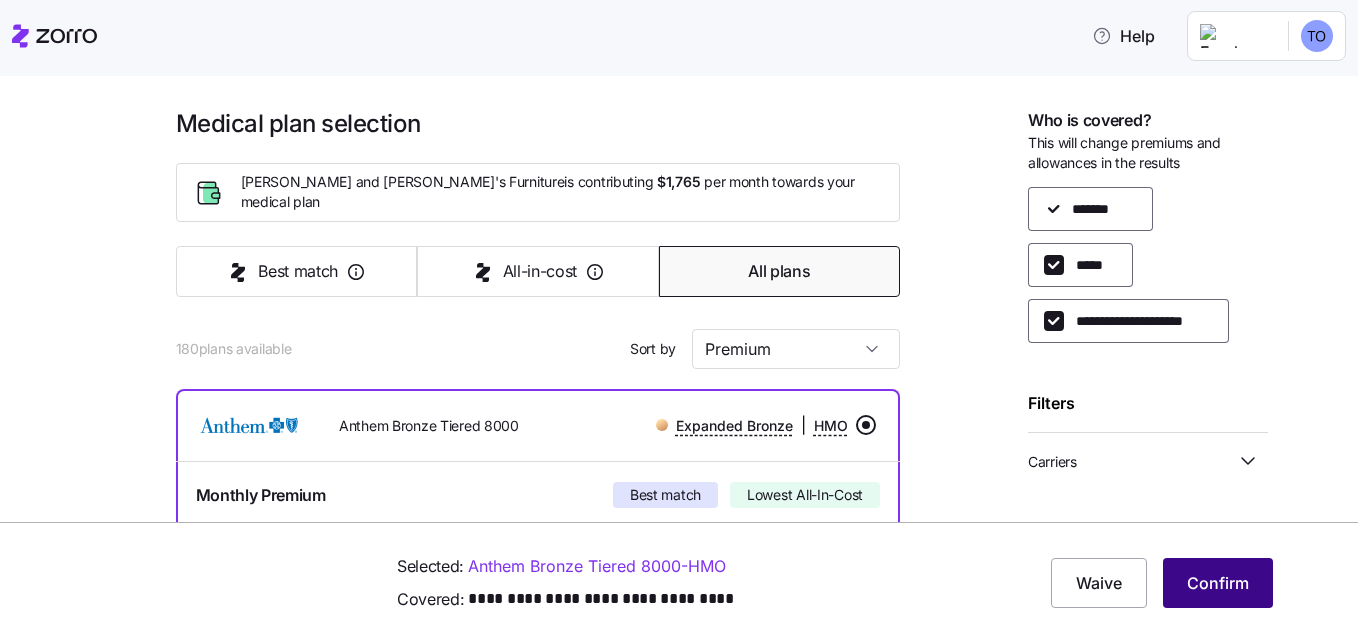 click on "Confirm" at bounding box center [1218, 583] 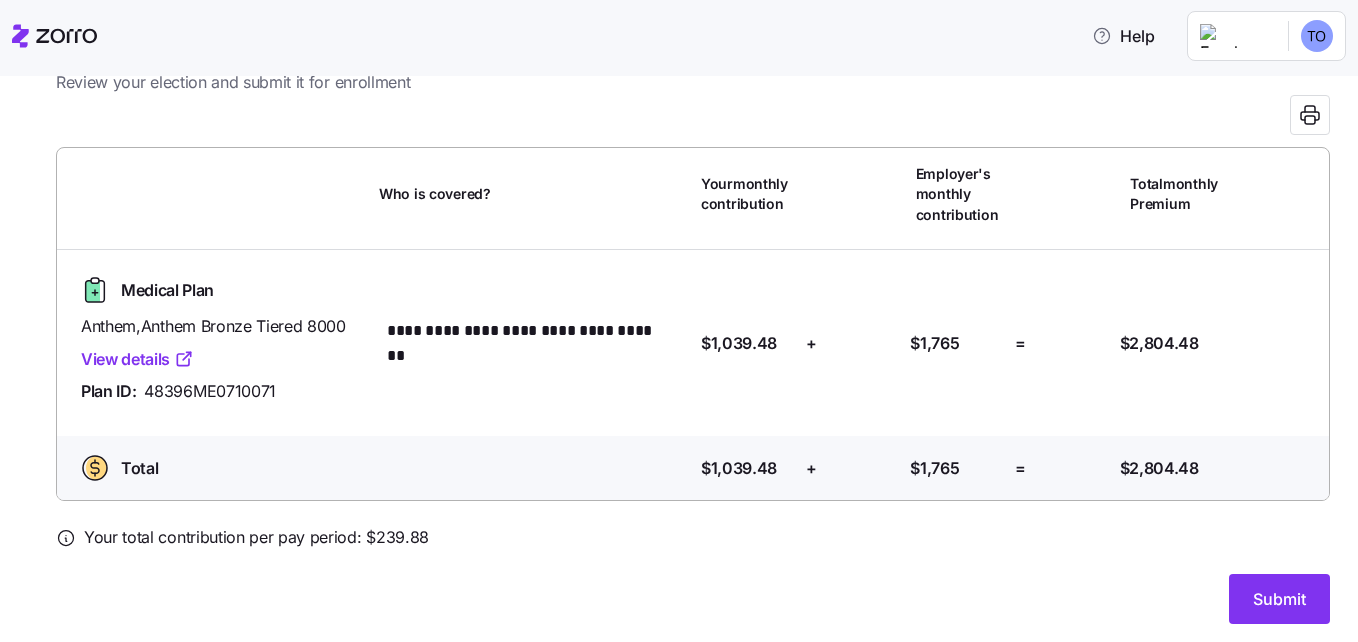 scroll, scrollTop: 83, scrollLeft: 0, axis: vertical 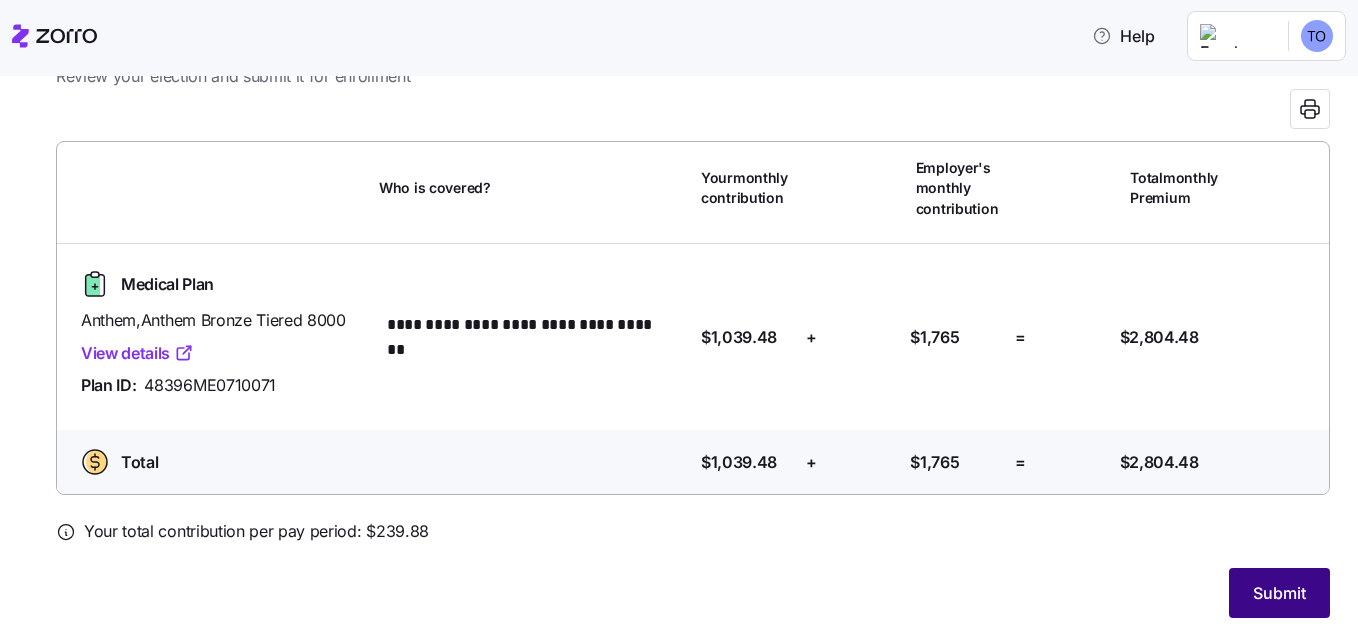 click on "Submit" at bounding box center [1279, 593] 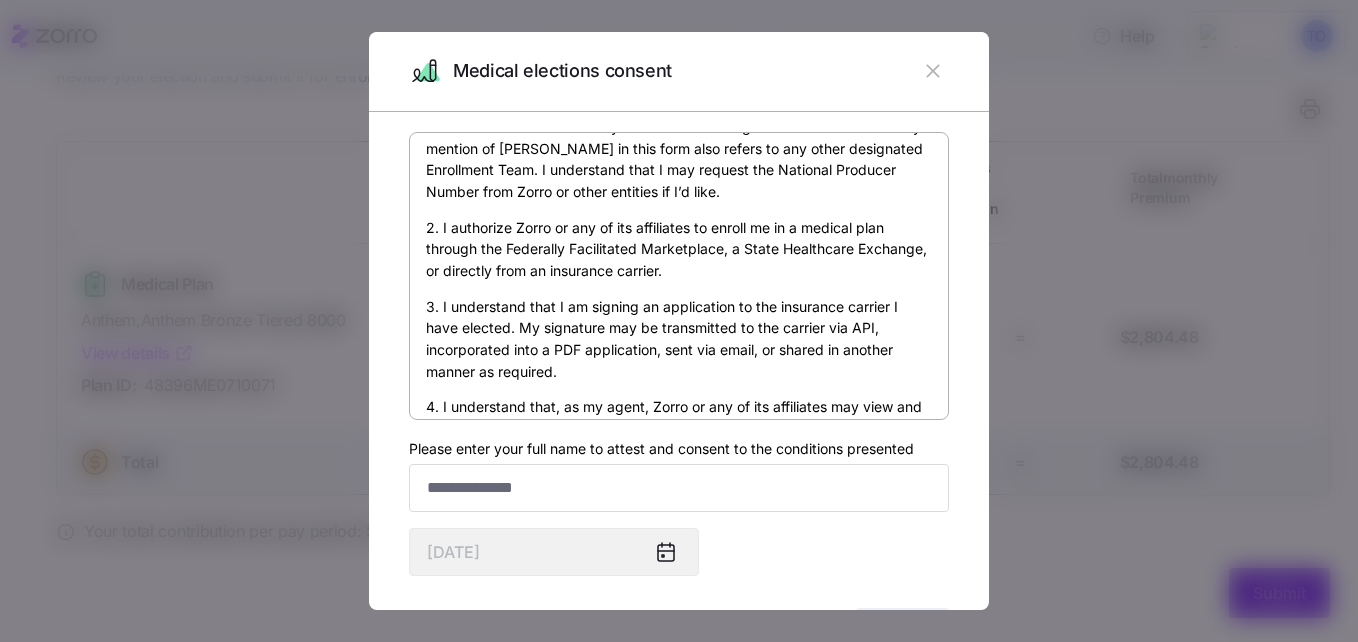 scroll, scrollTop: 0, scrollLeft: 0, axis: both 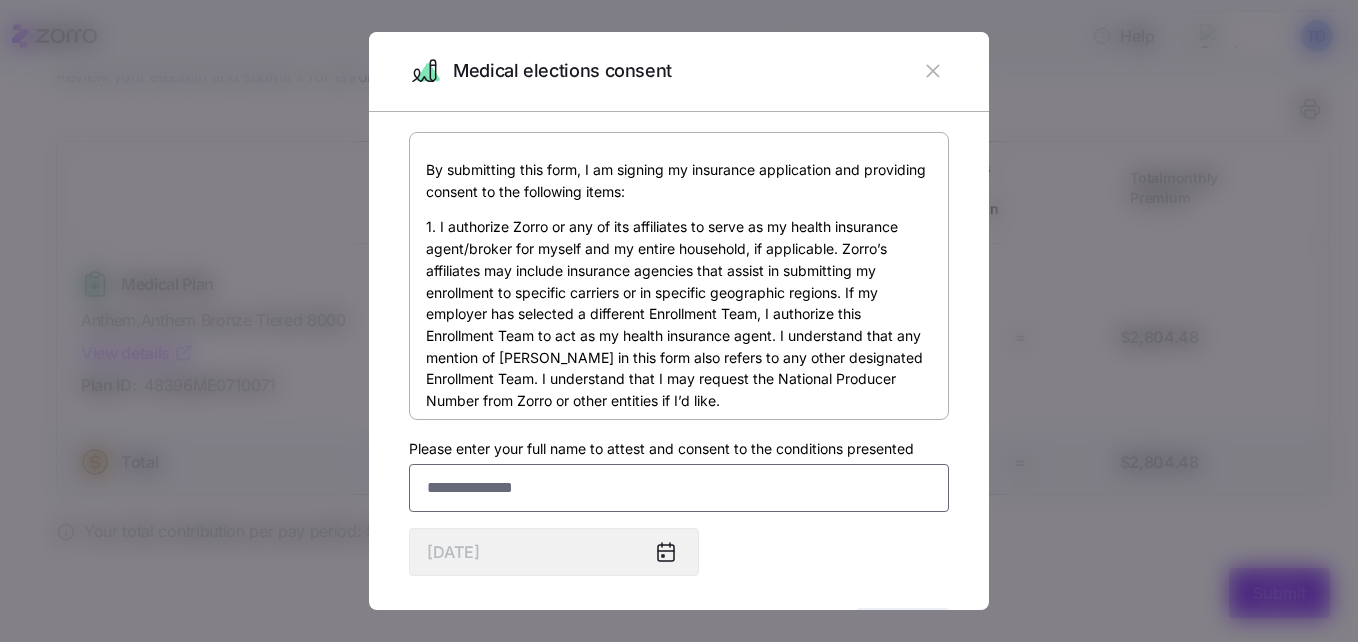click on "Please enter your full name to attest and consent to the conditions presented" at bounding box center (679, 488) 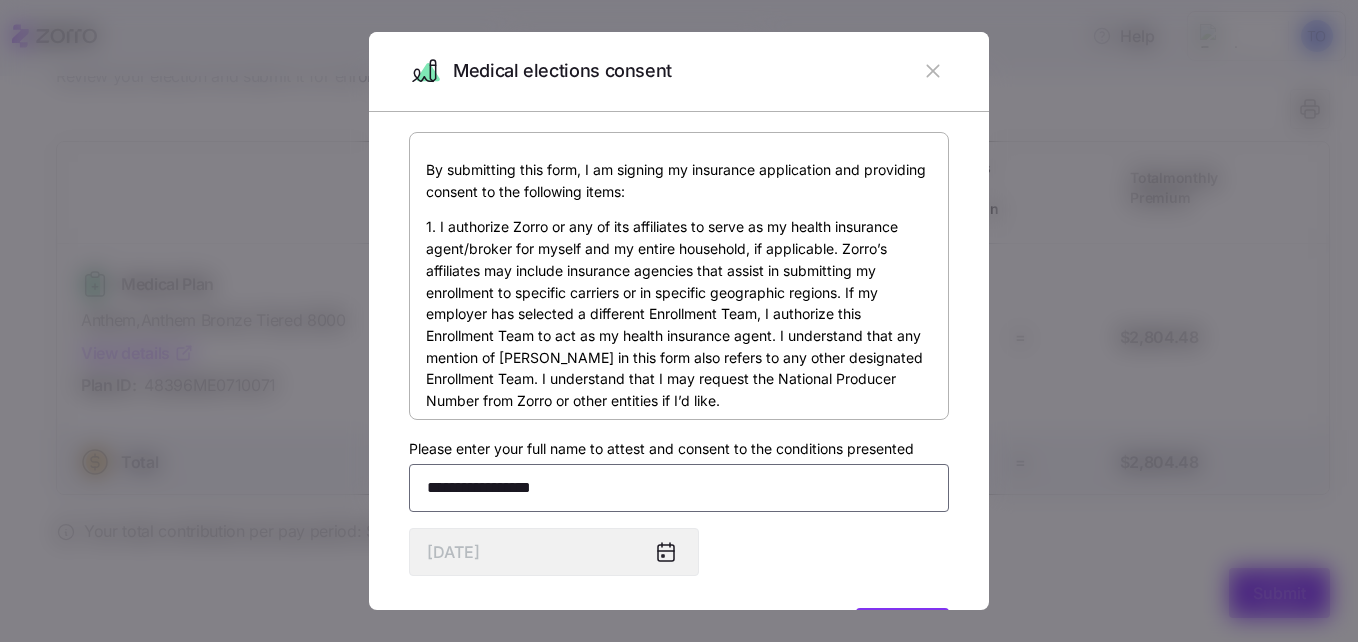 type on "**********" 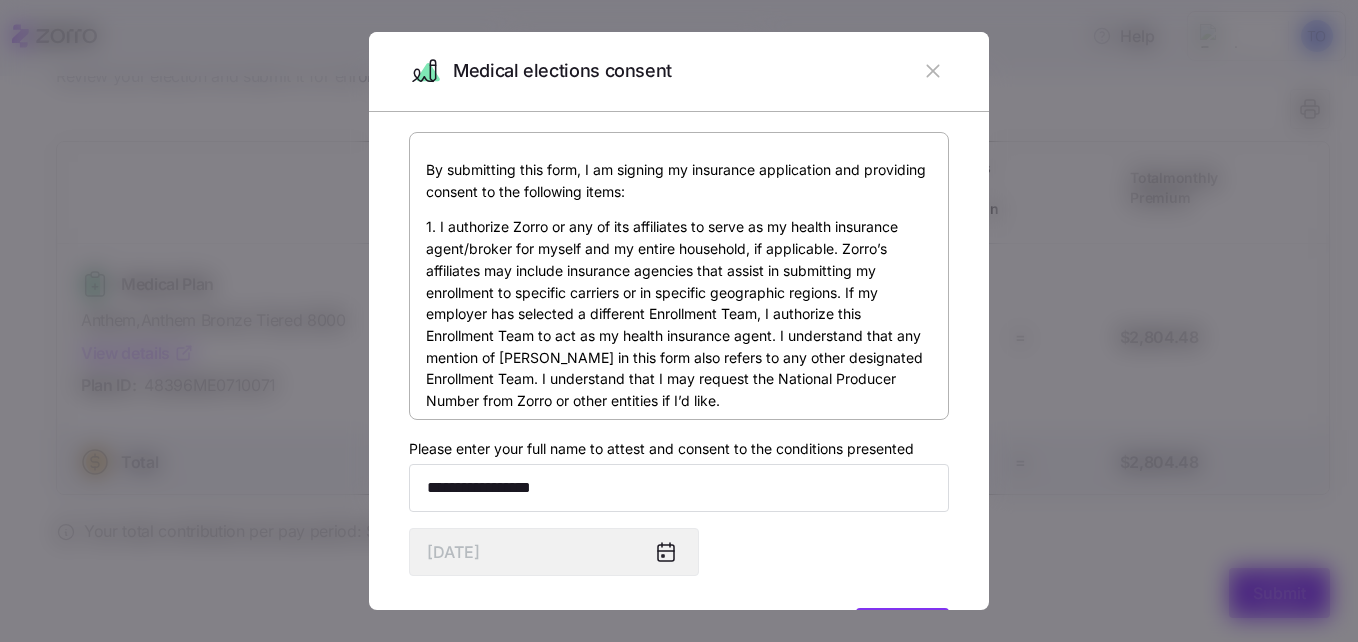 click on "**********" at bounding box center [679, 397] 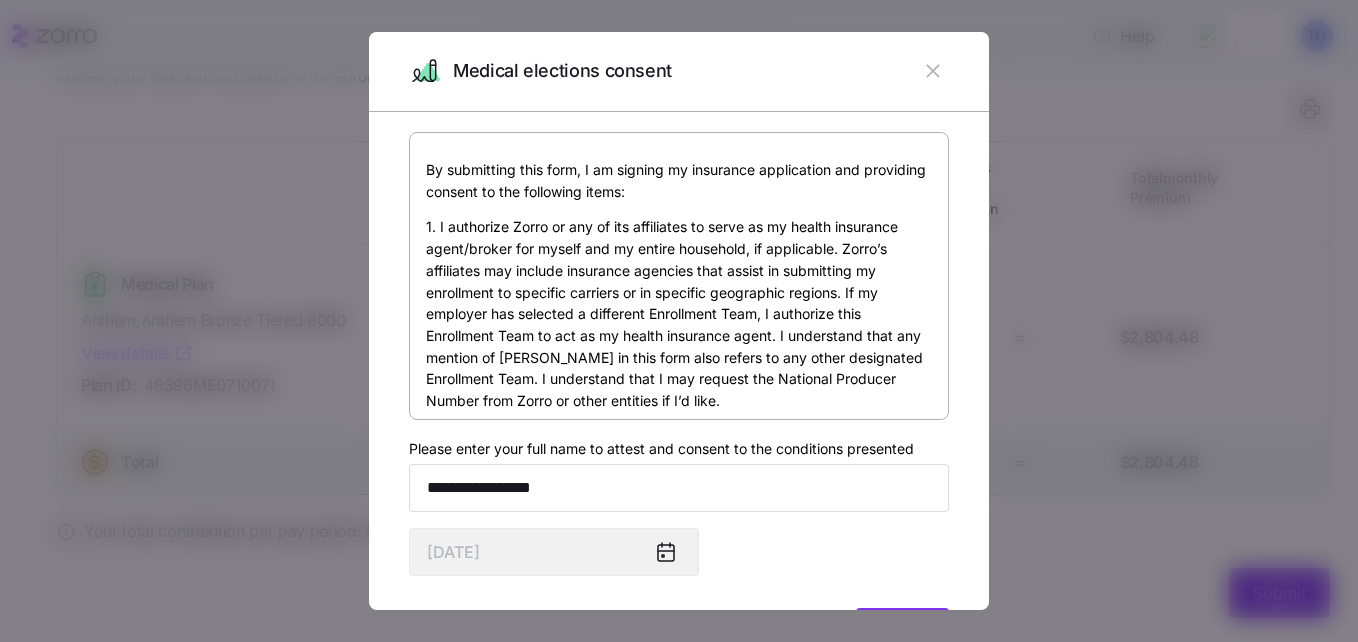 click 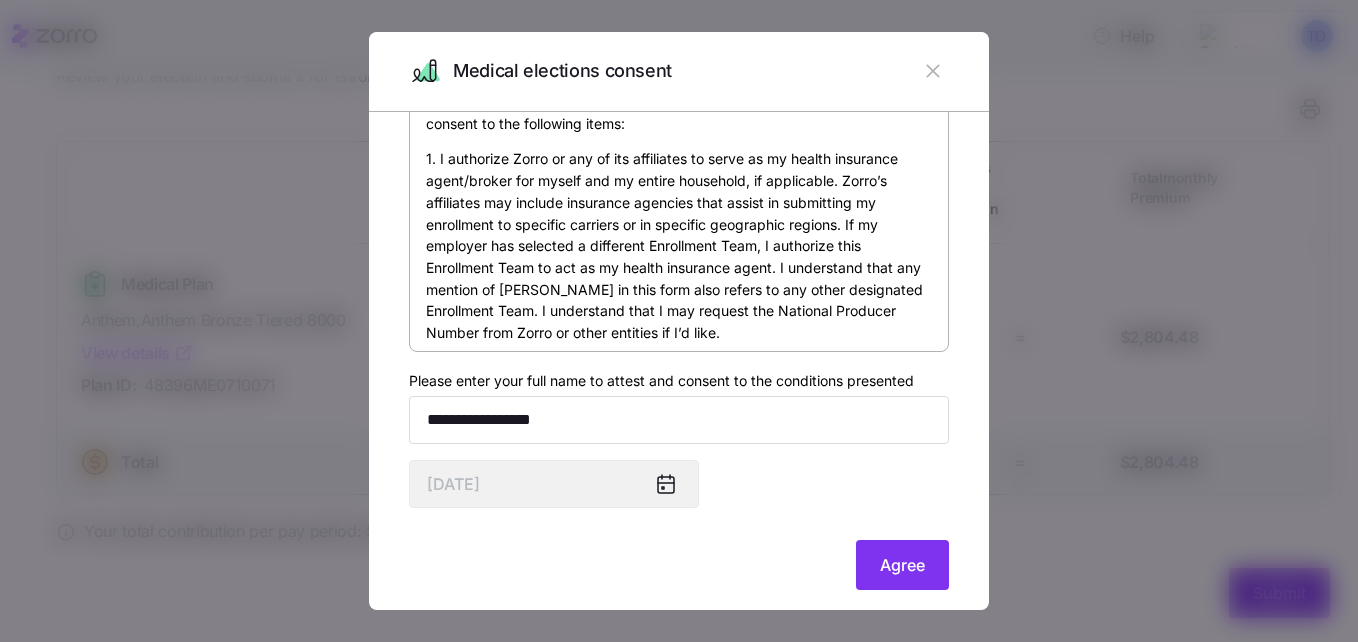 scroll, scrollTop: 92, scrollLeft: 0, axis: vertical 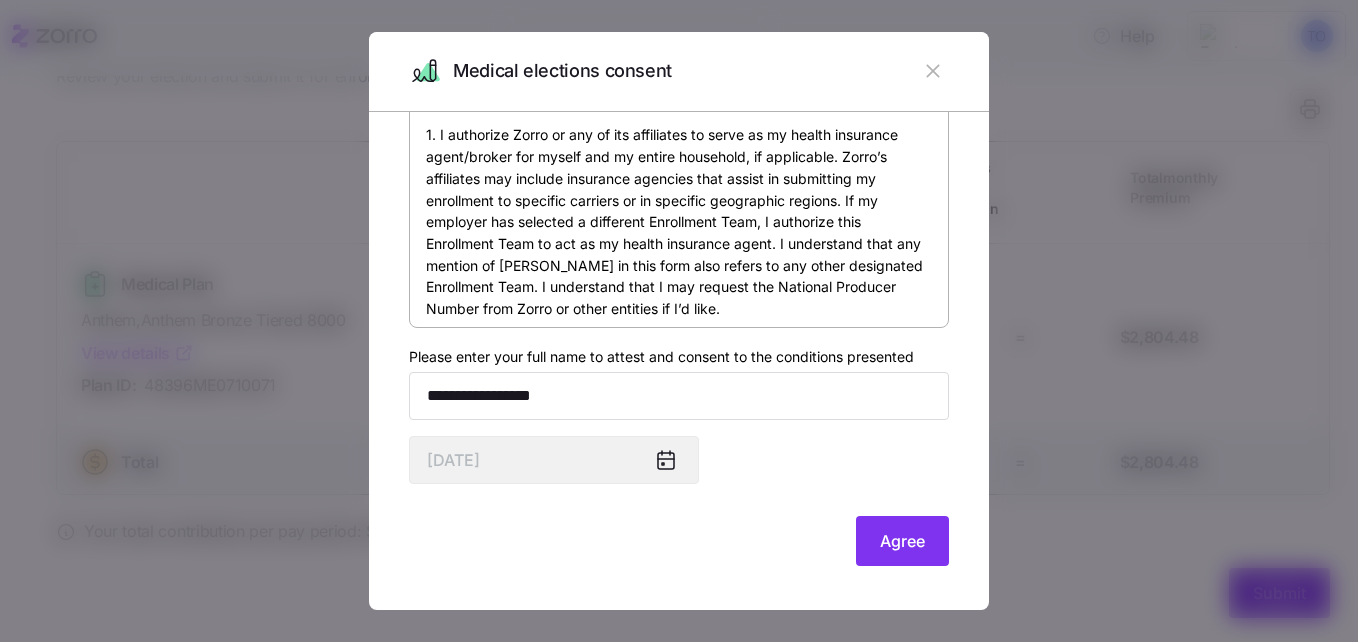 click 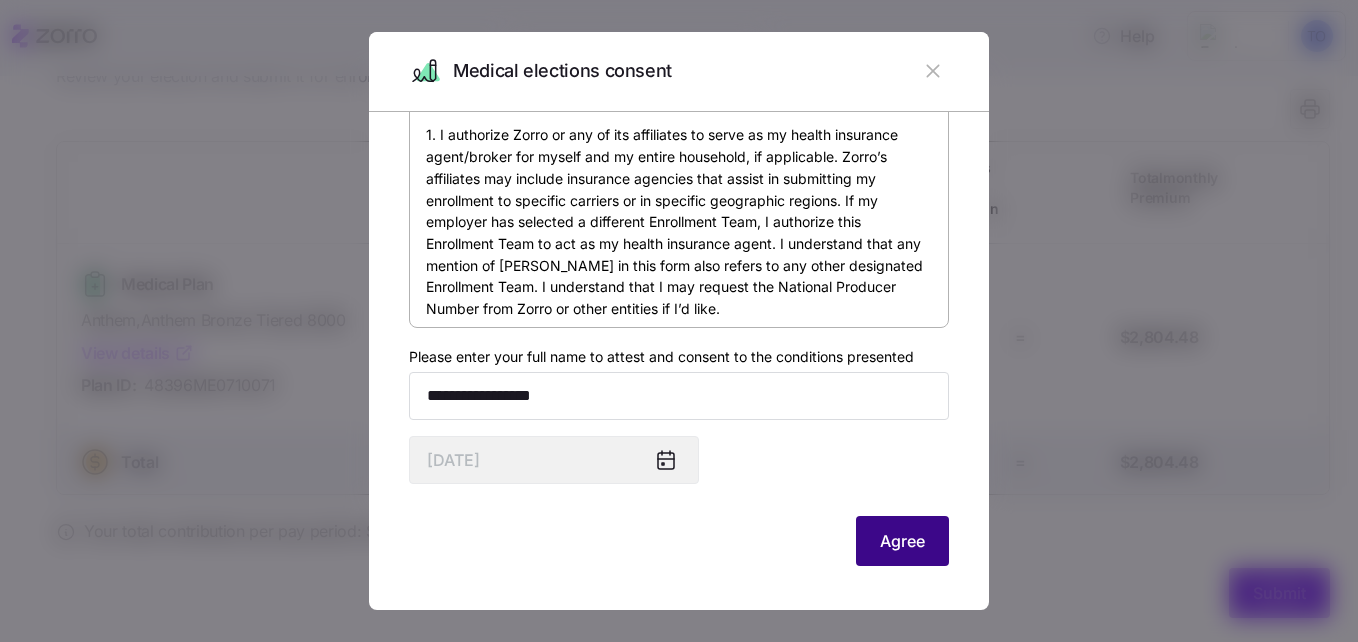 click on "Agree" at bounding box center (902, 541) 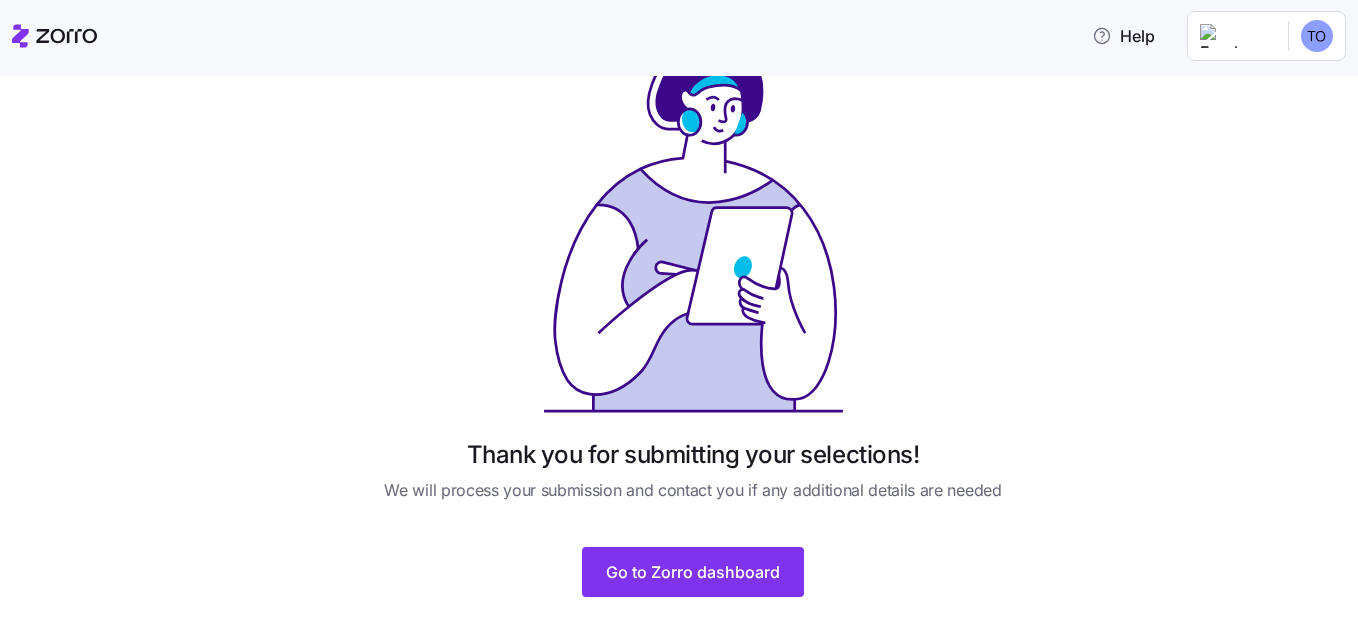 scroll, scrollTop: 102, scrollLeft: 0, axis: vertical 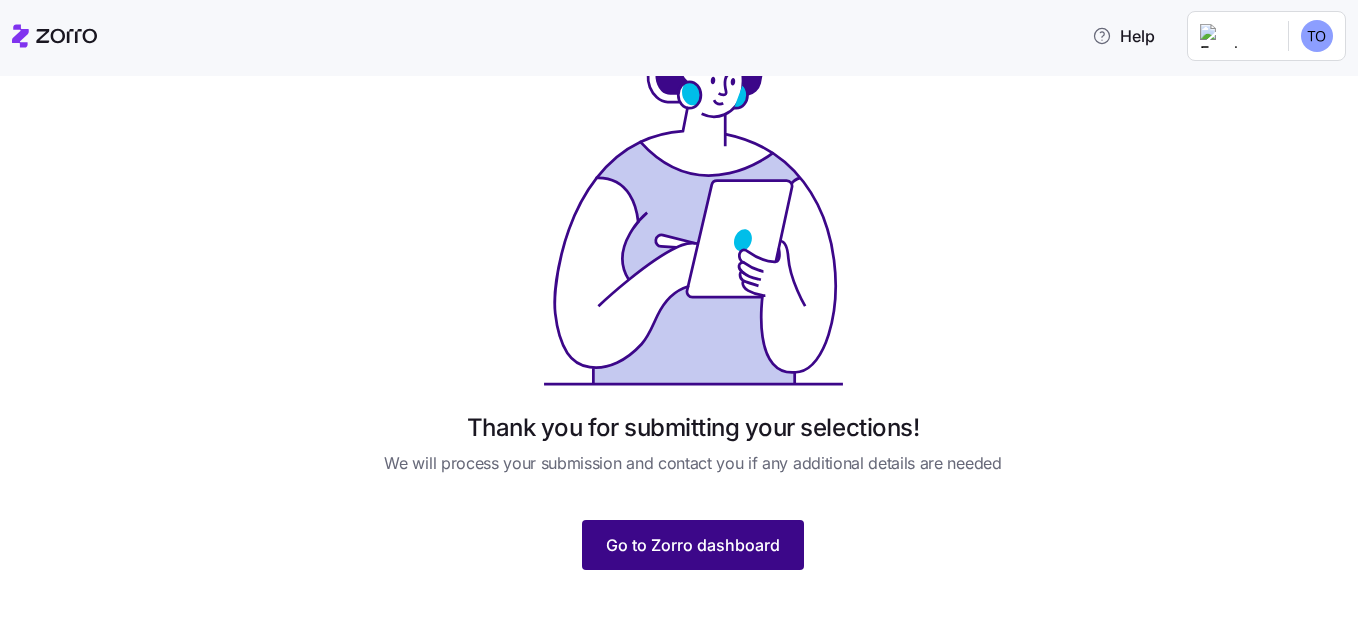 click on "Go to Zorro dashboard" at bounding box center [693, 545] 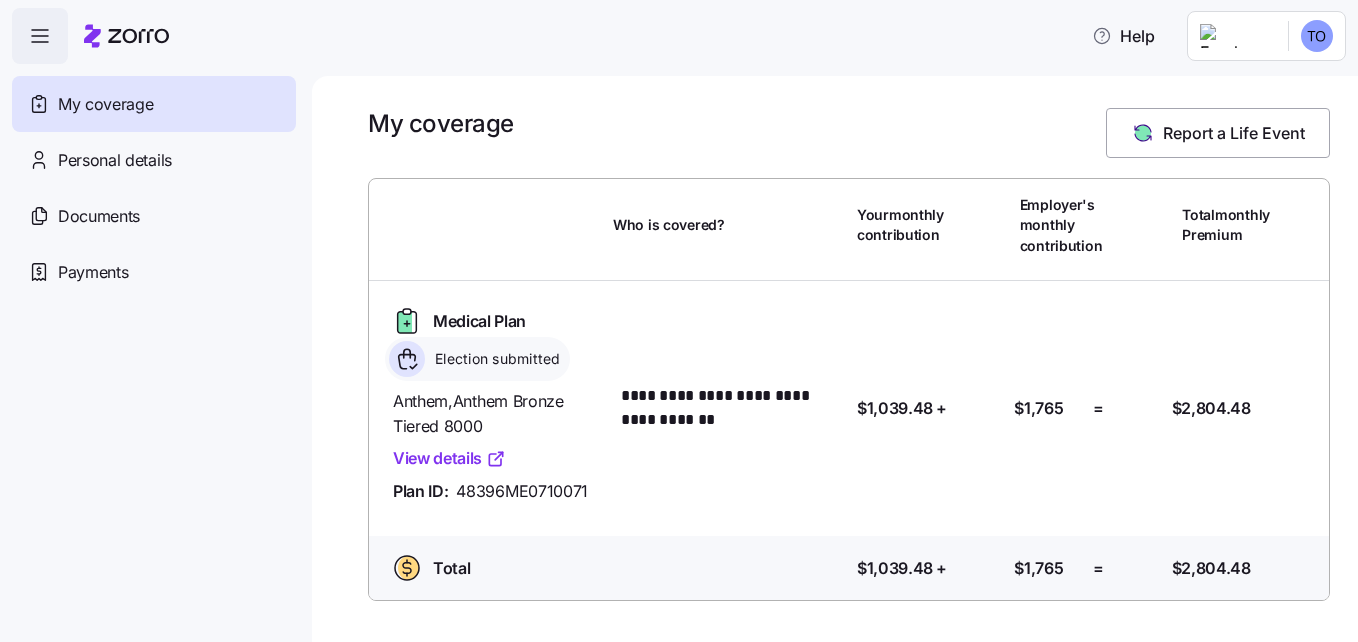 click on "View details" at bounding box center [449, 458] 